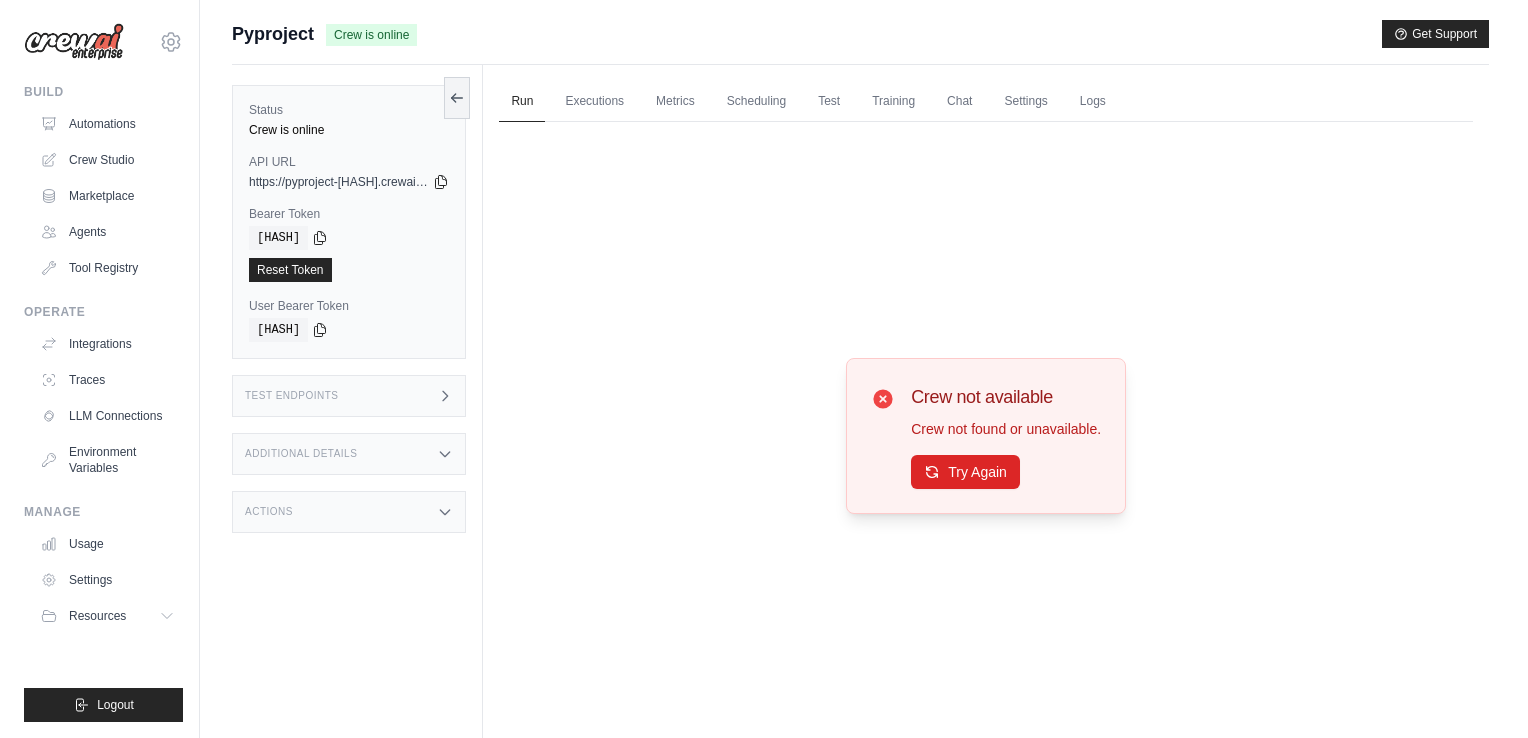 scroll, scrollTop: 0, scrollLeft: 0, axis: both 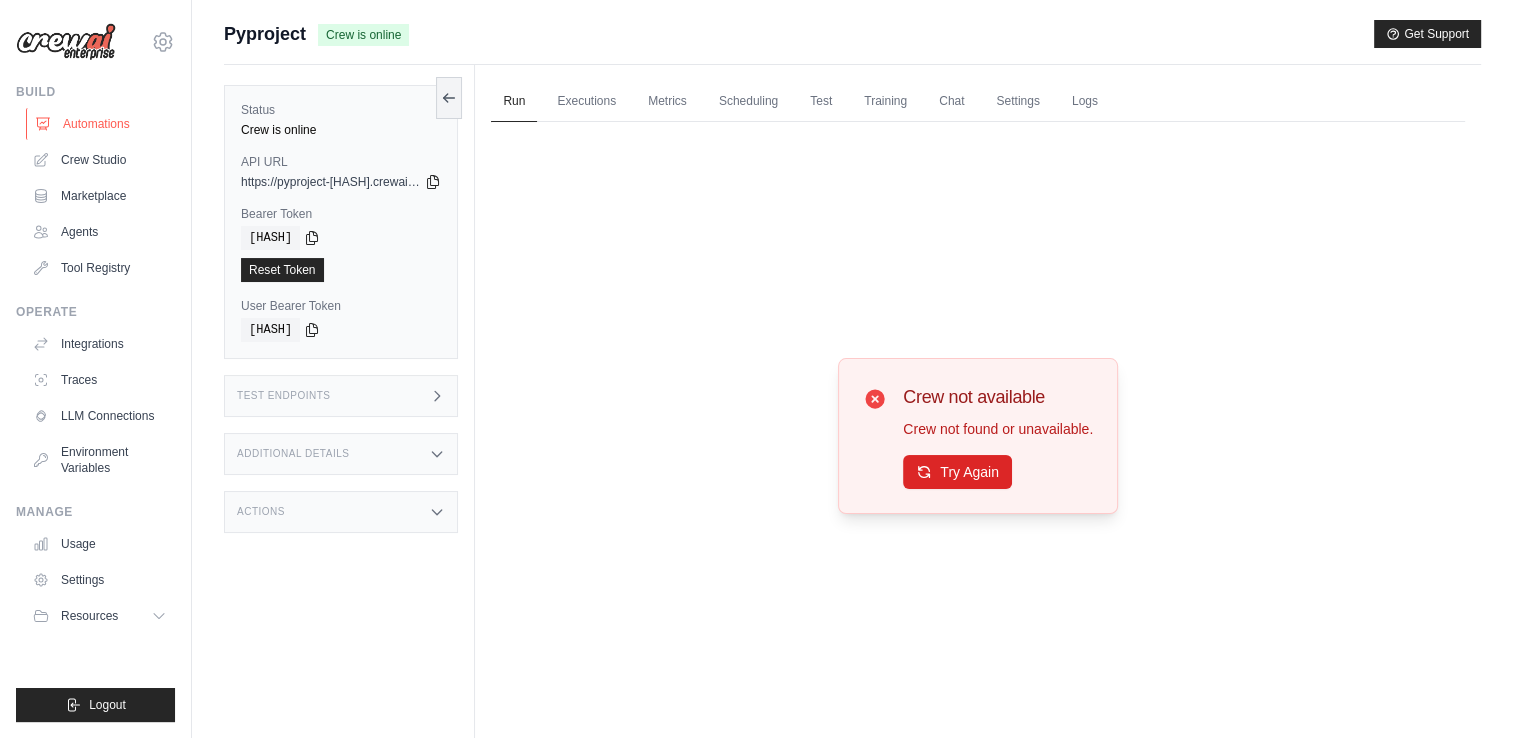 click on "Automations" at bounding box center [101, 124] 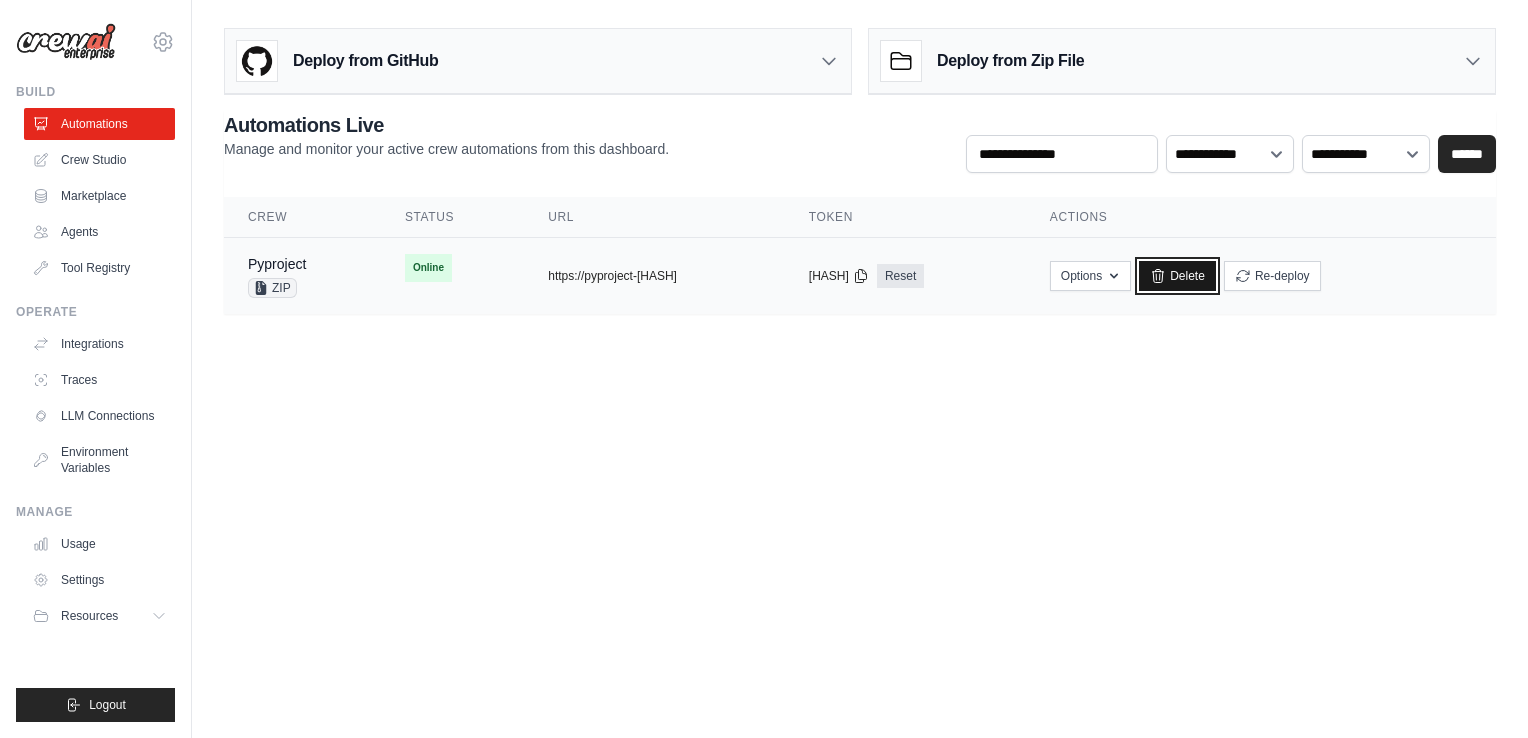 click on "Delete" at bounding box center [1177, 276] 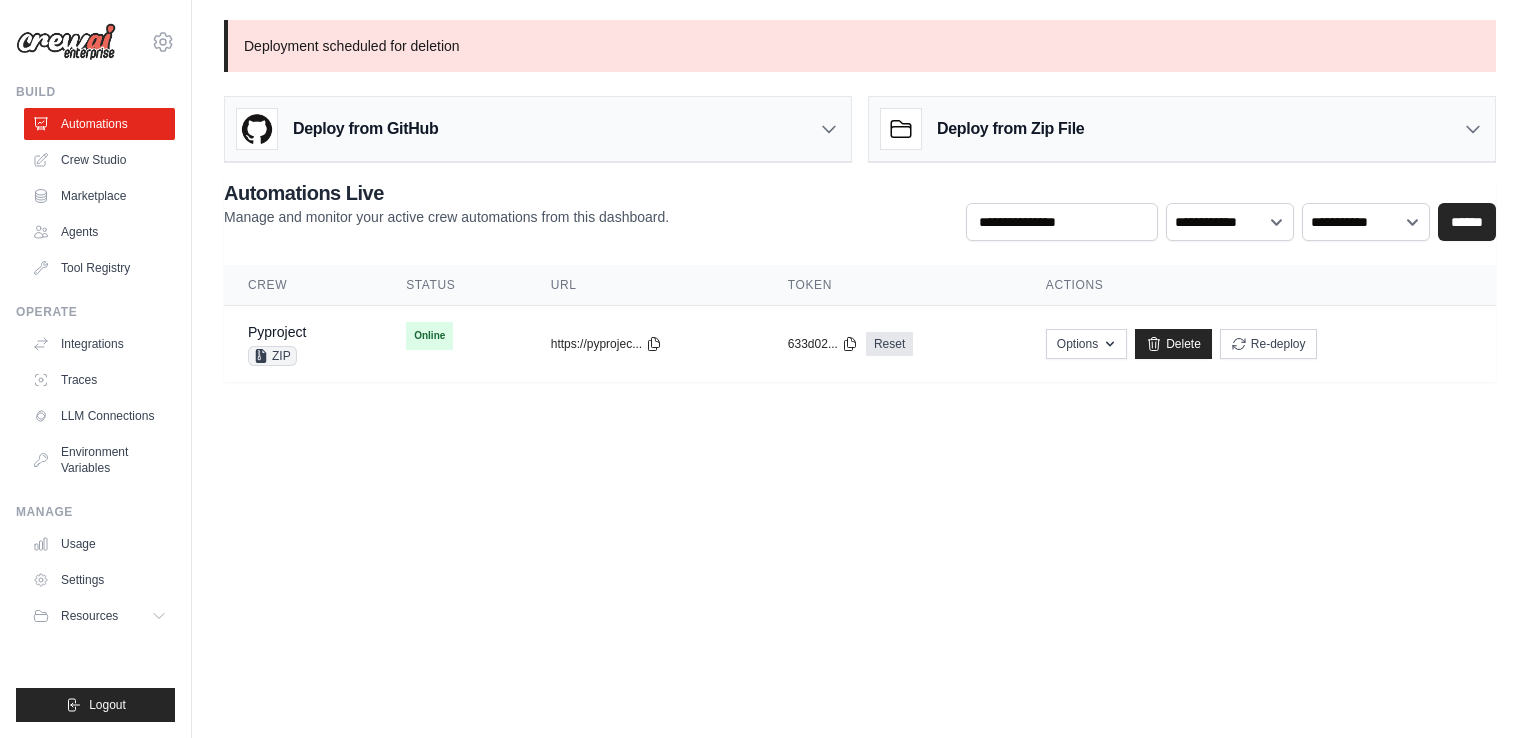 scroll, scrollTop: 0, scrollLeft: 0, axis: both 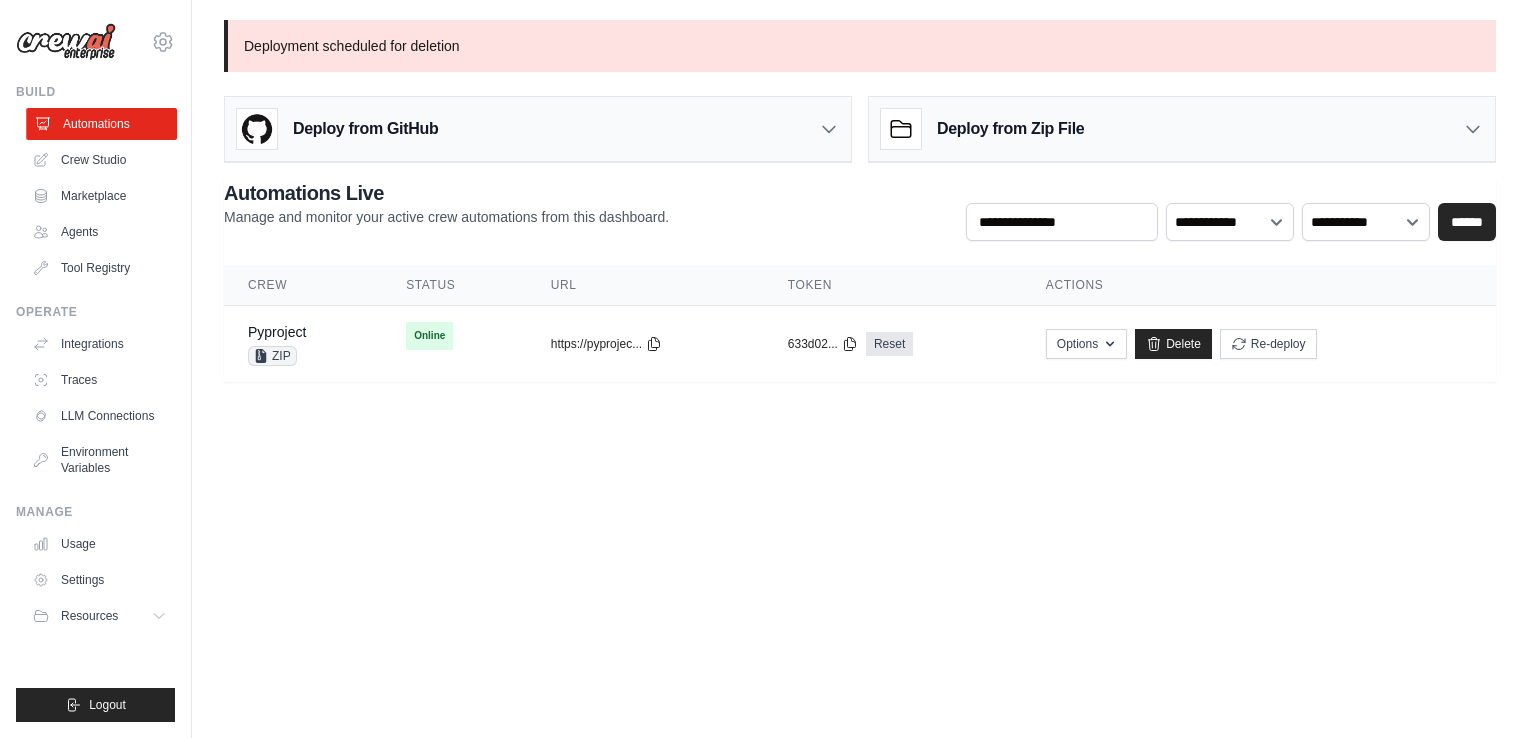 click on "Automations" at bounding box center (101, 124) 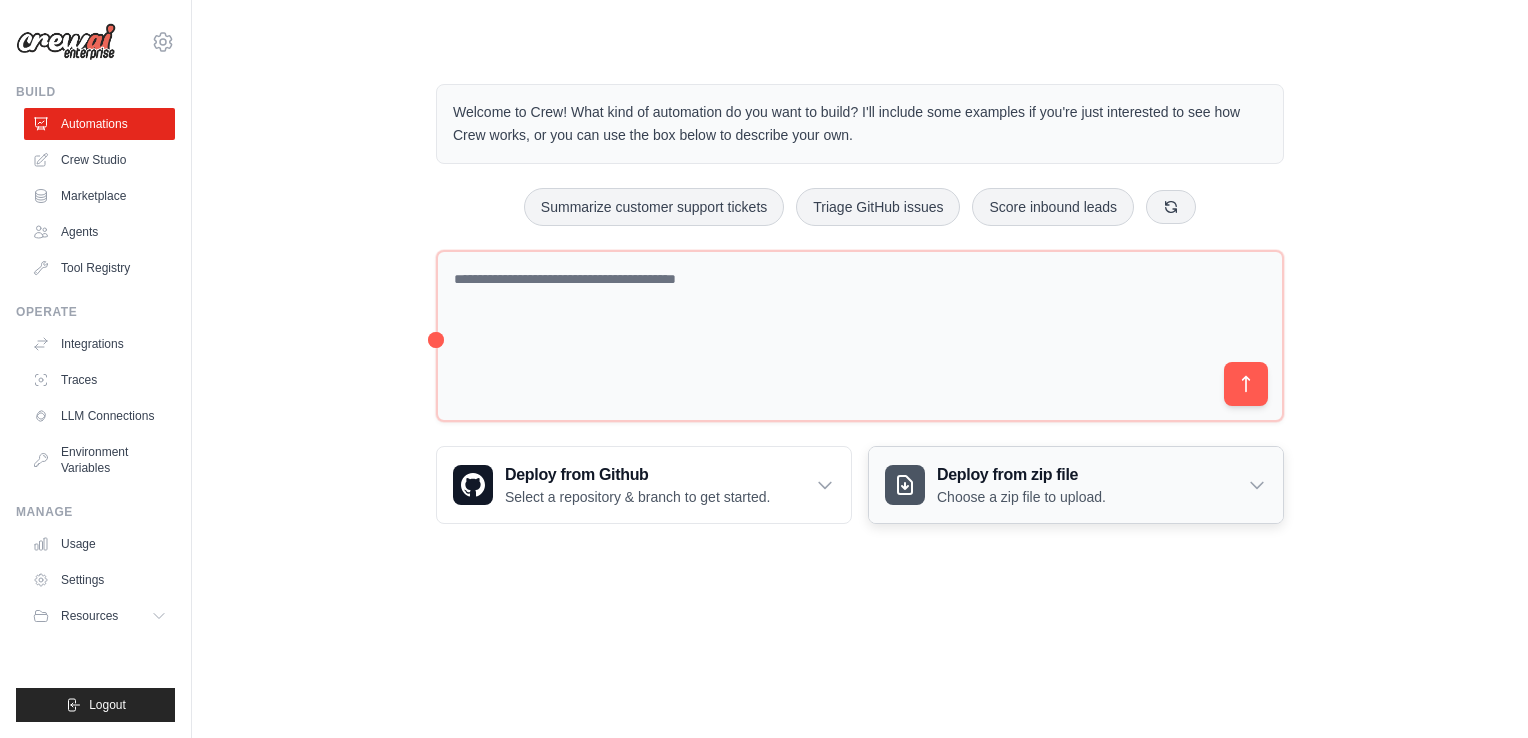 click on "Deploy from zip file" at bounding box center [1021, 475] 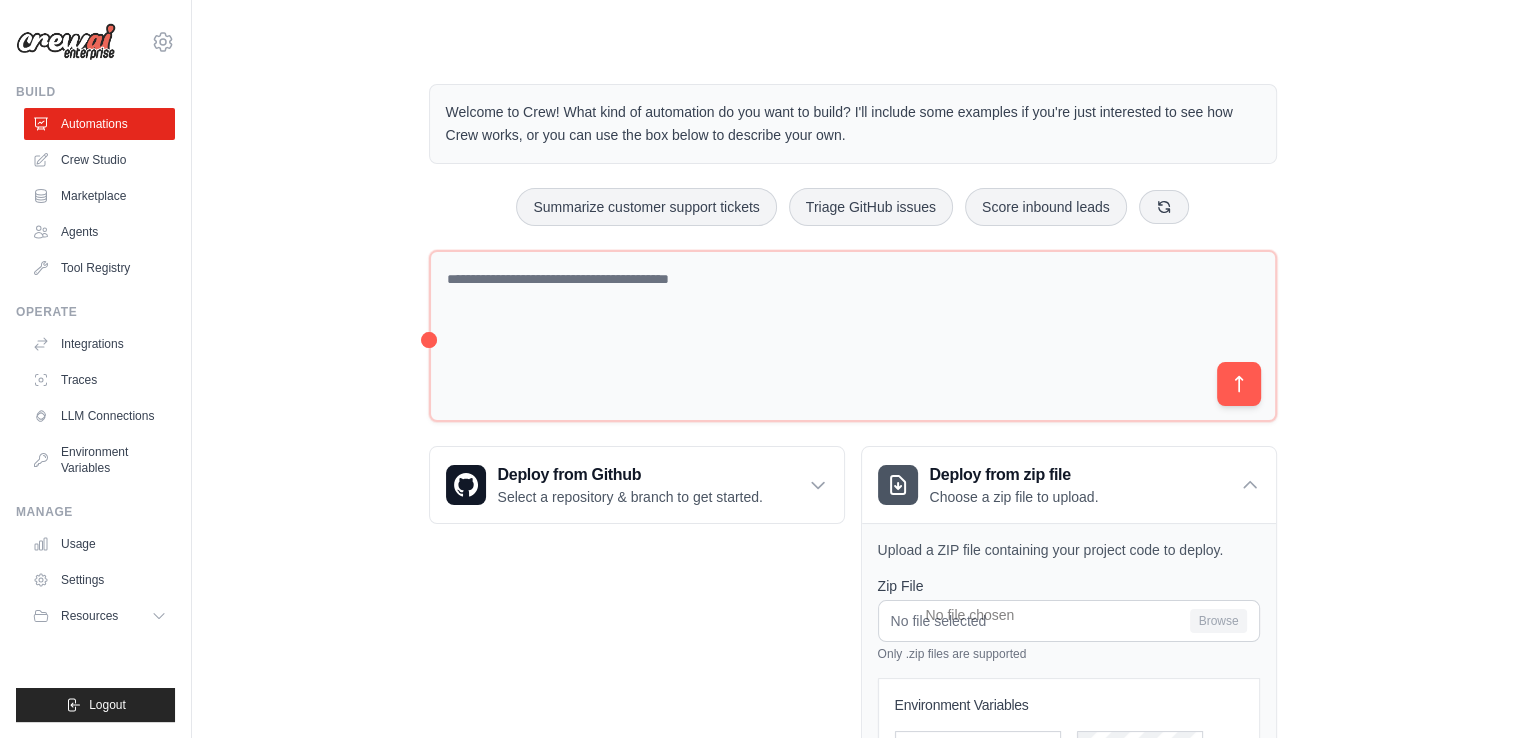 click on "Create an automation" at bounding box center [1286, 617] 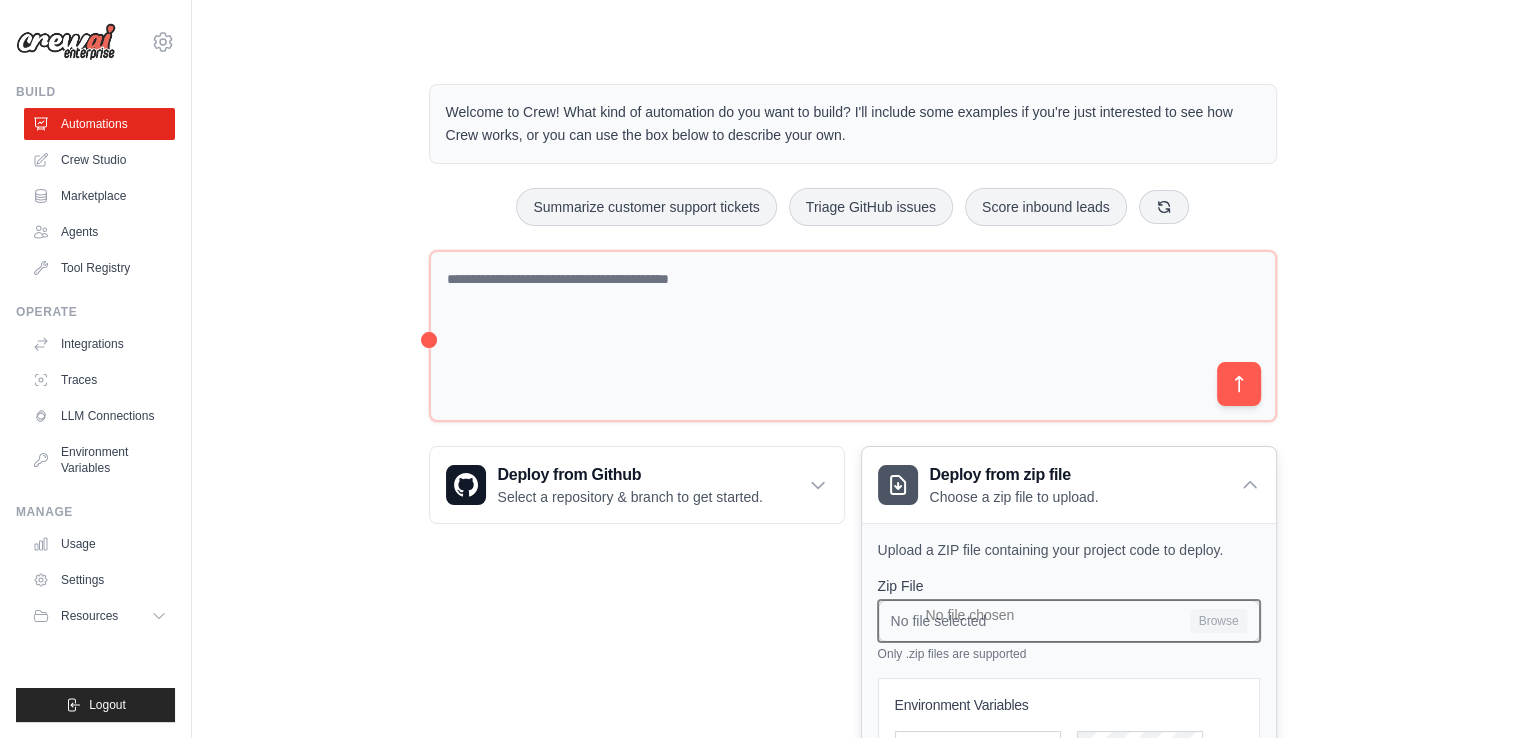 click on "No file selected
Browse" at bounding box center [1069, 621] 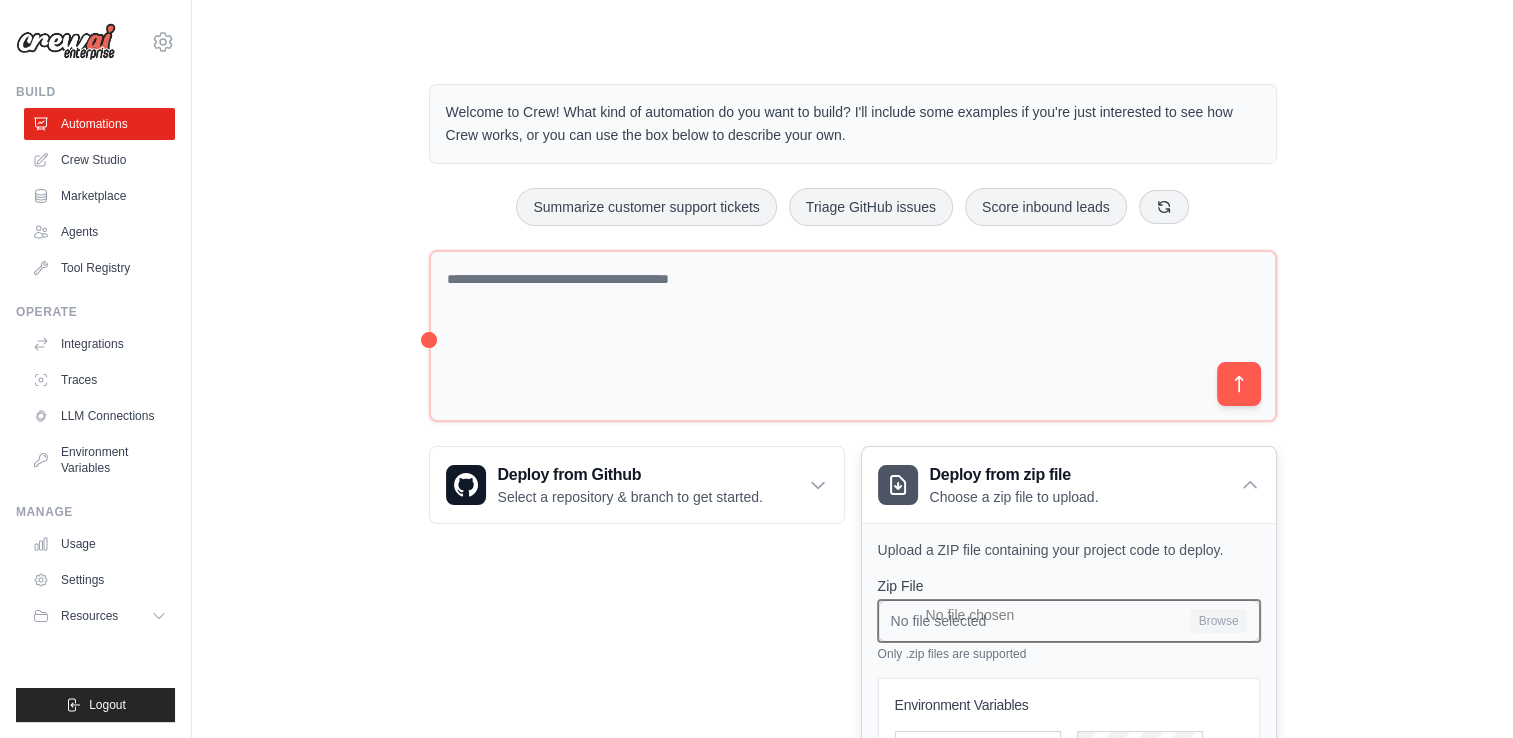 type on "**********" 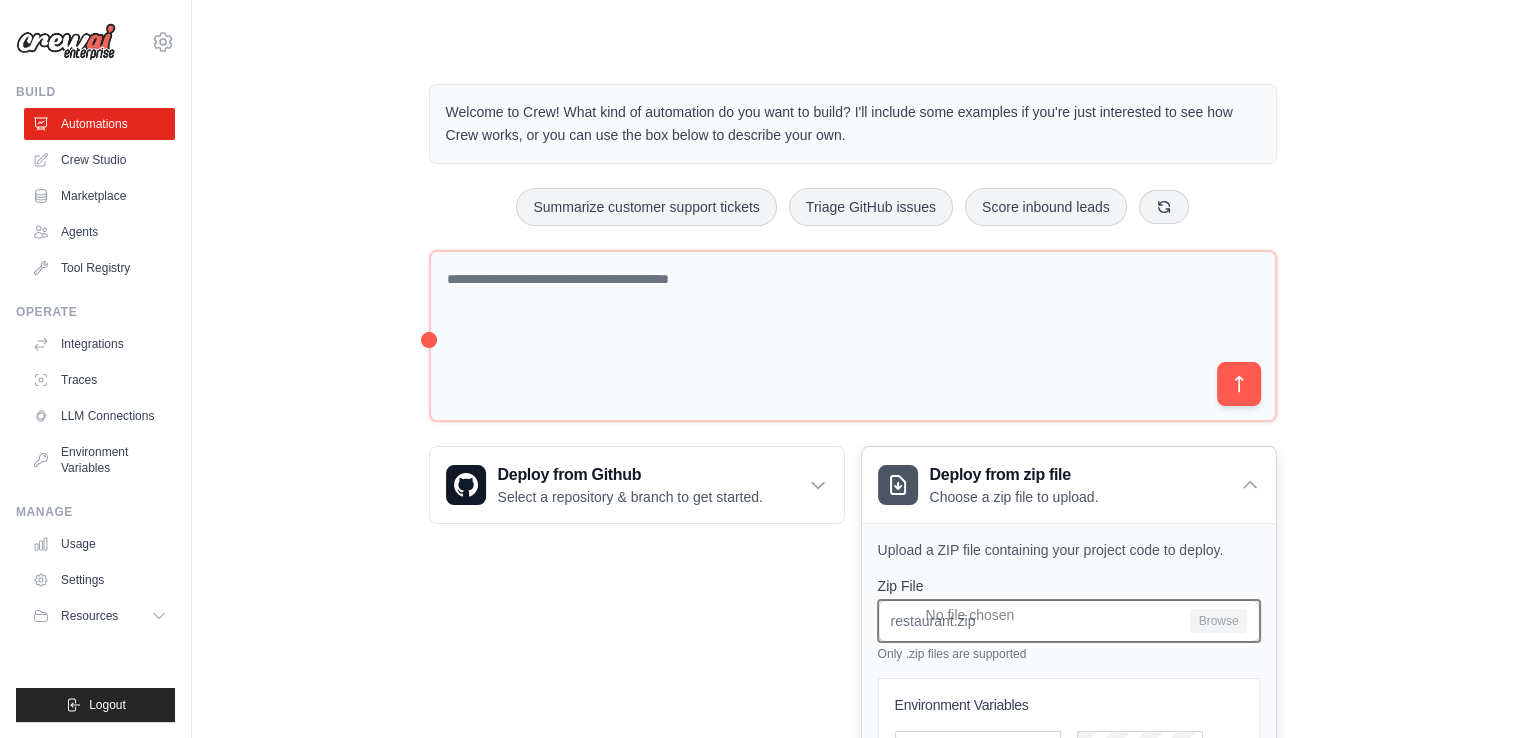 scroll, scrollTop: 225, scrollLeft: 0, axis: vertical 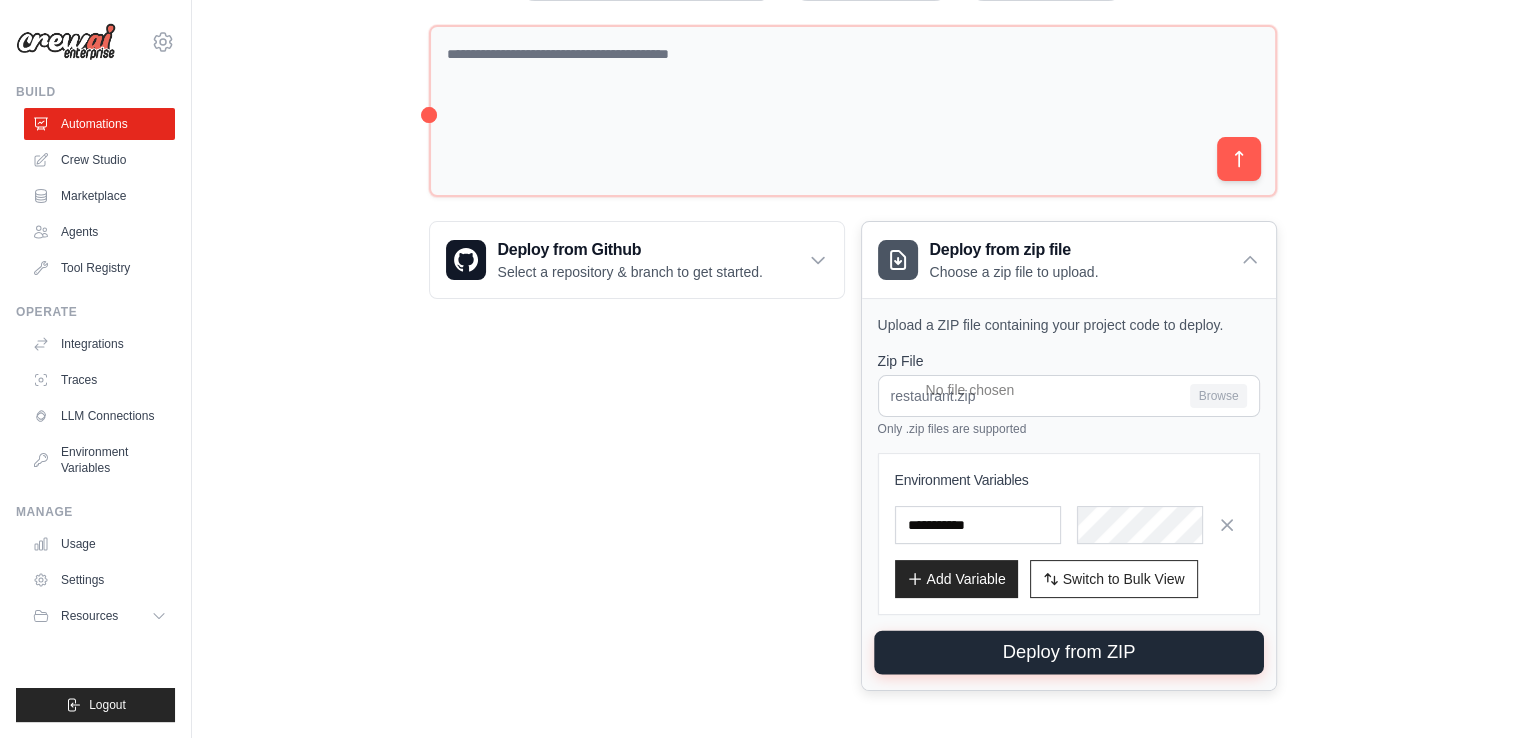click on "Deploy from ZIP" at bounding box center (1069, 653) 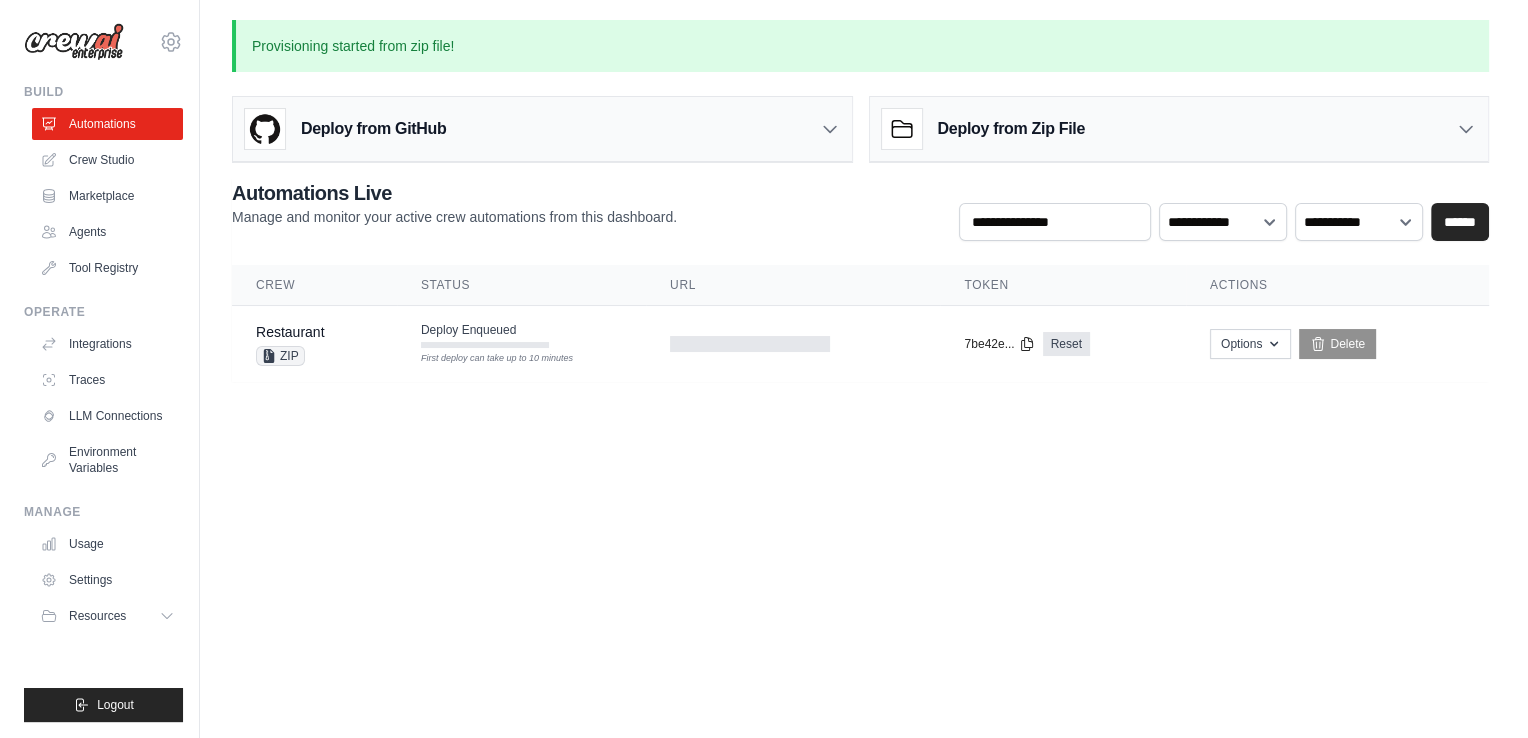 scroll, scrollTop: 0, scrollLeft: 0, axis: both 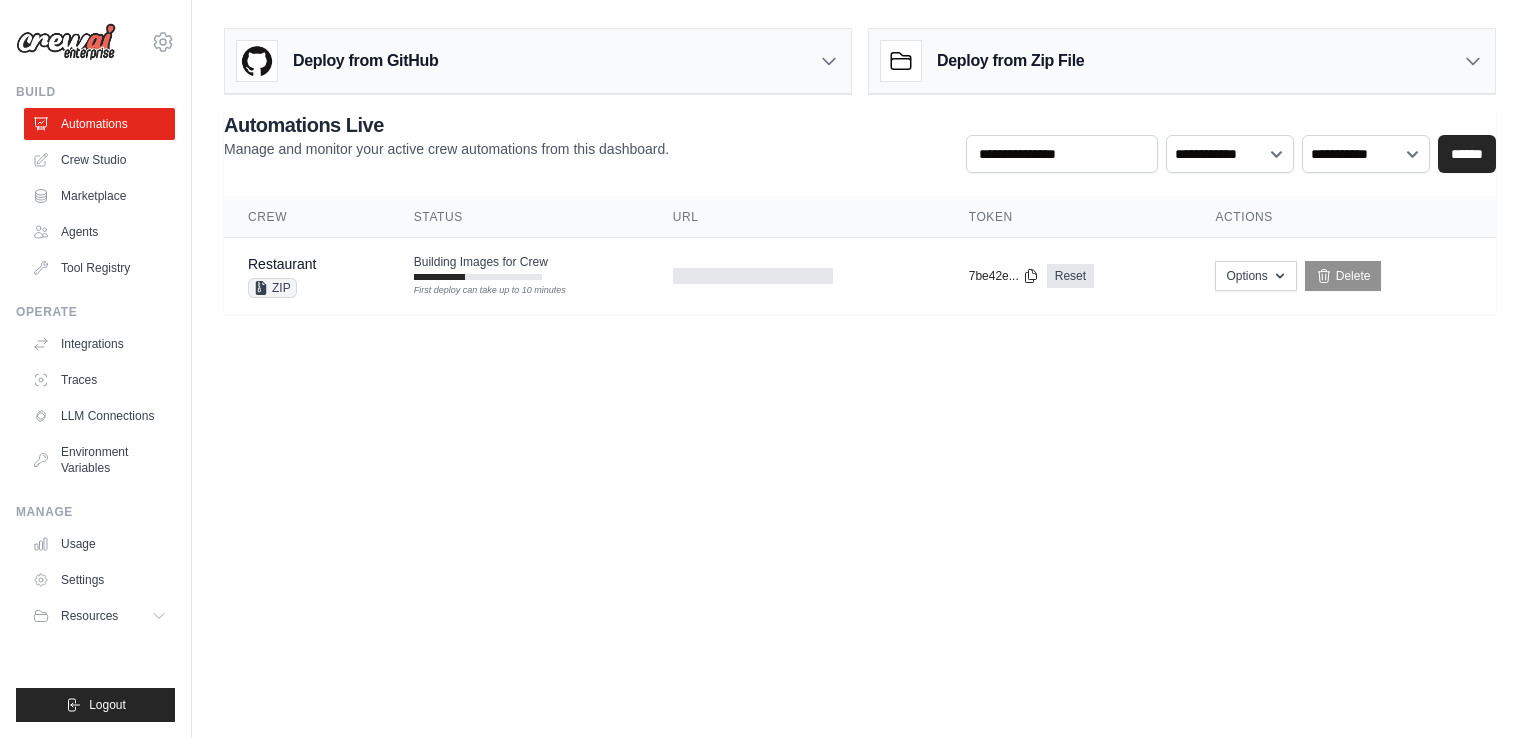 click on "[EMAIL]
Settings
Build
Automations
Crew Studio" at bounding box center (764, 369) 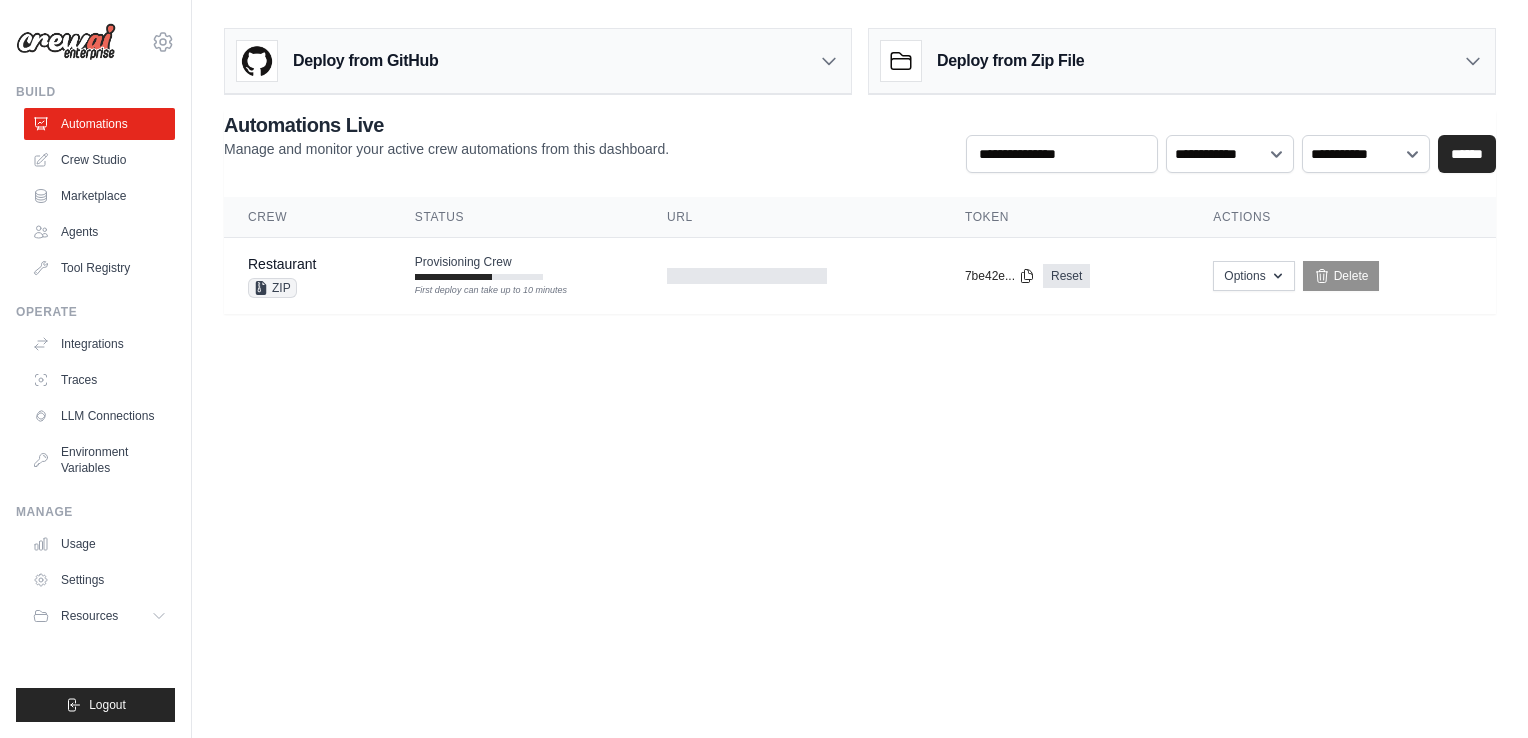 scroll, scrollTop: 0, scrollLeft: 0, axis: both 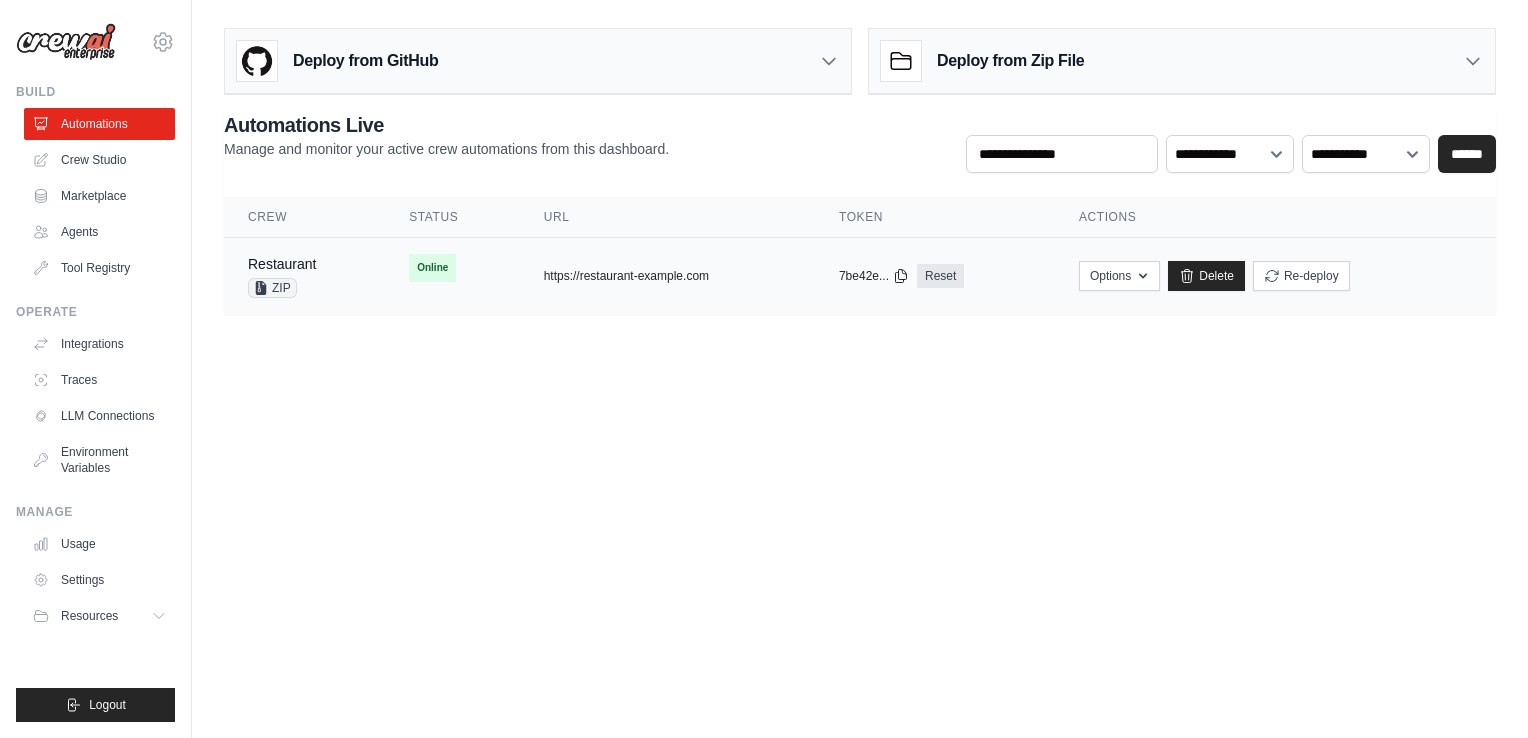 click on "Restaurant
[POSTAL_CODE]" at bounding box center (304, 276) 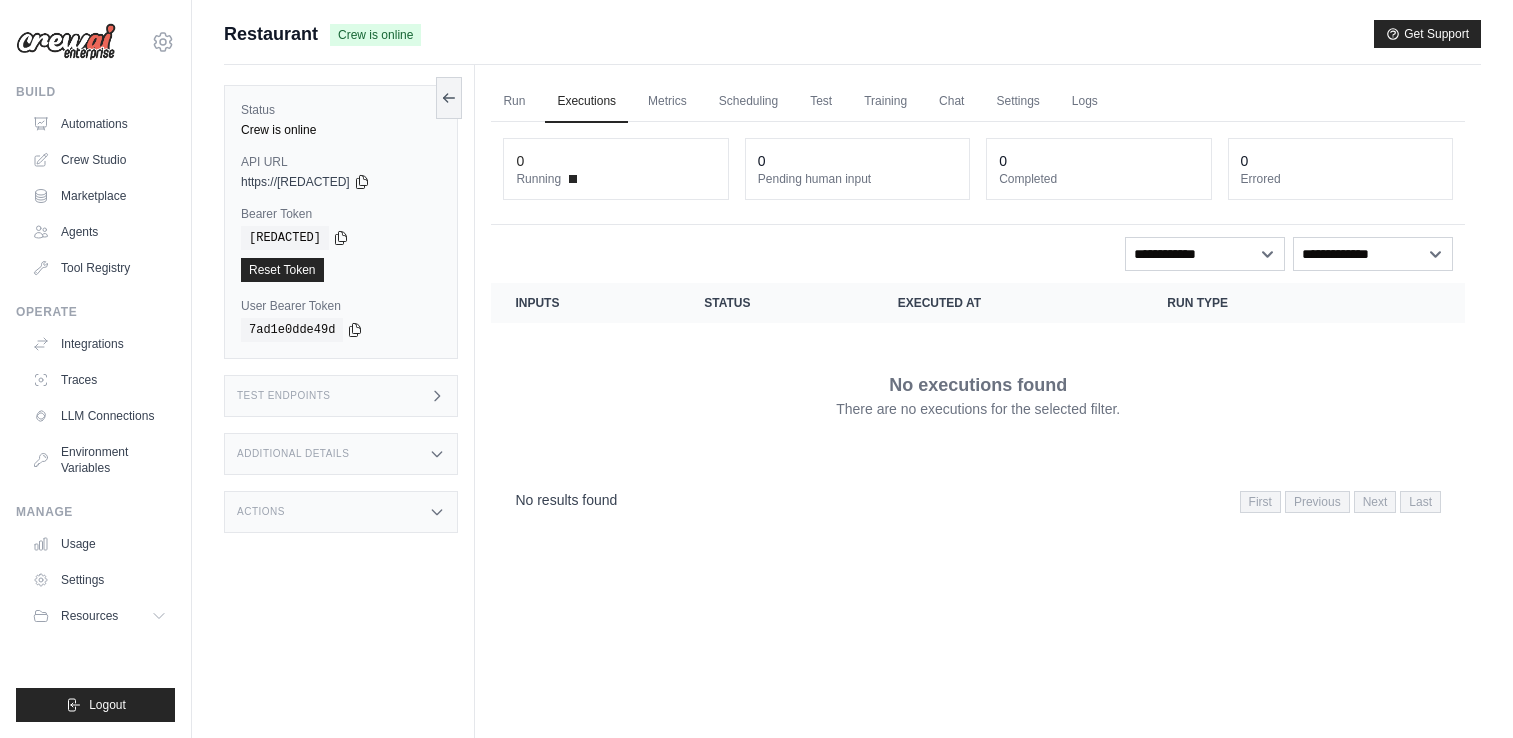 scroll, scrollTop: 0, scrollLeft: 0, axis: both 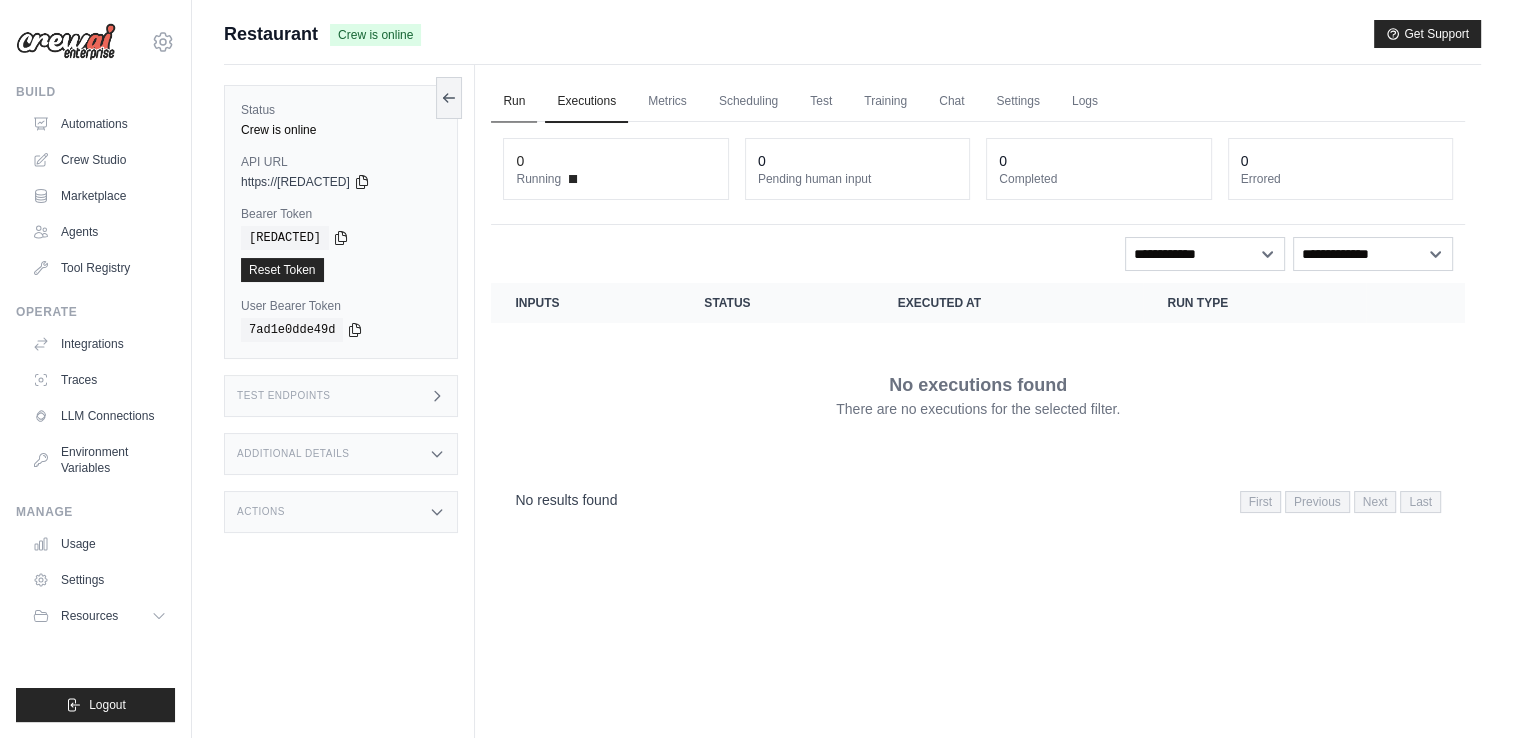 click on "Run" at bounding box center [514, 102] 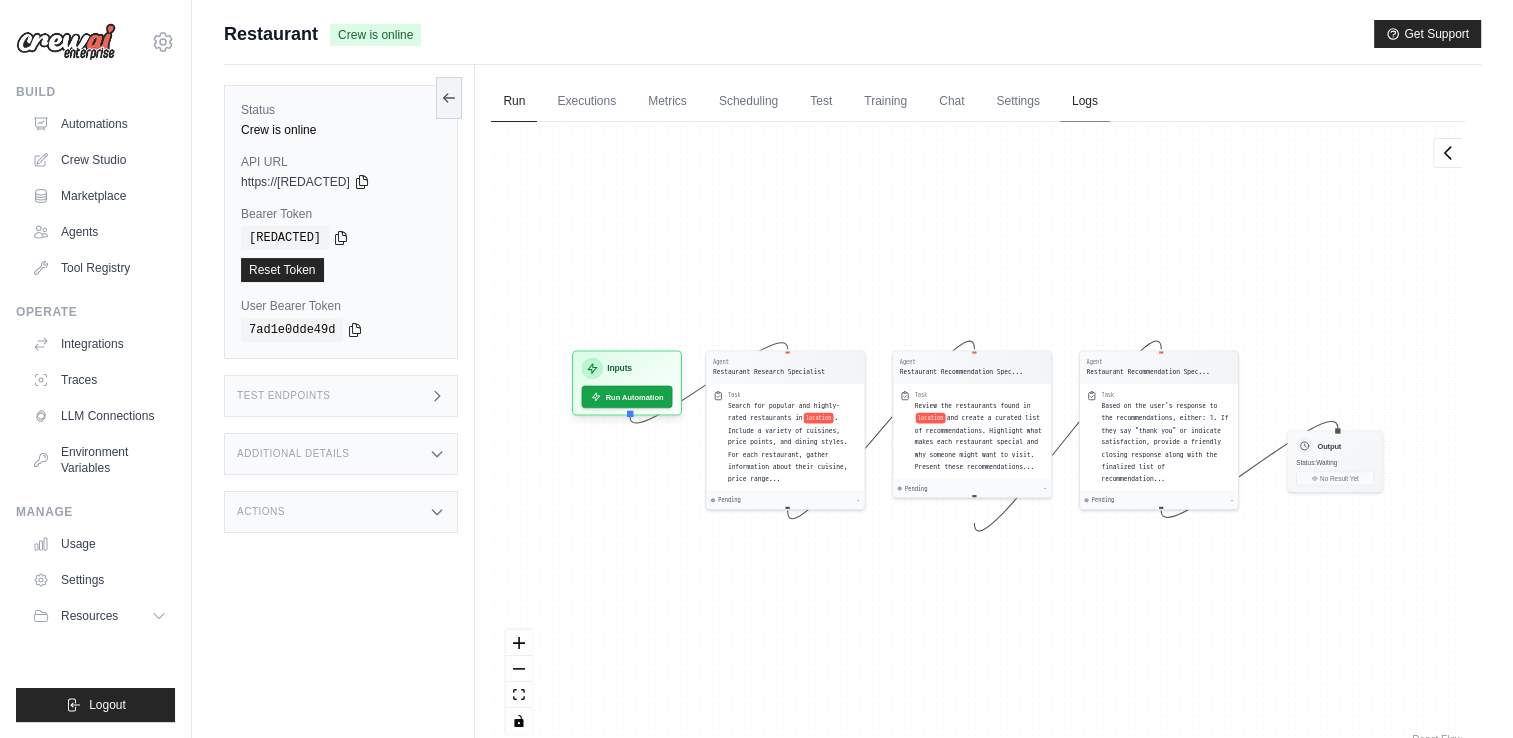 click on "Logs" at bounding box center (1085, 102) 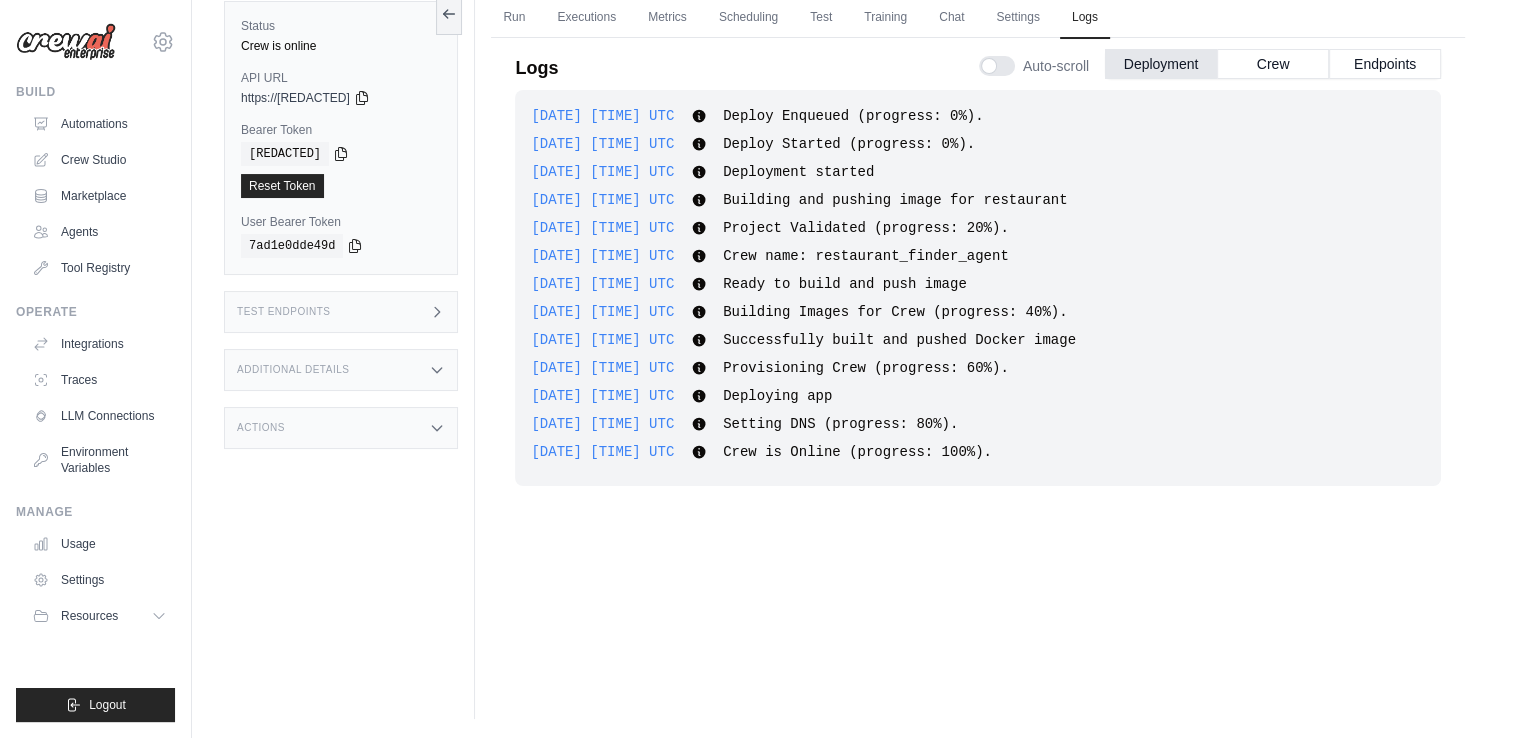 scroll, scrollTop: 0, scrollLeft: 0, axis: both 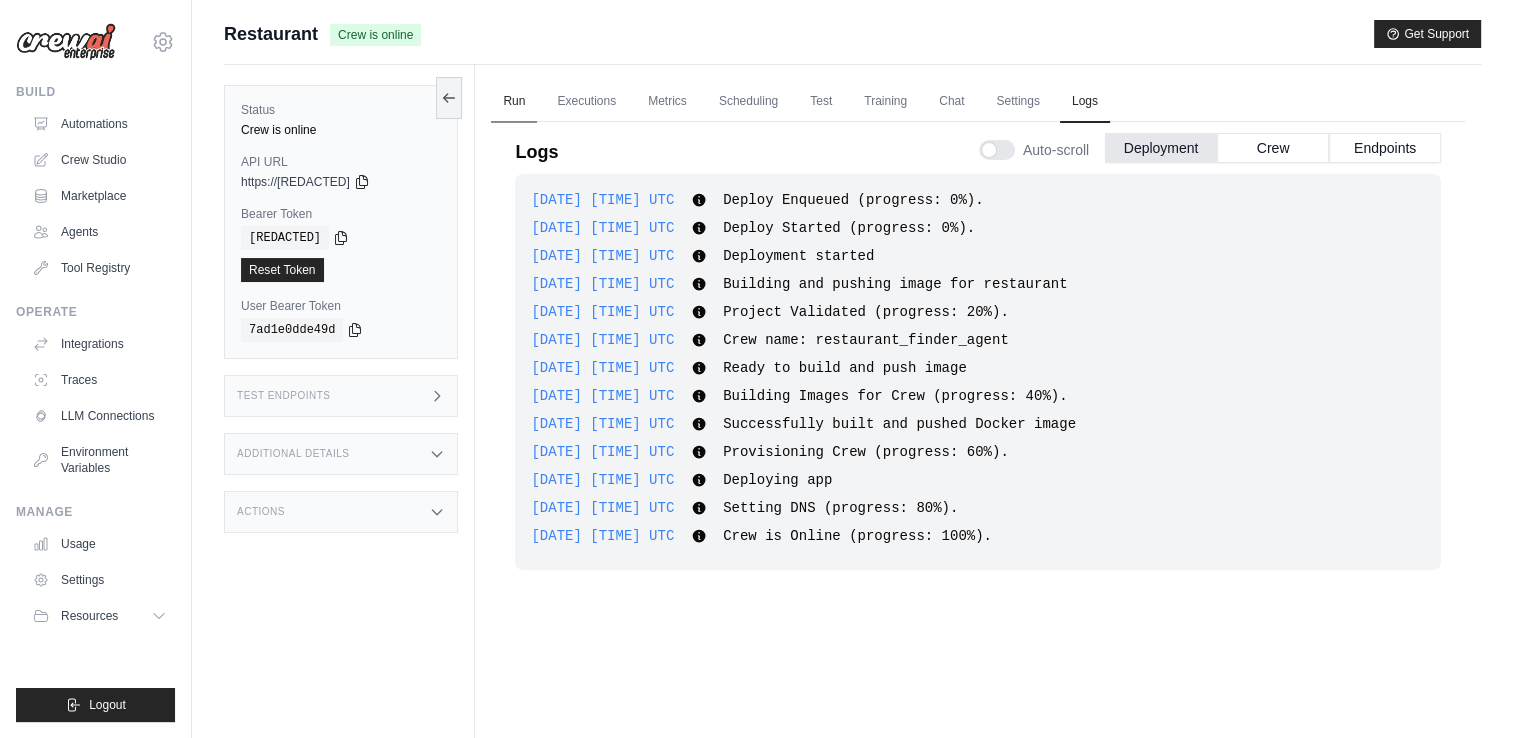 click on "Run" at bounding box center (514, 102) 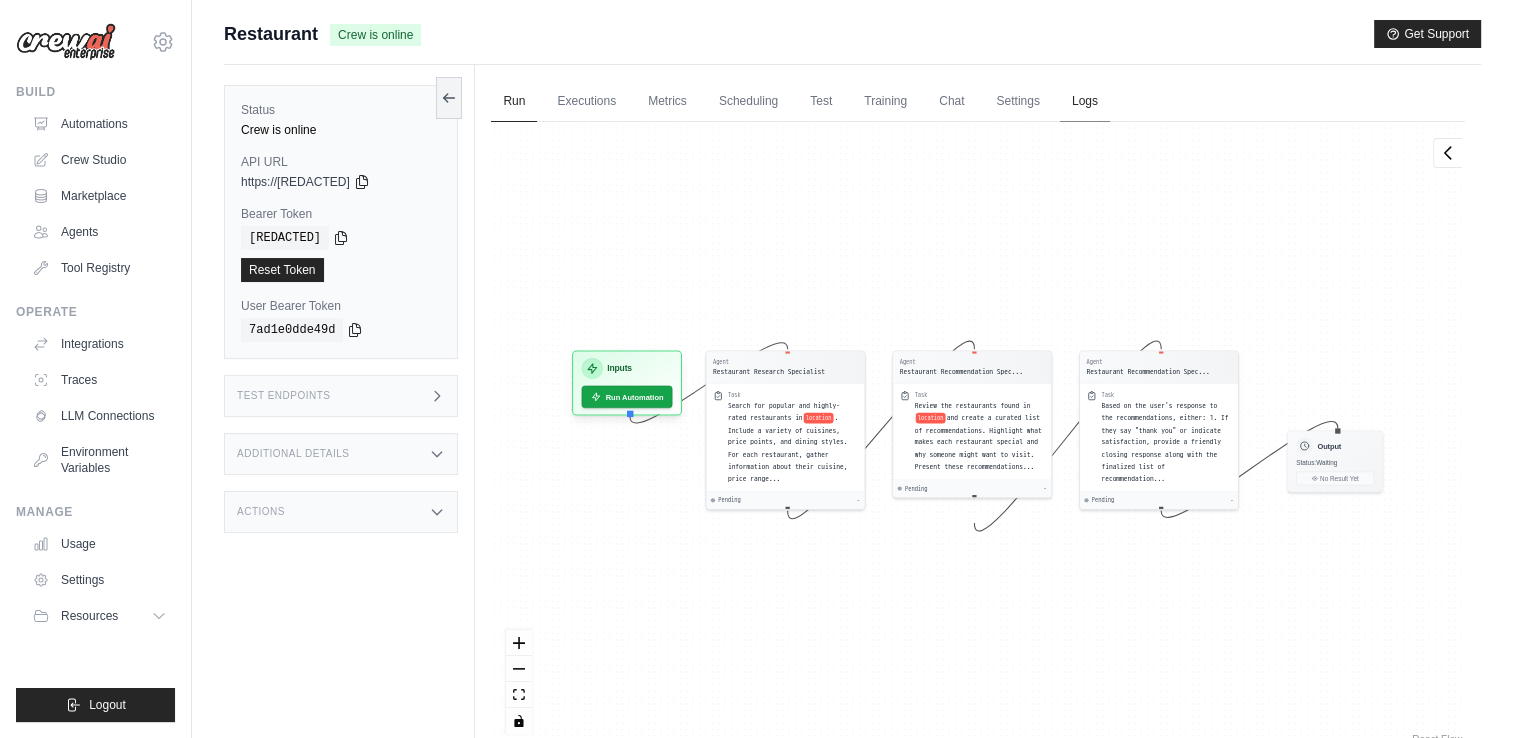 click on "Logs" at bounding box center [1085, 102] 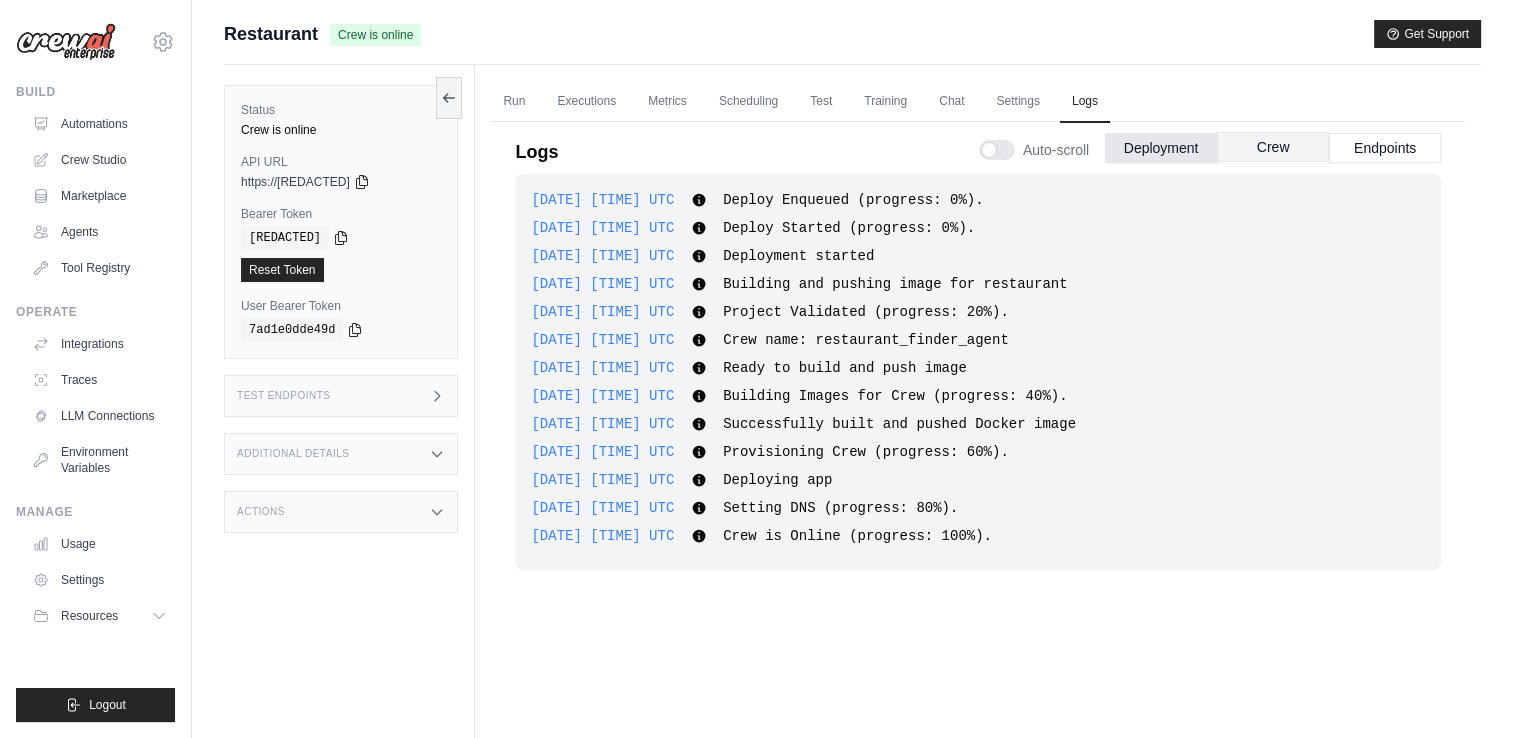 click on "Crew" at bounding box center (1273, 147) 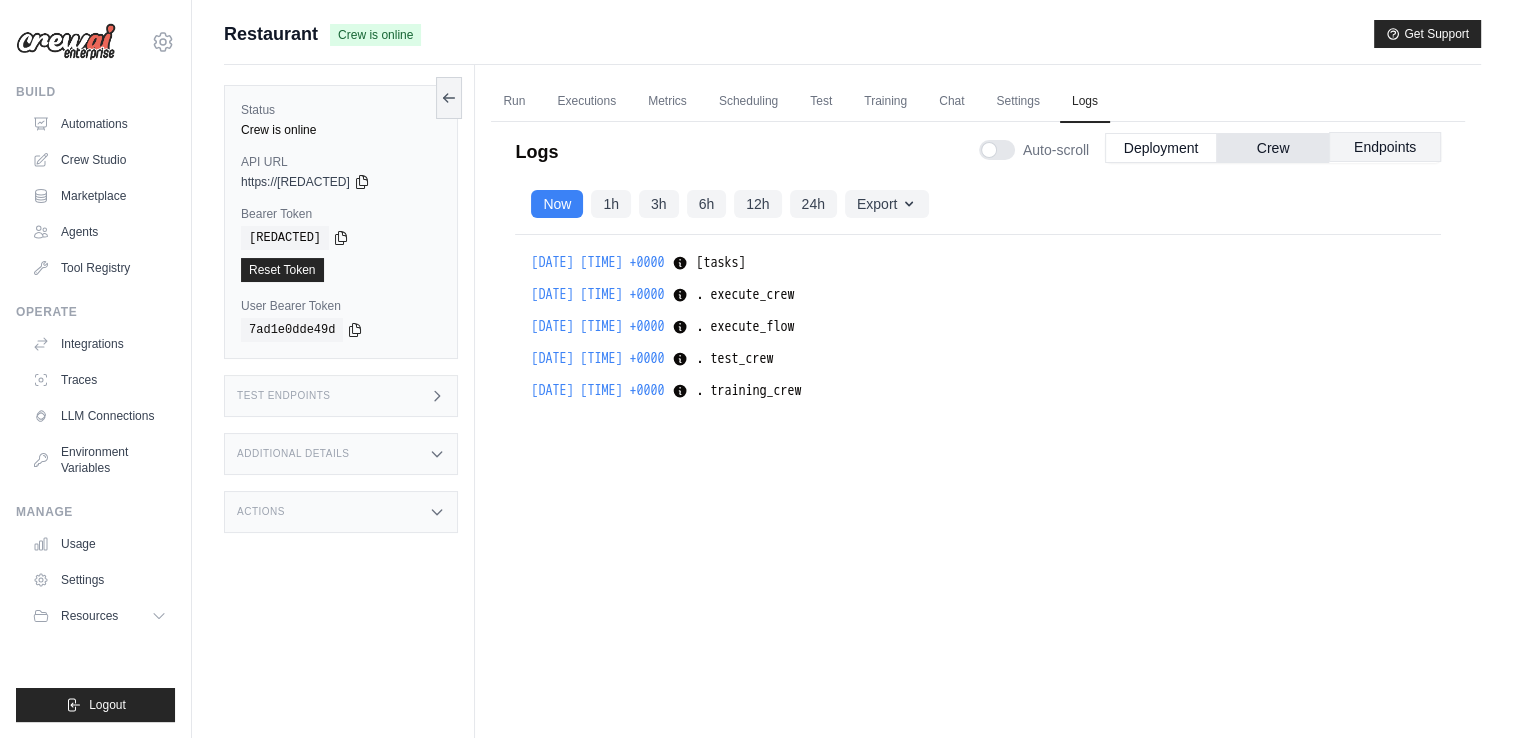 click on "Endpoints" at bounding box center (1385, 147) 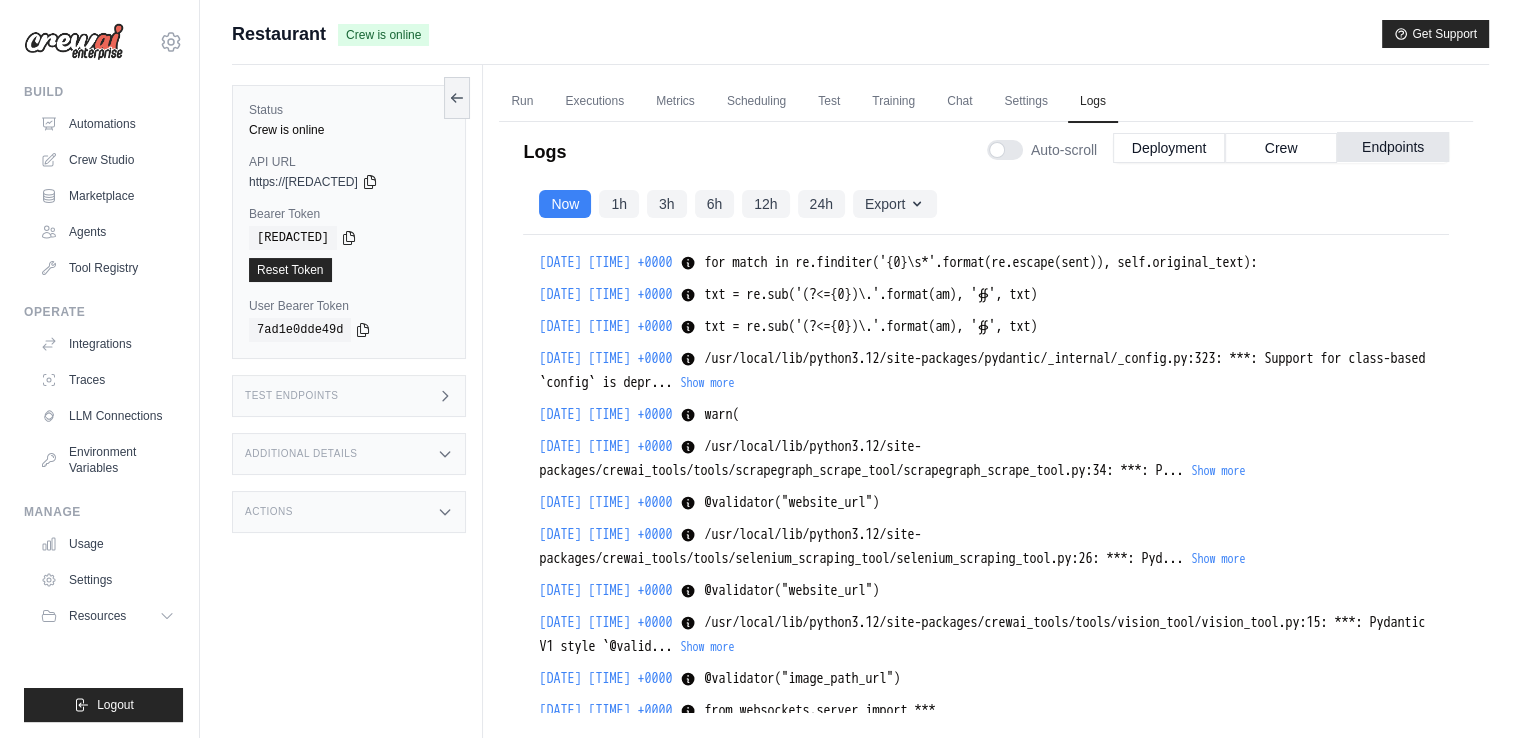 scroll, scrollTop: 1889, scrollLeft: 0, axis: vertical 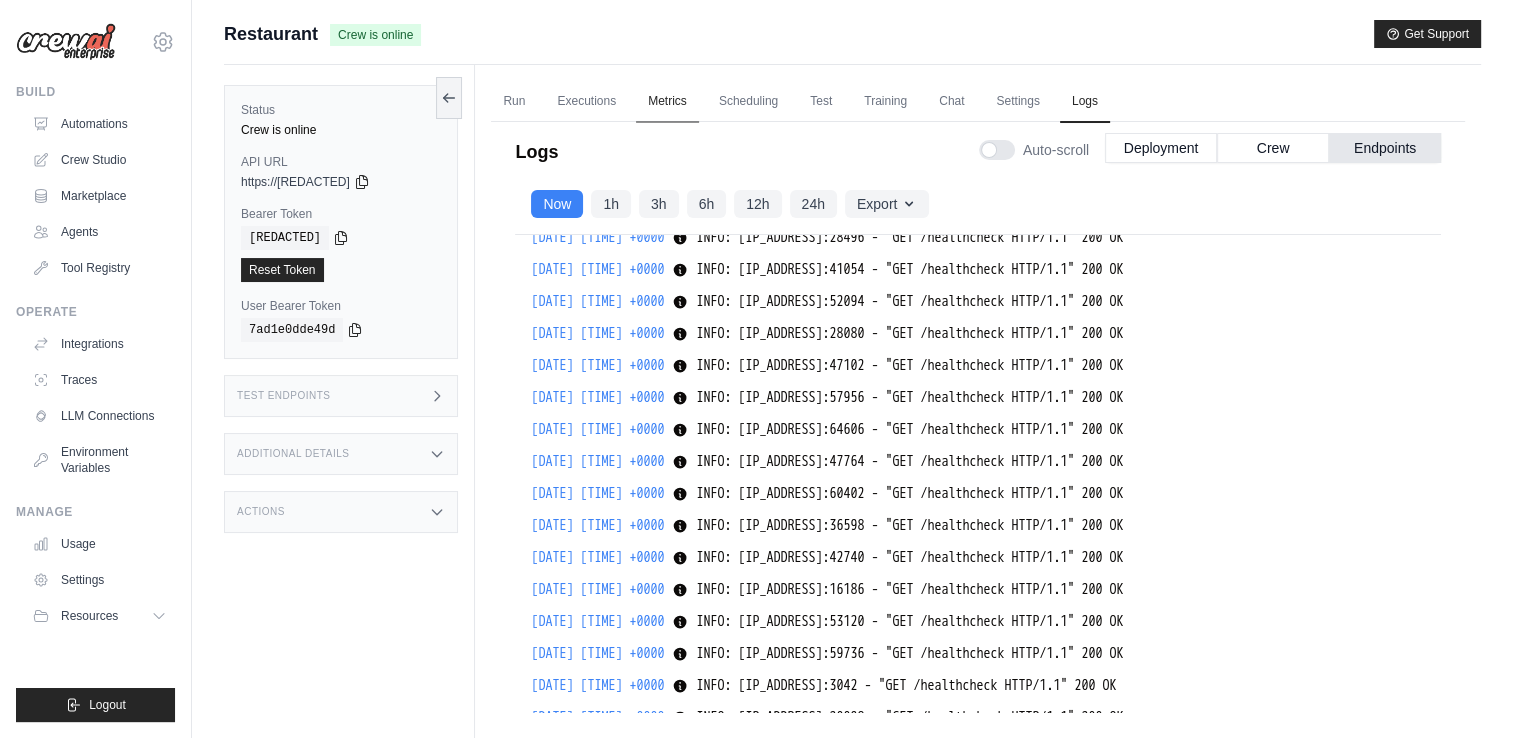 click on "Metrics" at bounding box center (667, 102) 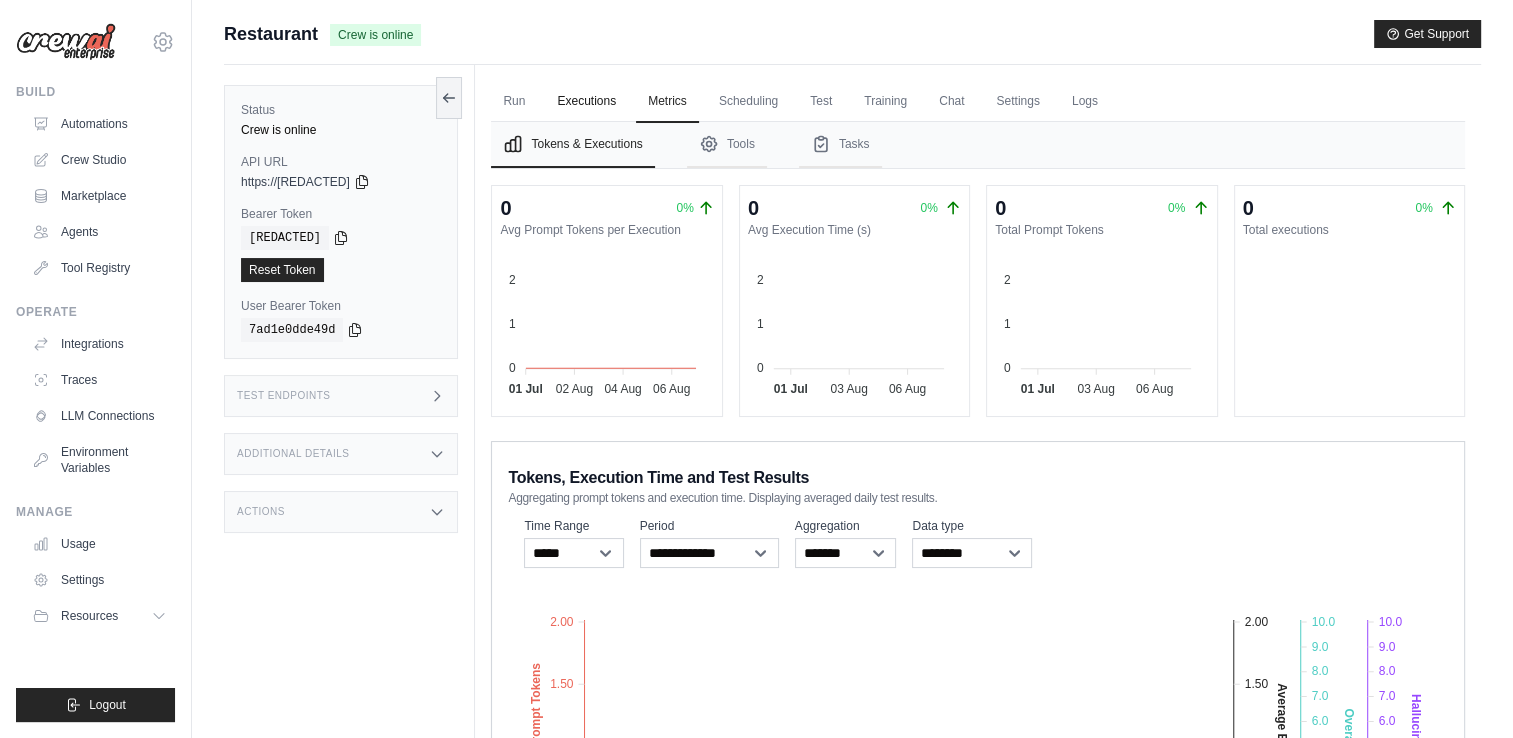click on "Executions" at bounding box center [586, 102] 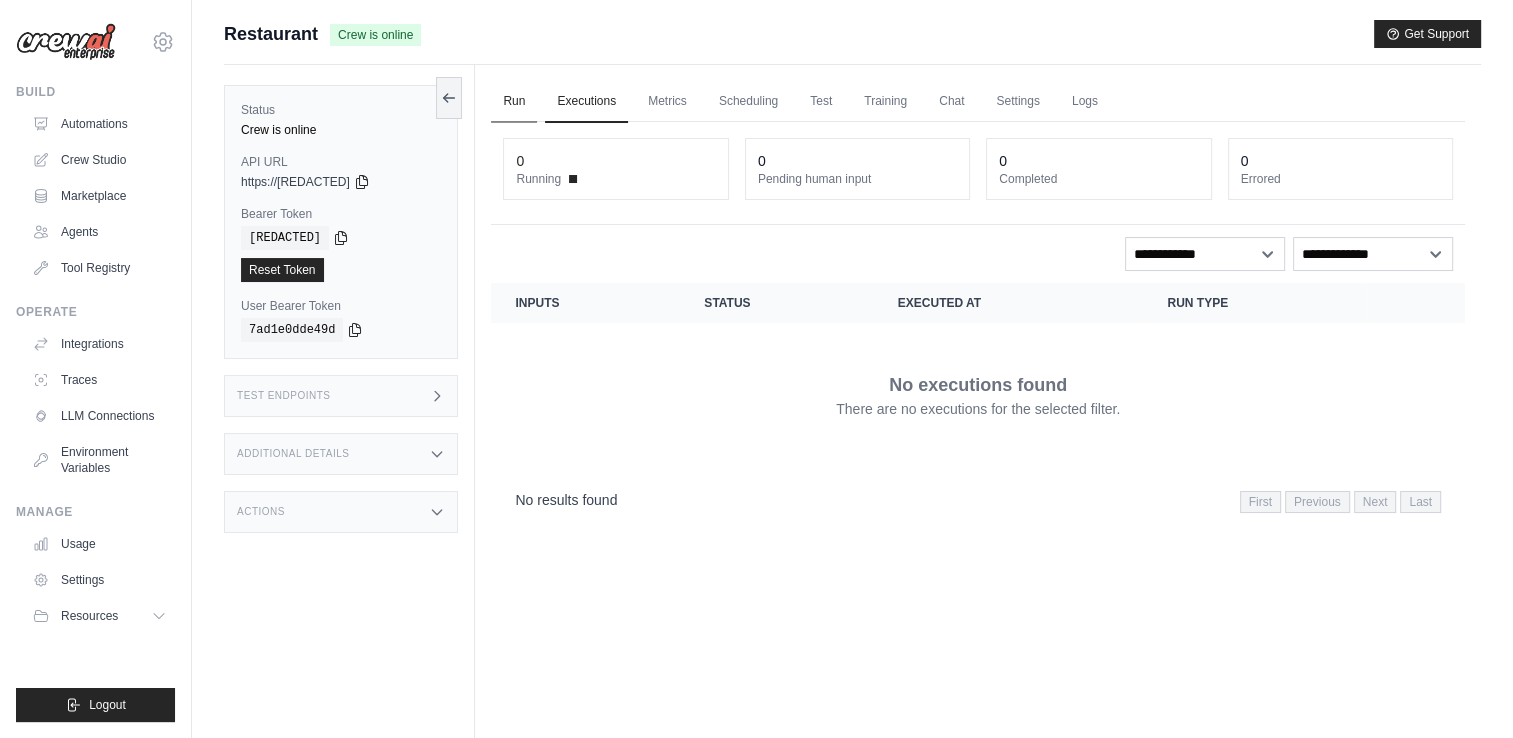 click on "Run" at bounding box center (514, 102) 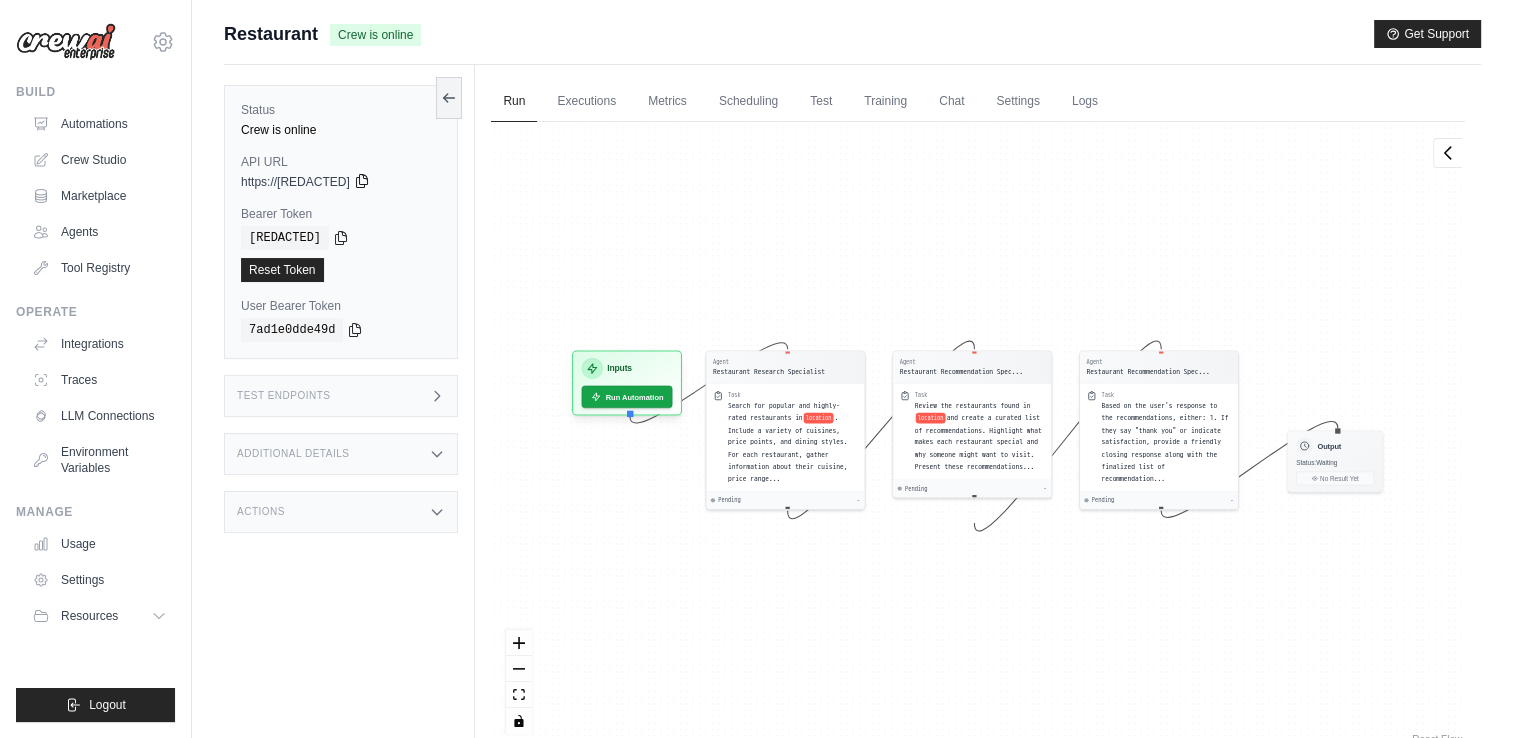 click 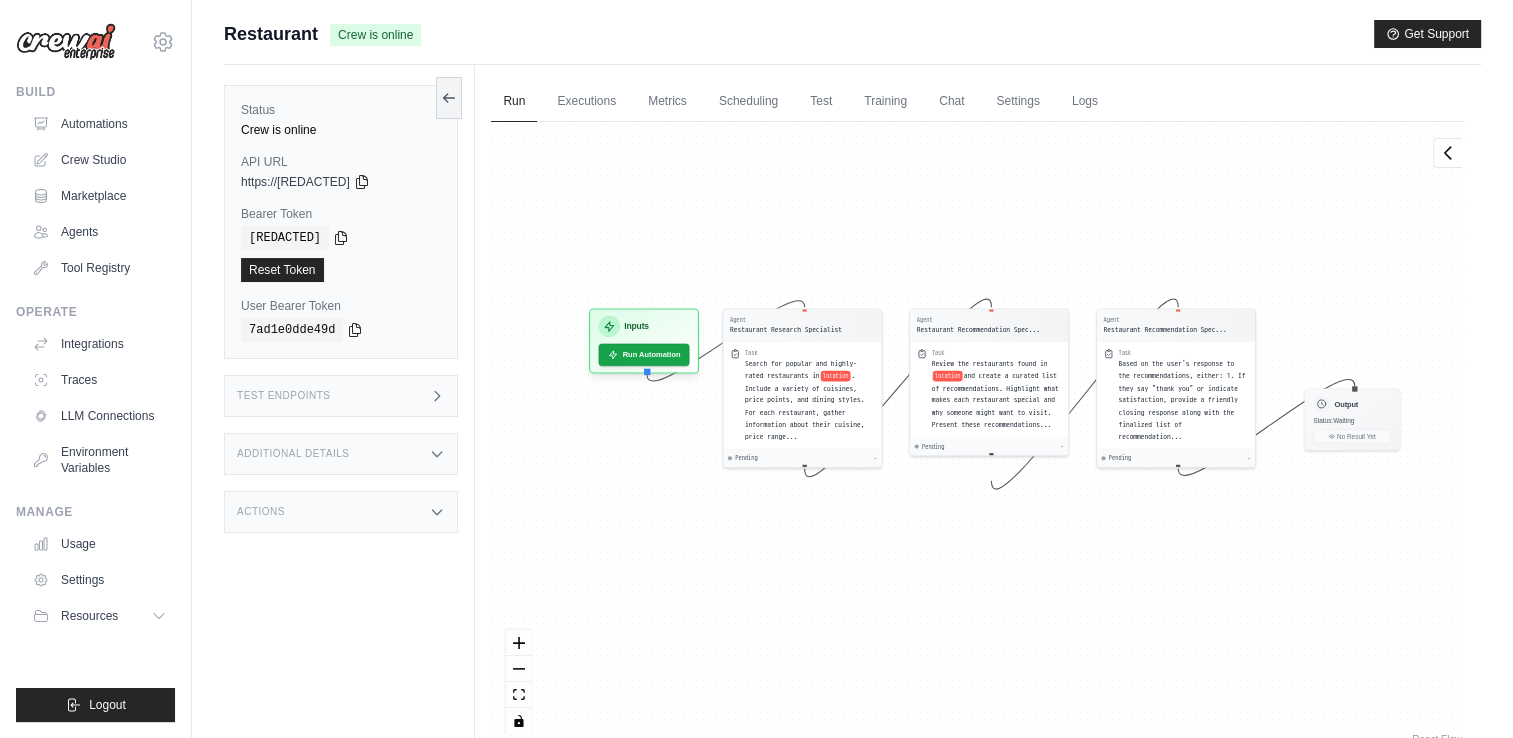 drag, startPoint x: 548, startPoint y: 332, endPoint x: 563, endPoint y: 290, distance: 44.598206 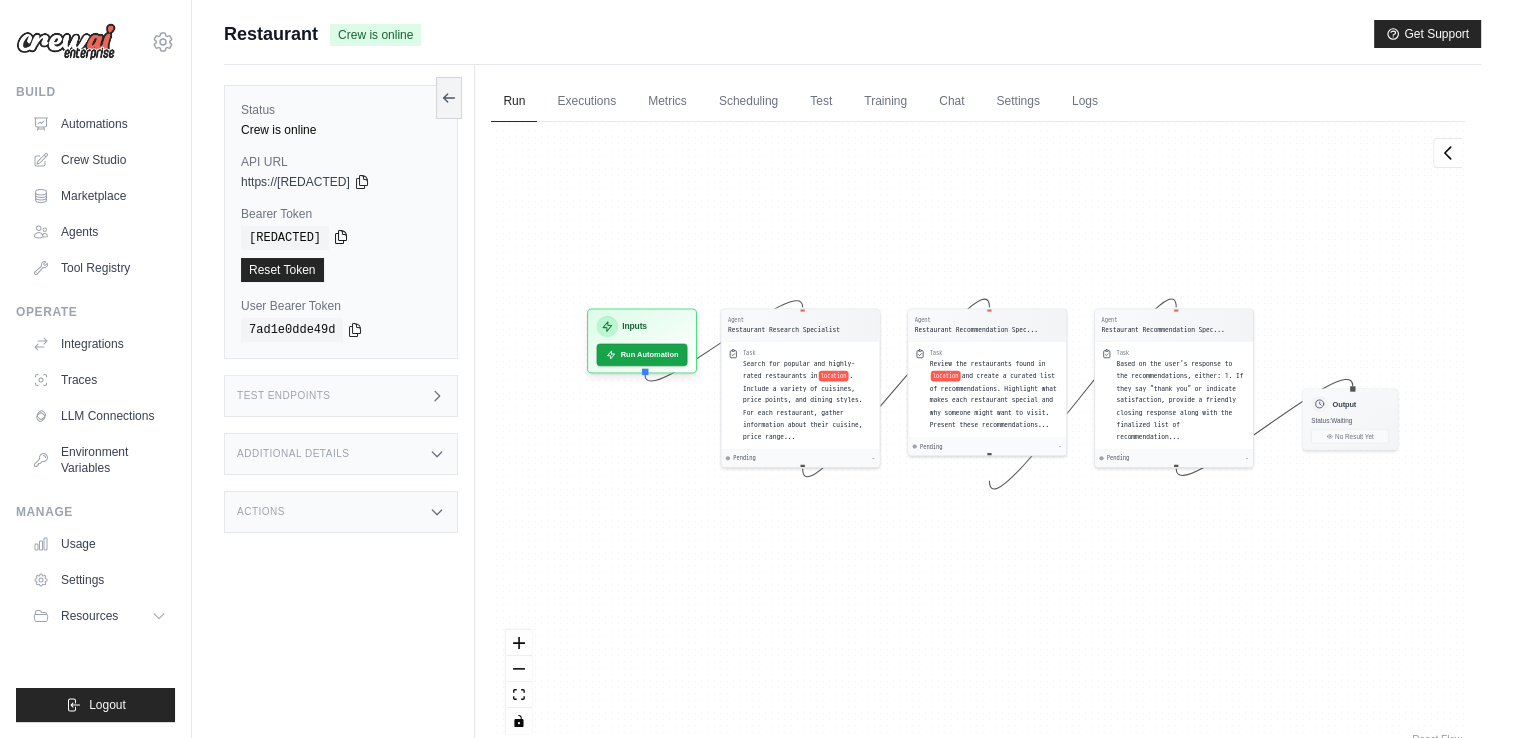 click 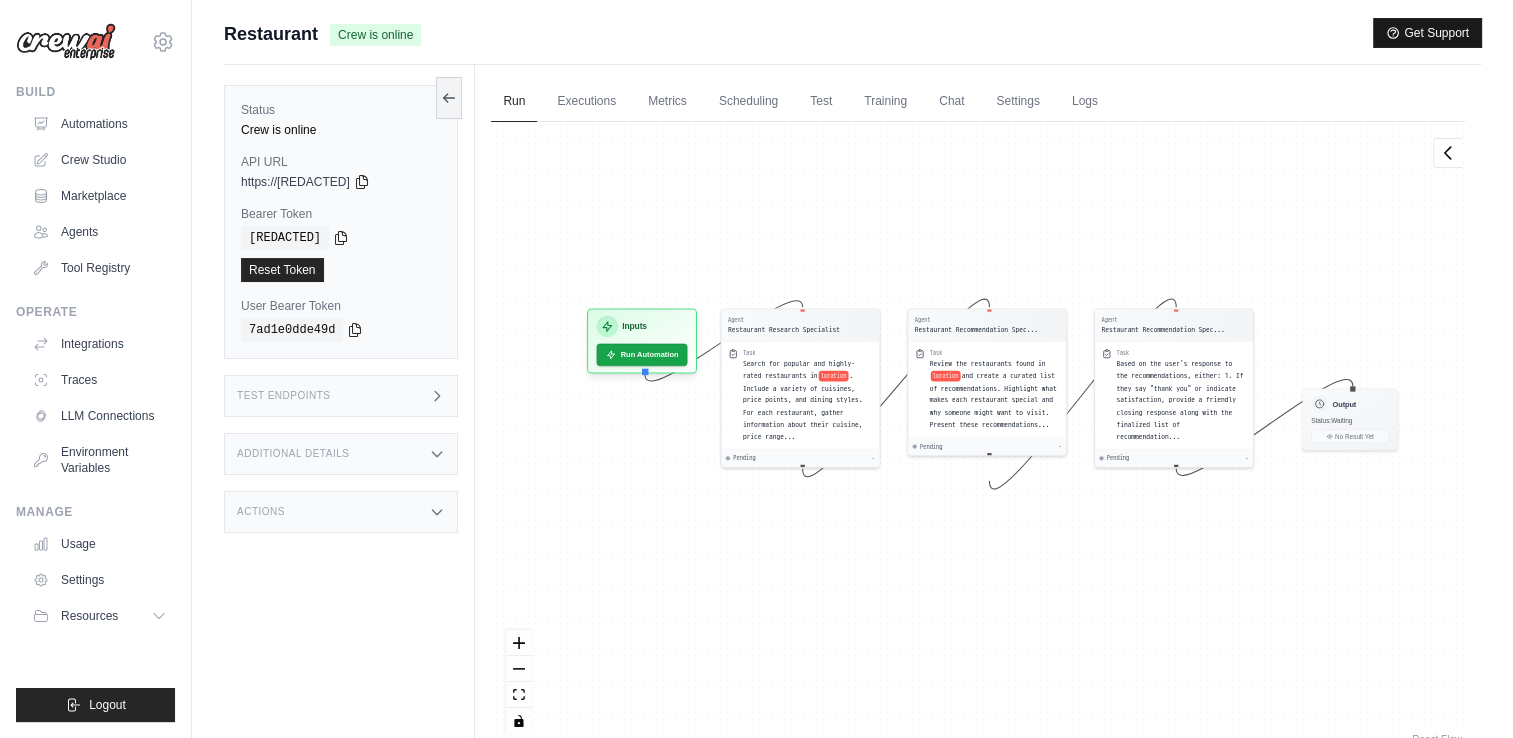 click on "Get Support" at bounding box center (1427, 33) 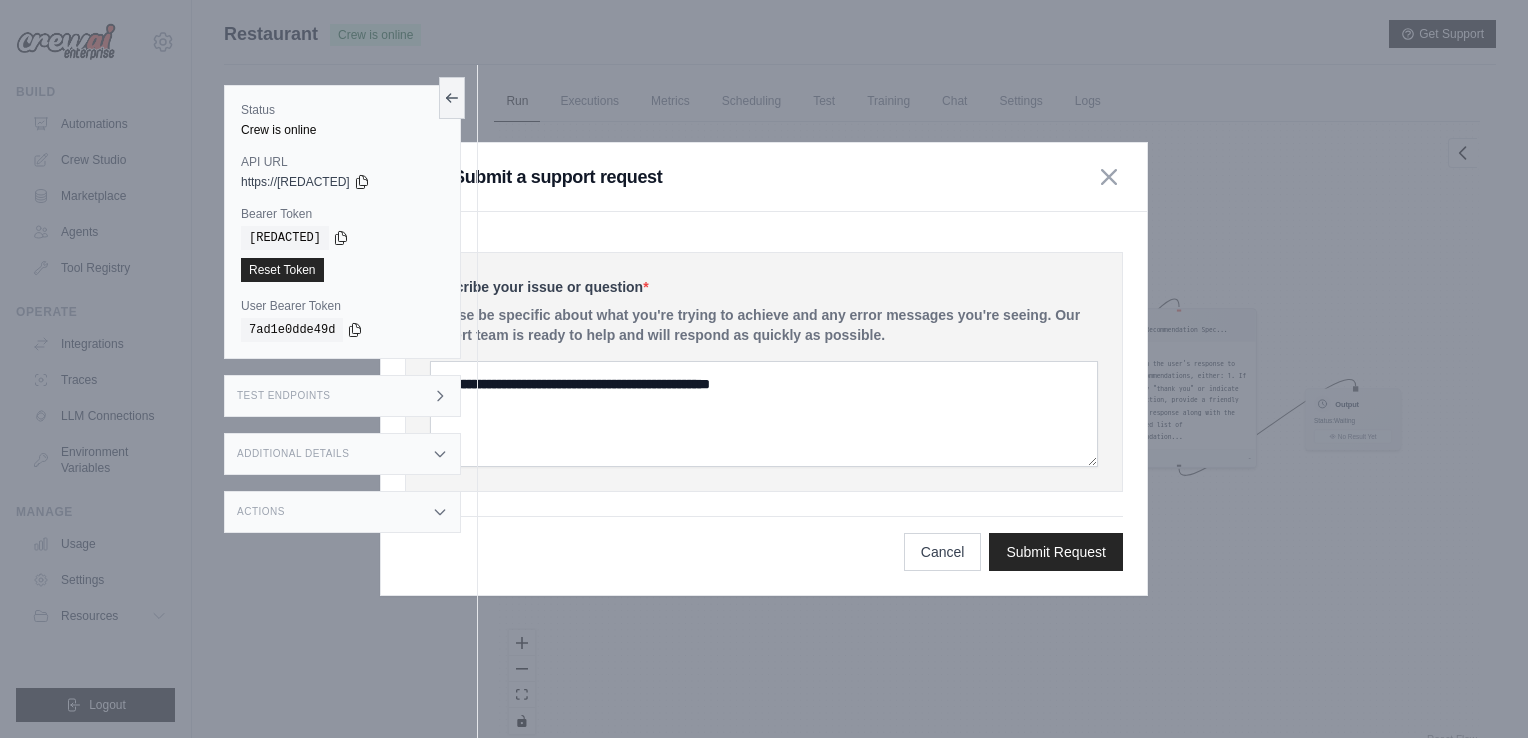 drag, startPoint x: 776, startPoint y: 162, endPoint x: 511, endPoint y: 130, distance: 266.92508 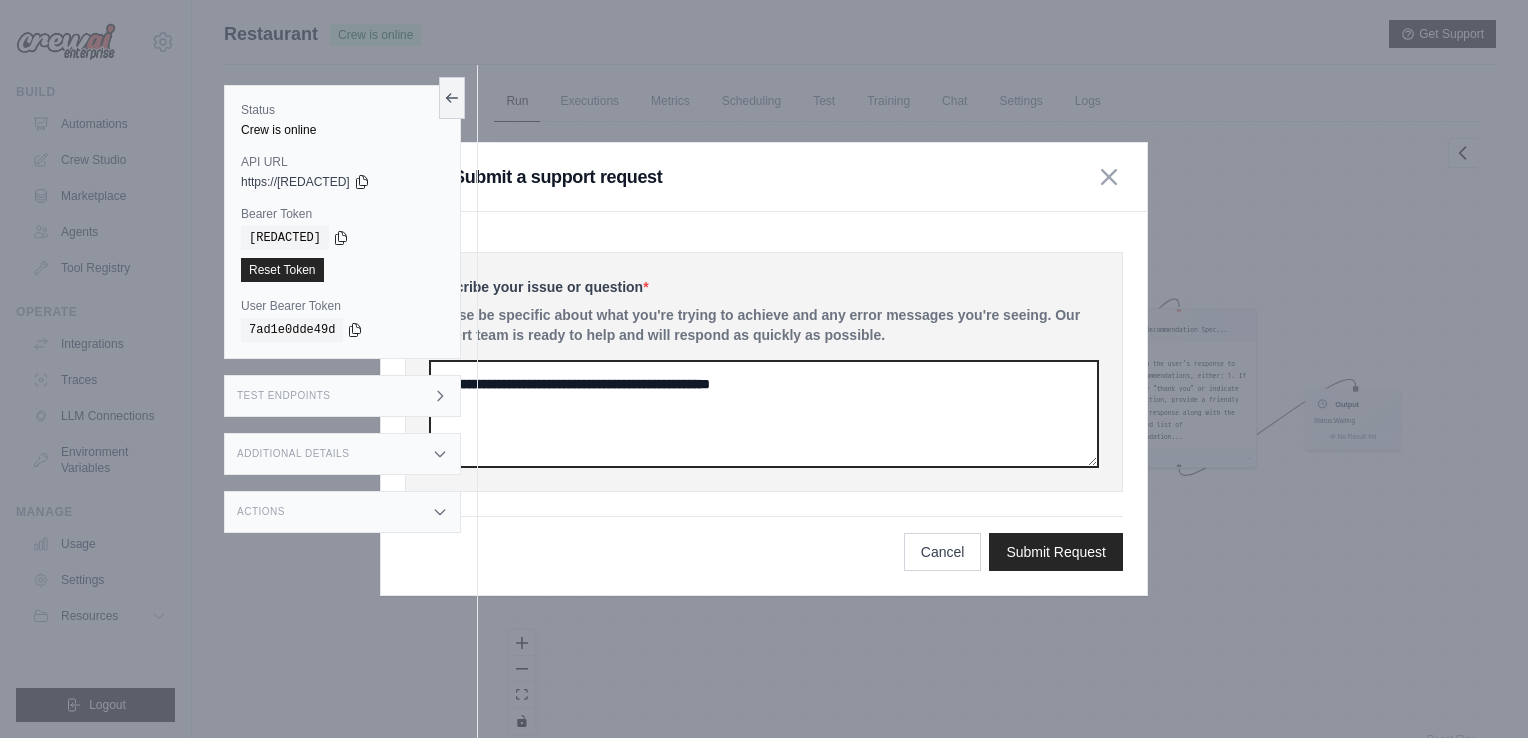 click at bounding box center (764, 414) 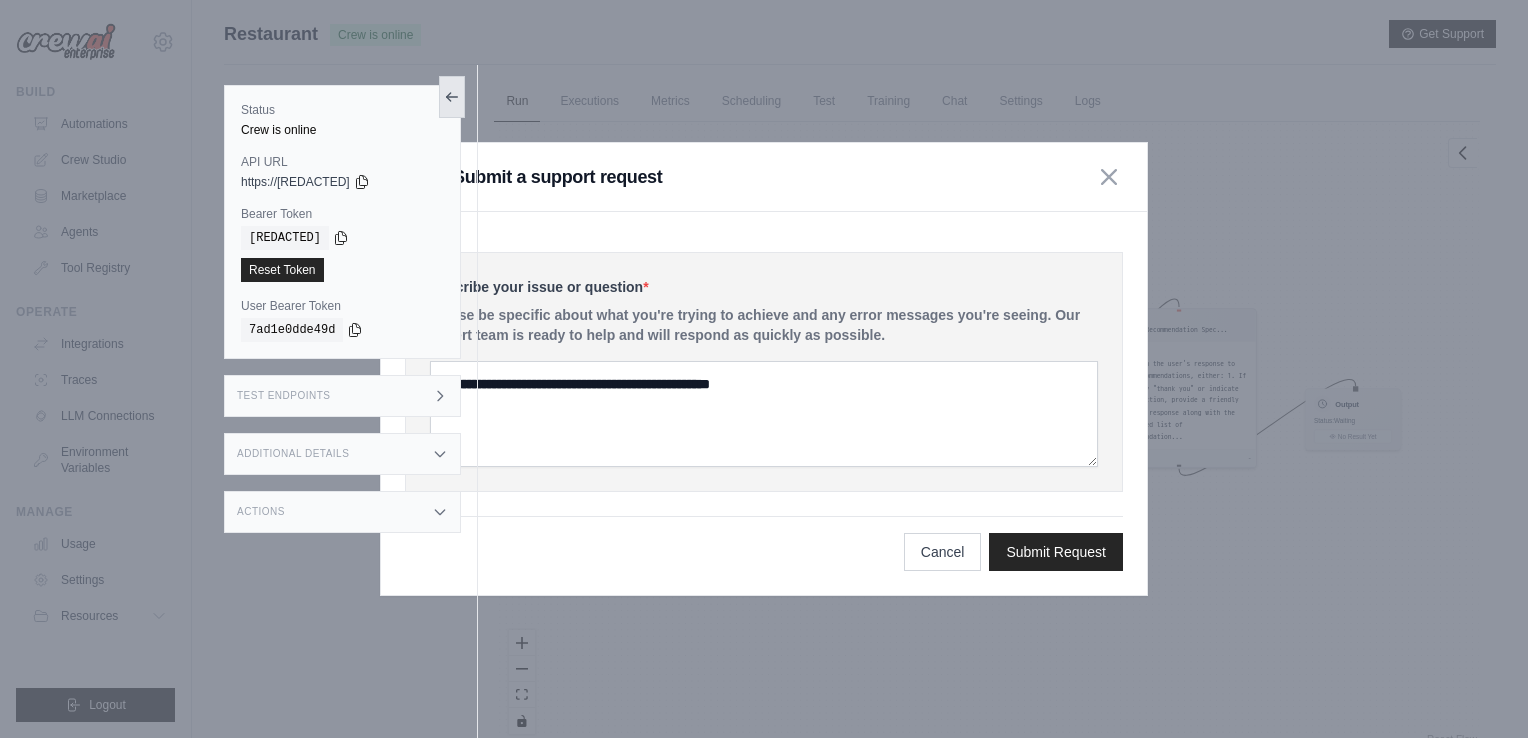 click 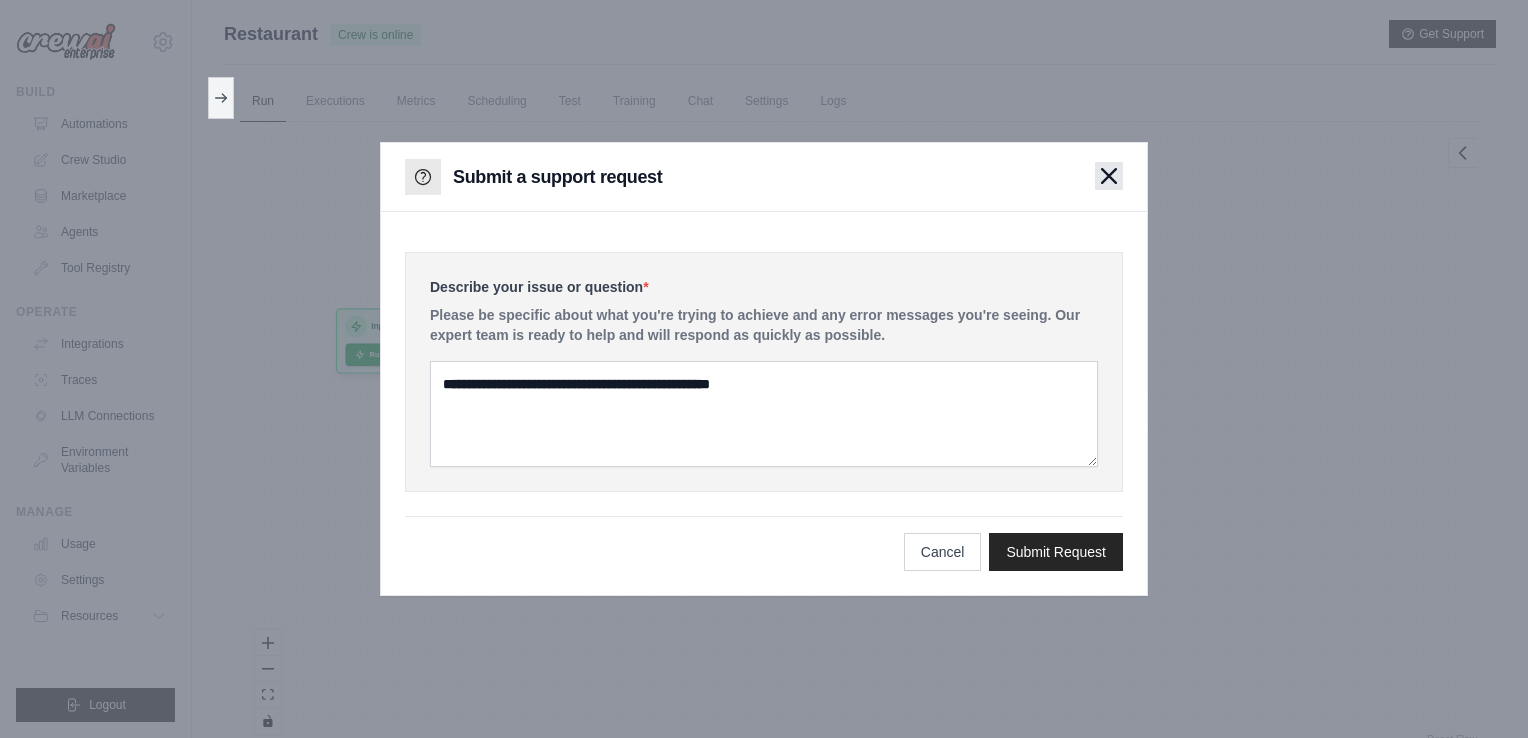 click 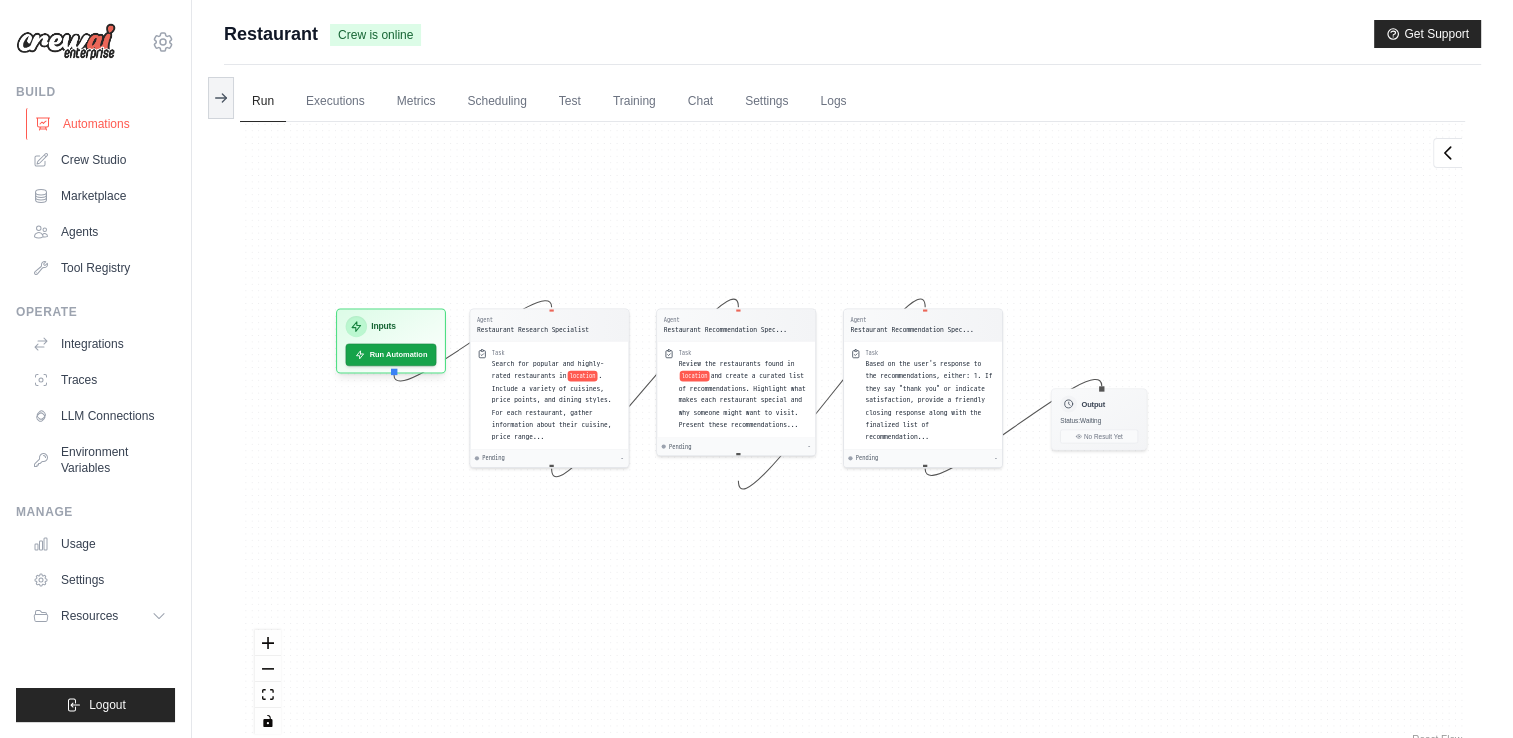 click on "Automations" at bounding box center (101, 124) 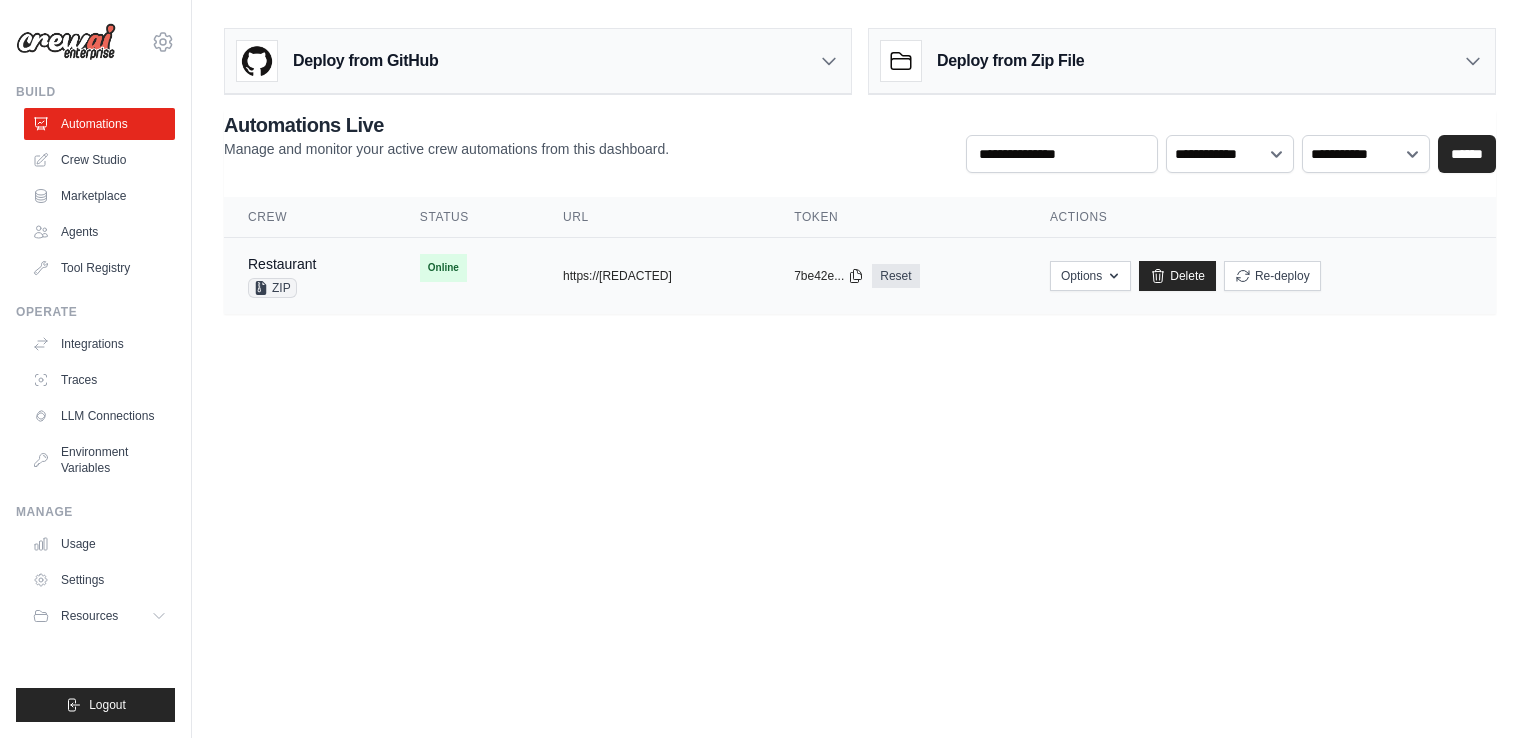 click on "copied
https://restaurant-4525ef03-e32c-4b" at bounding box center [654, 276] 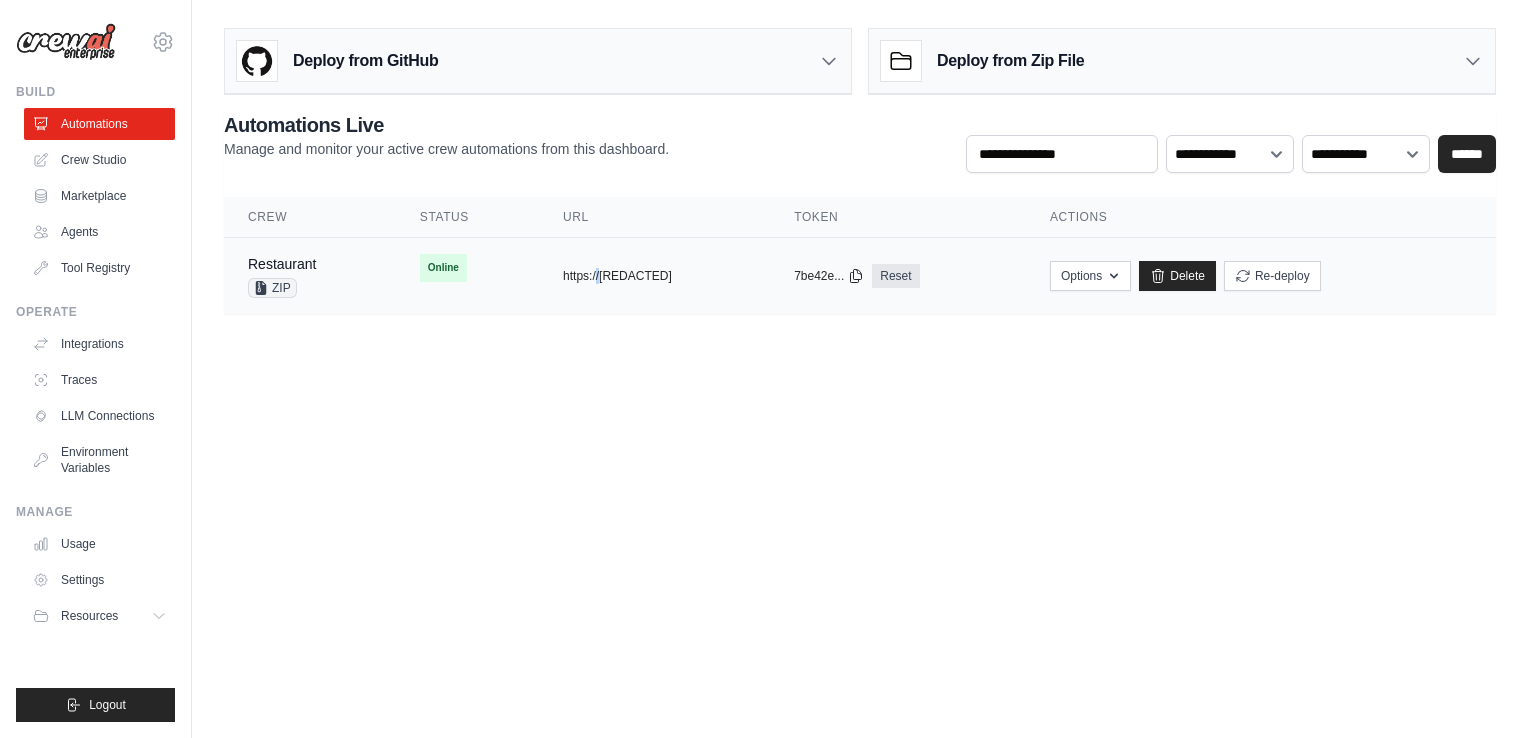 click on "copied
https://restaurant-4525ef03-e32c-4b" at bounding box center (654, 276) 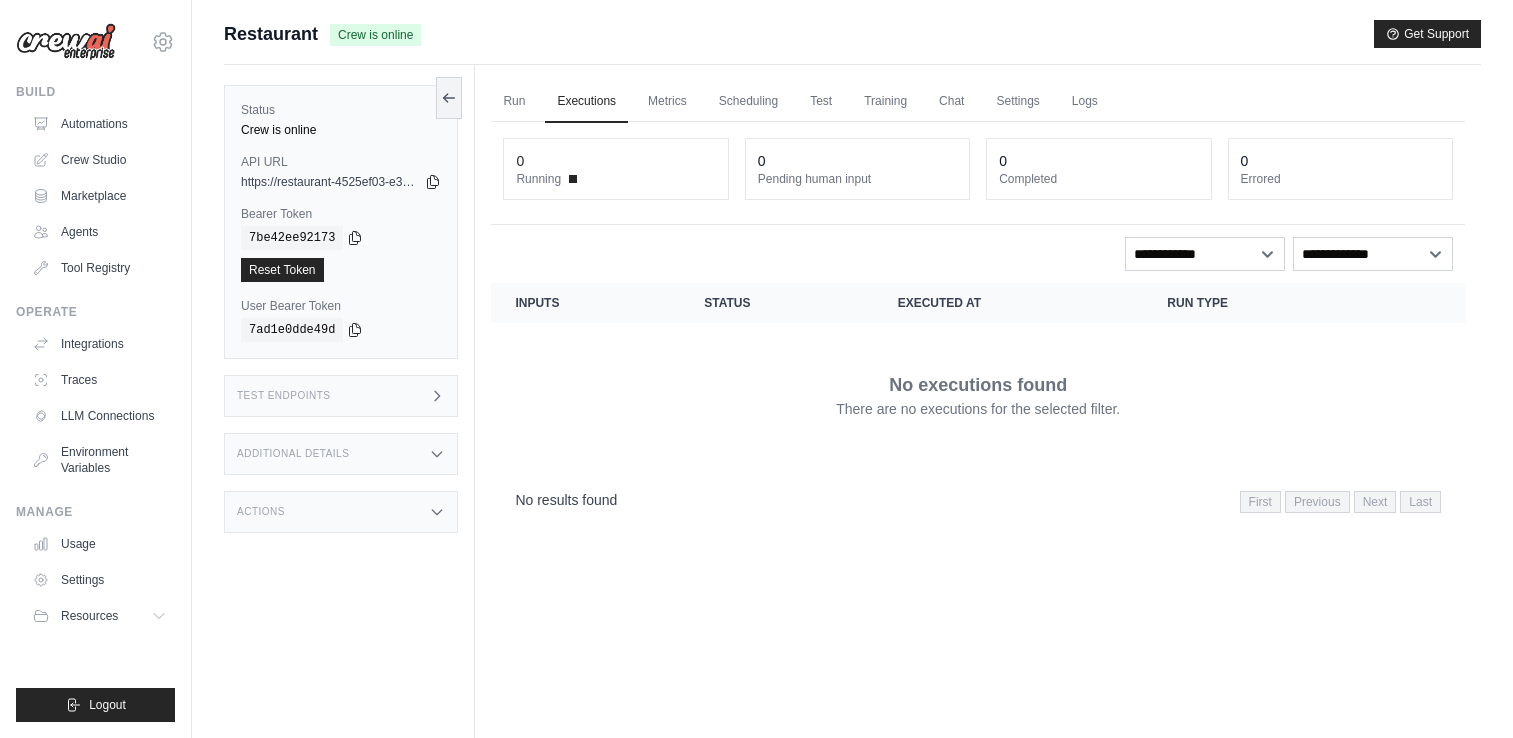 scroll, scrollTop: 0, scrollLeft: 0, axis: both 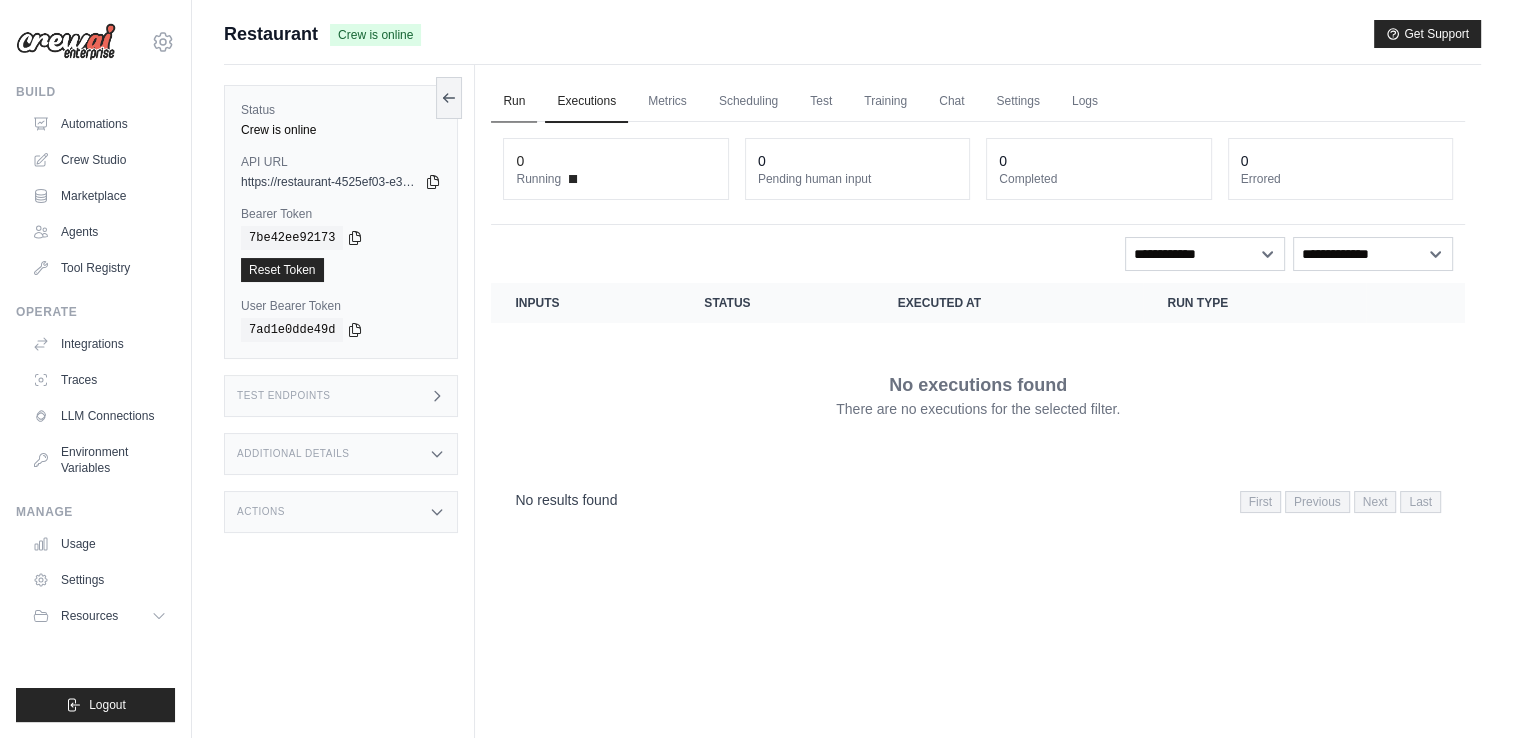 click on "Run" at bounding box center [514, 102] 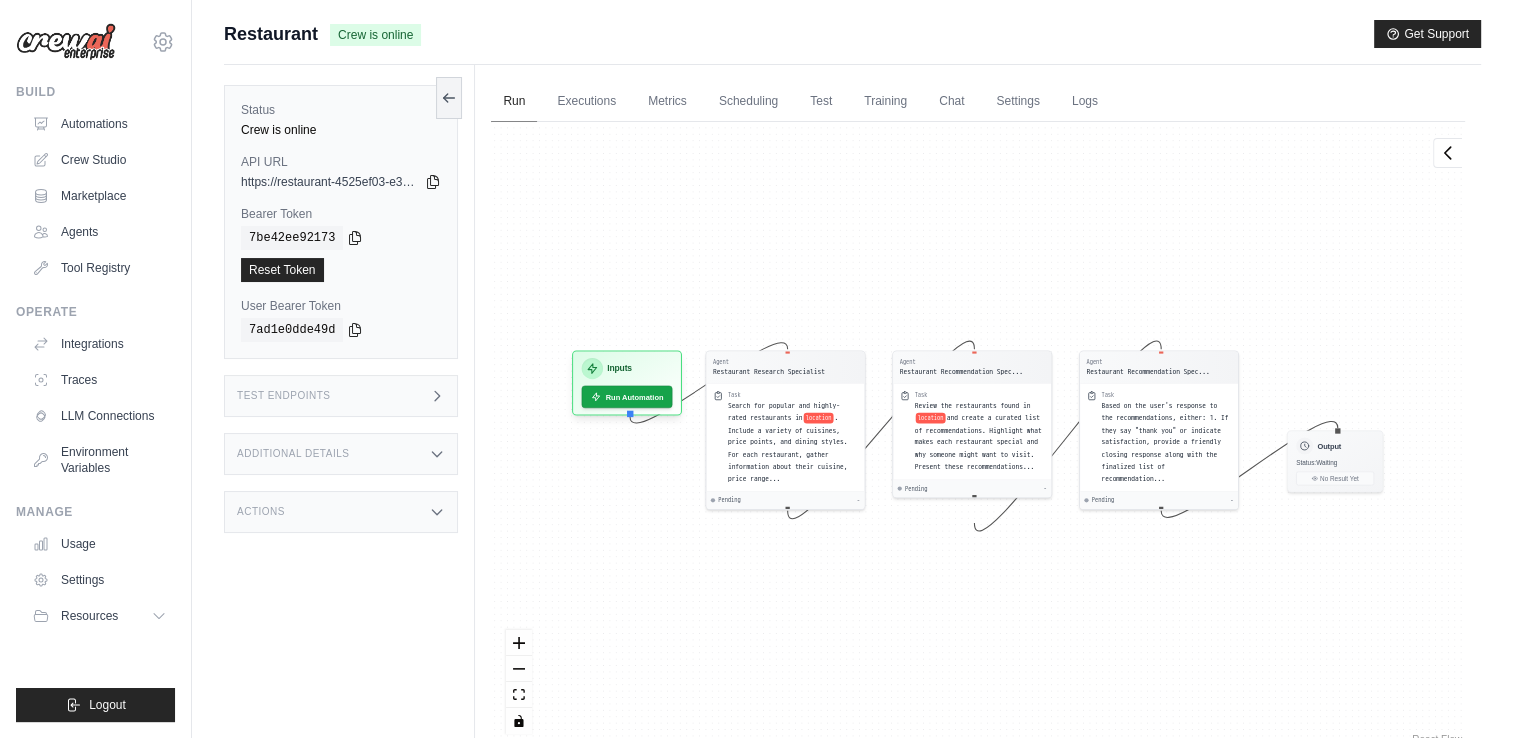 scroll, scrollTop: 0, scrollLeft: 0, axis: both 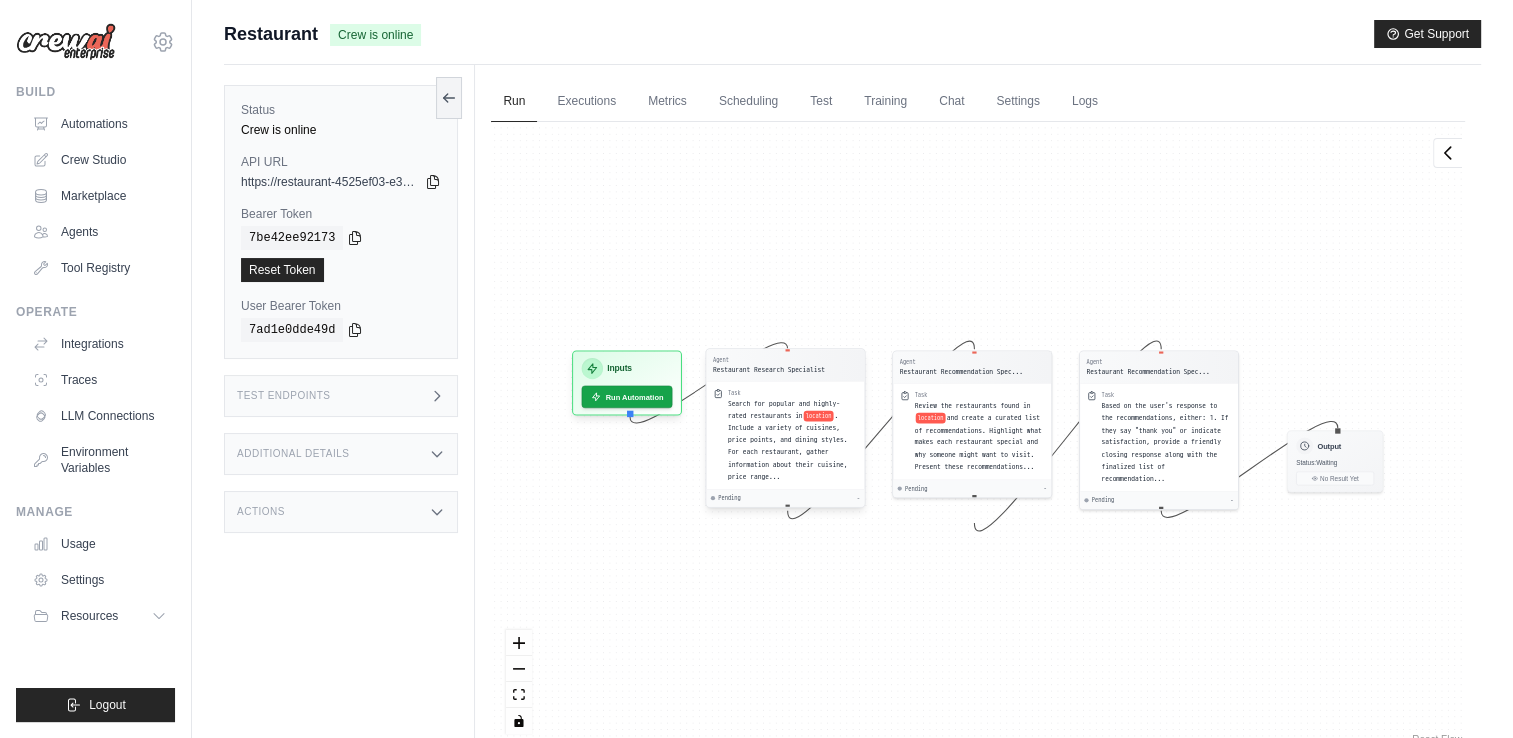 click on "Search for popular and highly-rated restaurants in" at bounding box center (784, 409) 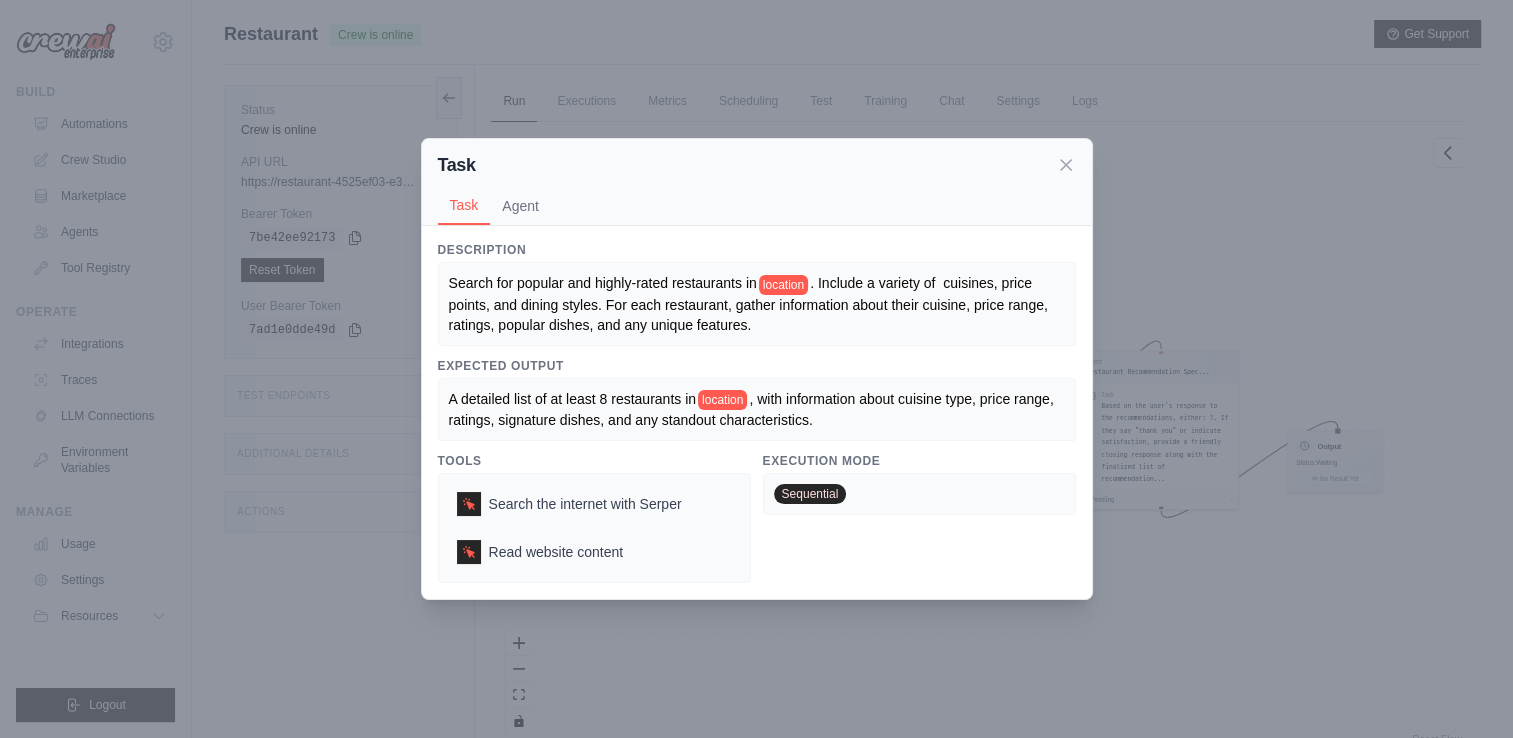 click on "Sequential" at bounding box center (810, 494) 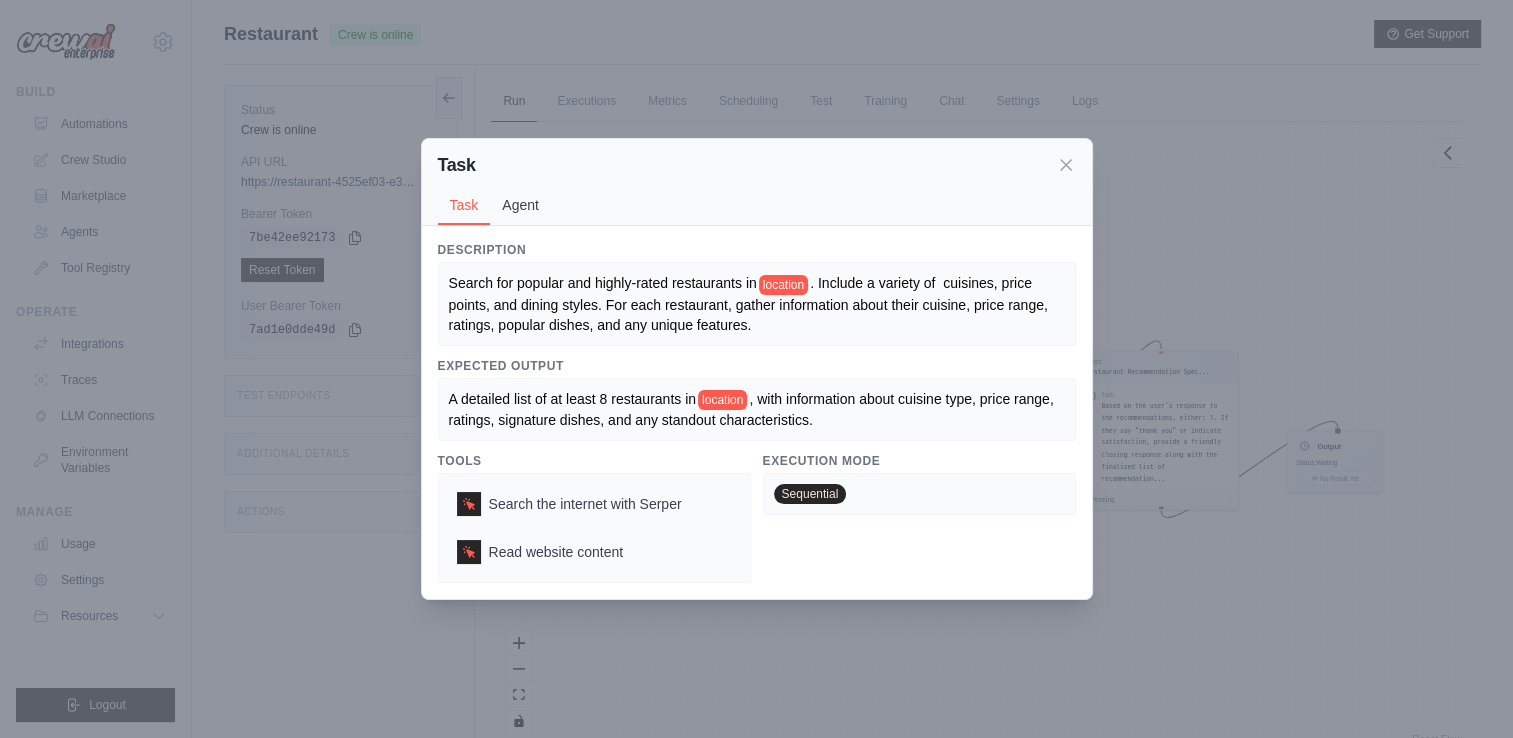click on "Agent" at bounding box center (520, 205) 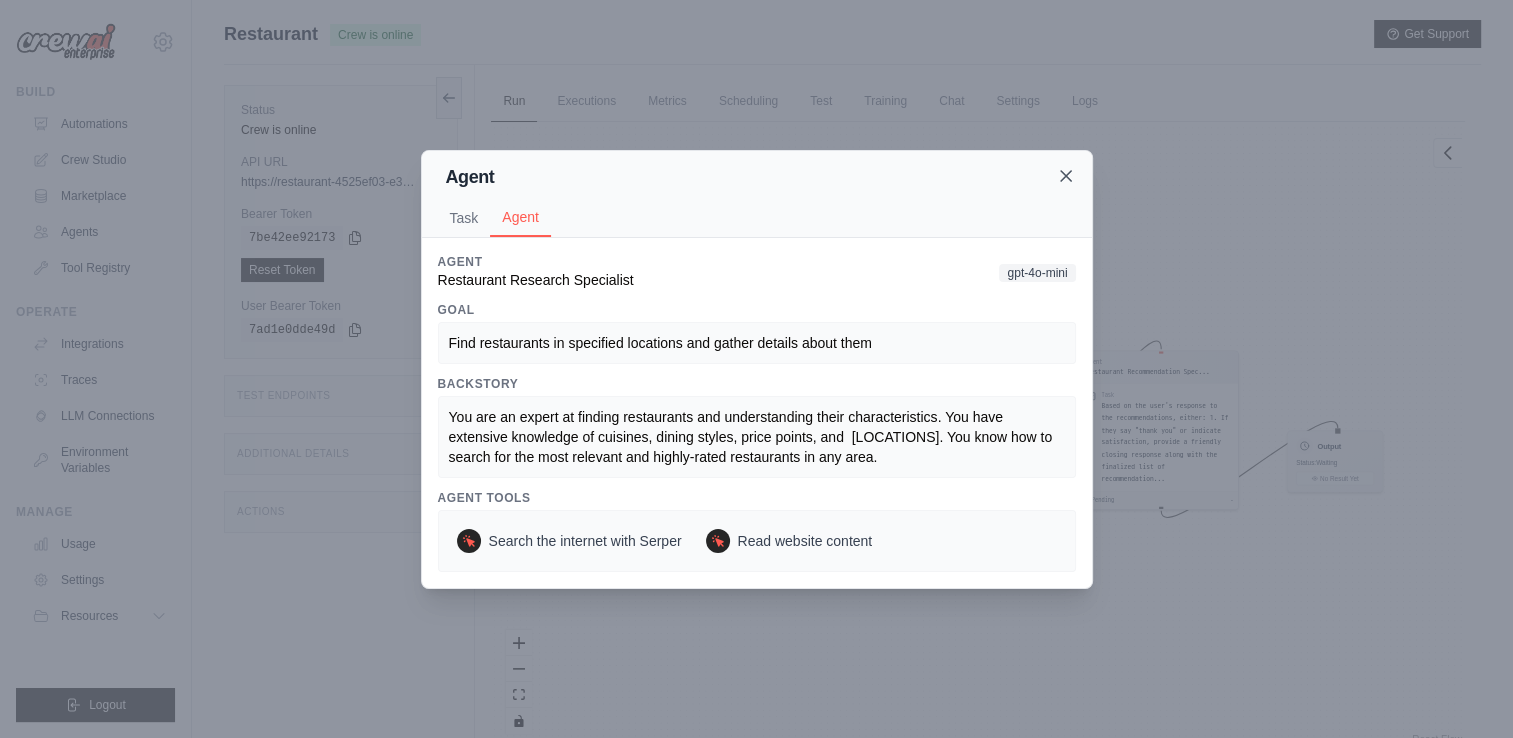 click 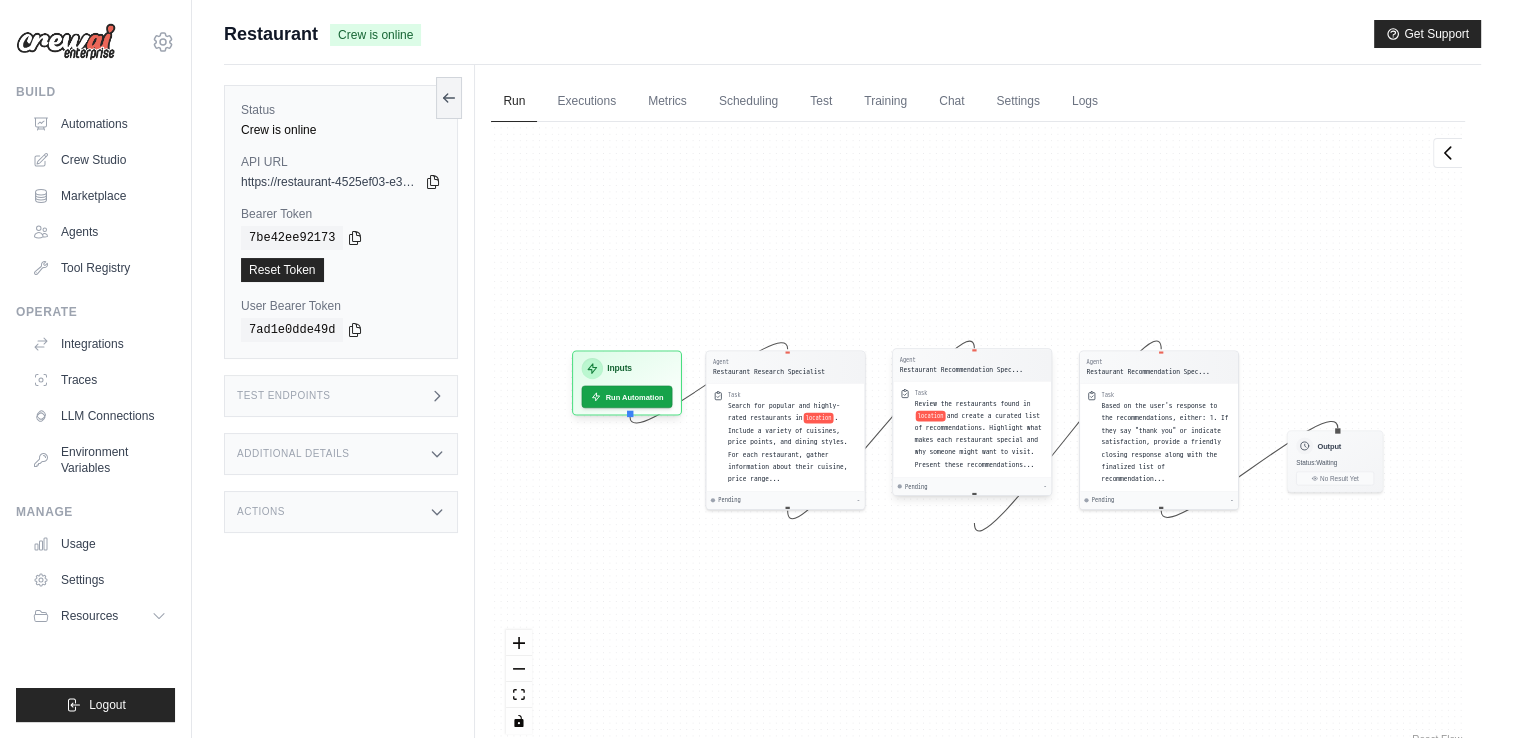 click on "and create a curated list of recommendations. Highlight what makes each restaurant special and why someone might want to visit. Present these recommendations..." at bounding box center (978, 440) 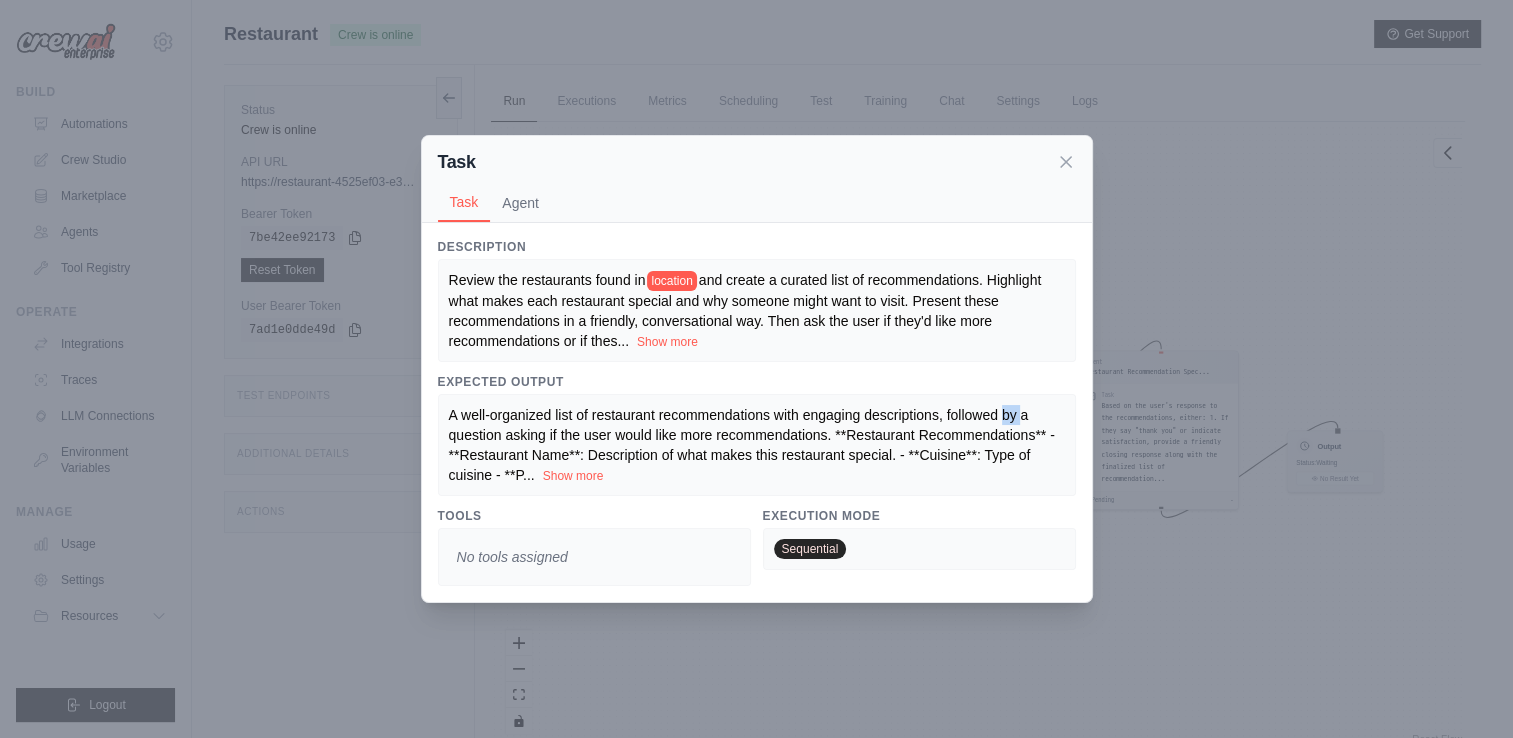 click on "A well-organized list of restaurant recommendations with engaging descriptions, followed by a question asking if the user would like more recommendations.
**Restaurant Recommendations**
- **Restaurant Name**: Description of what makes this restaurant special.
- **Cuisine**: Type of cuisine
- **P" at bounding box center [752, 445] 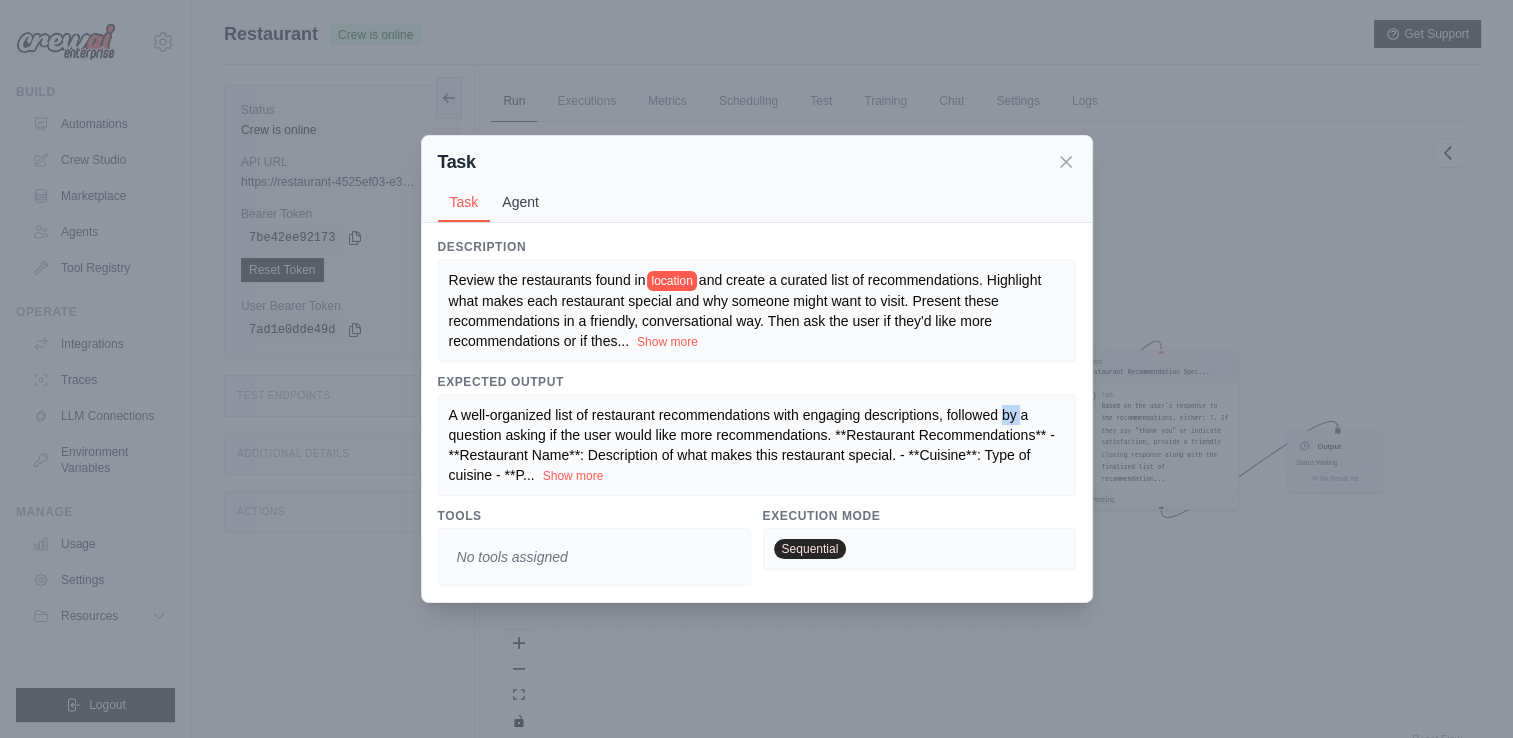 click on "Agent" at bounding box center (520, 202) 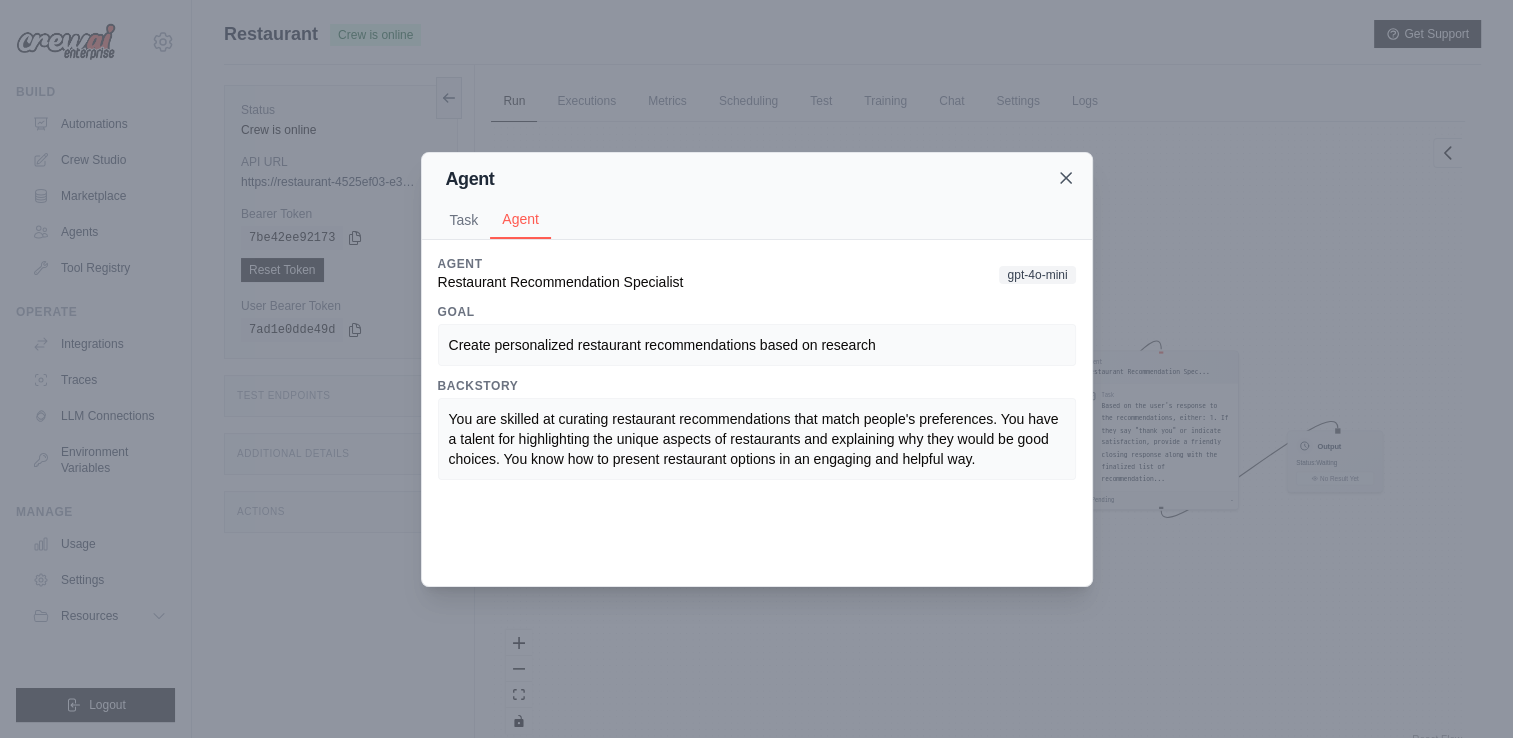 click 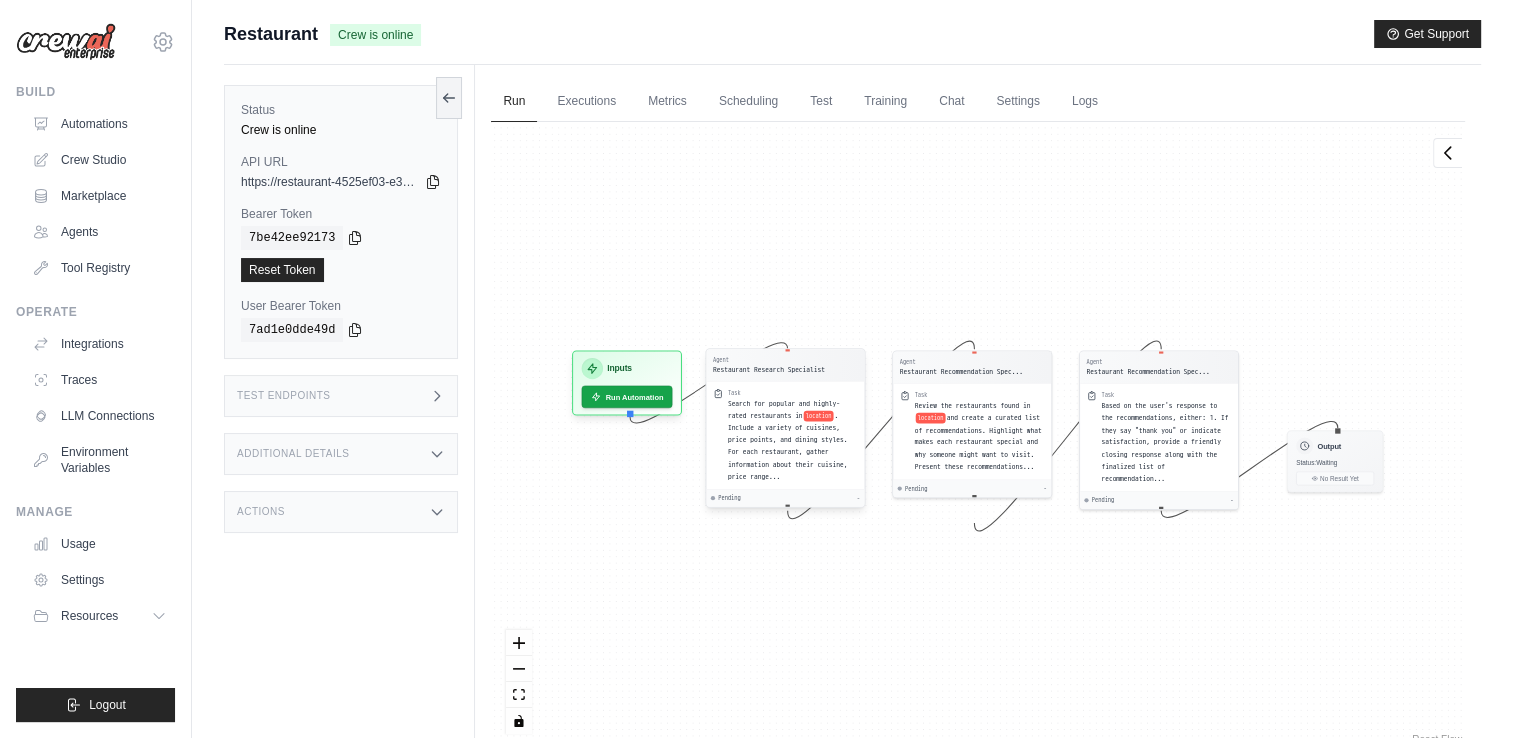 click on "Search for popular and highly-rated restaurants in" at bounding box center [784, 409] 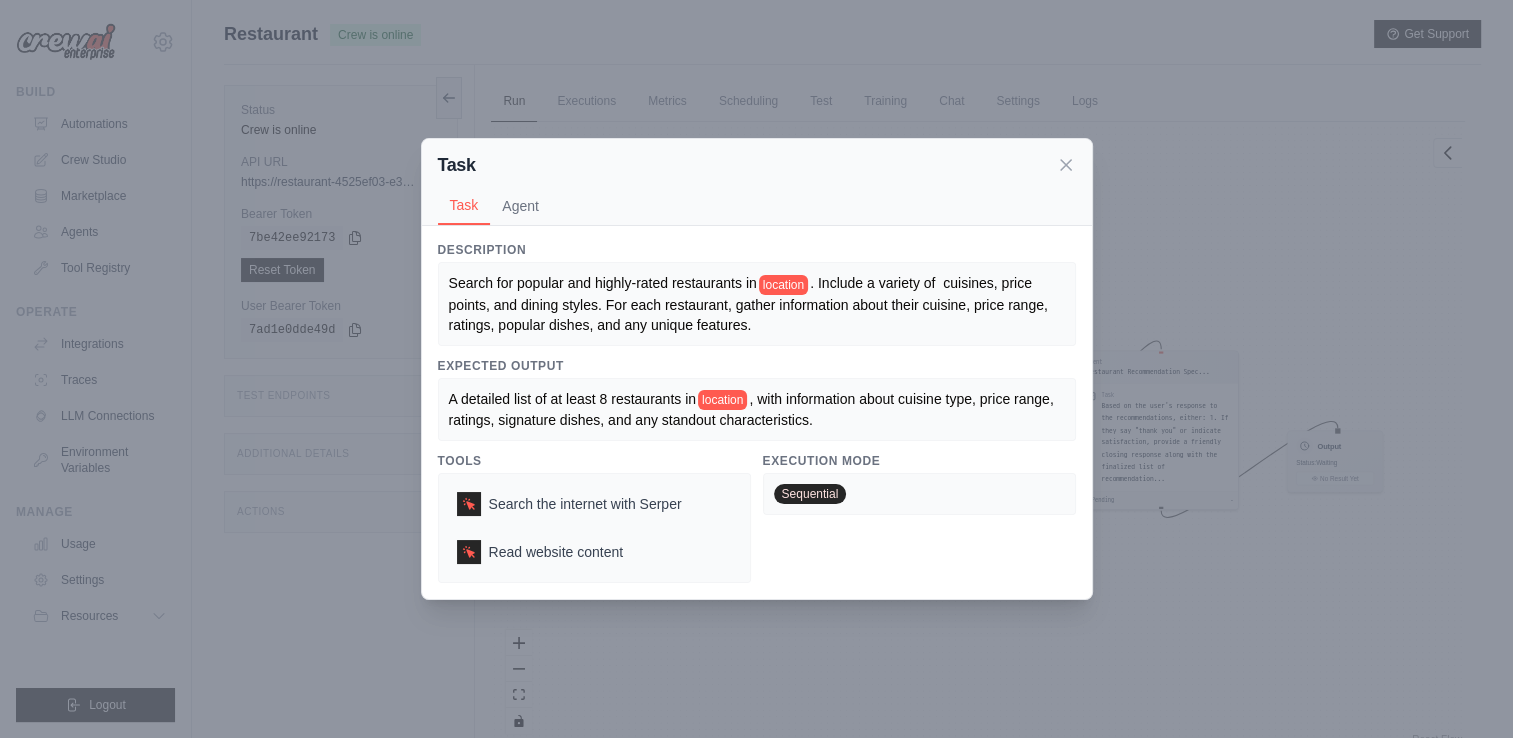 click on "A detailed list of at least 8 restaurants in  location , with information about cuisine type, price range, ratings, signature dishes, and any standout characteristics." at bounding box center [757, 409] 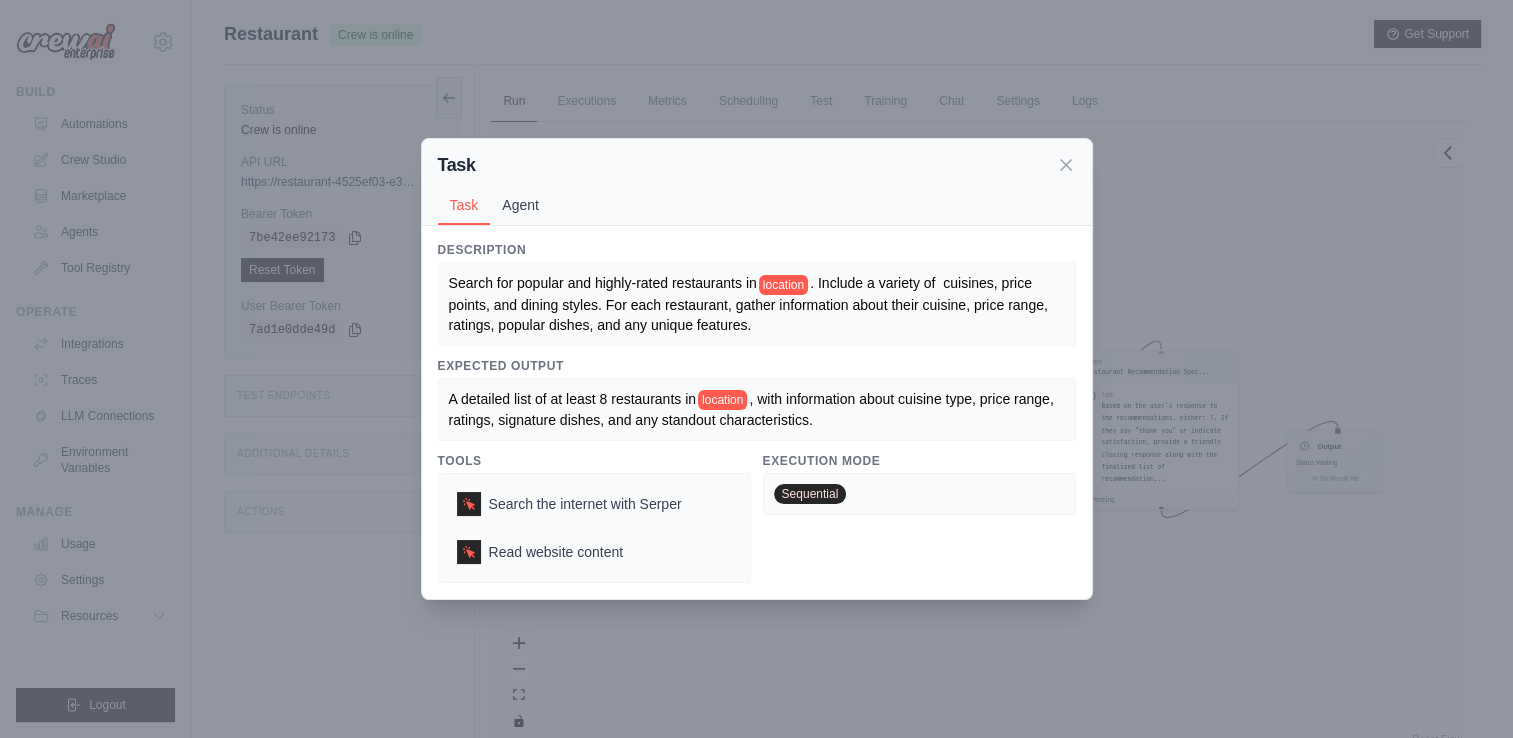 click on "Agent" at bounding box center (520, 205) 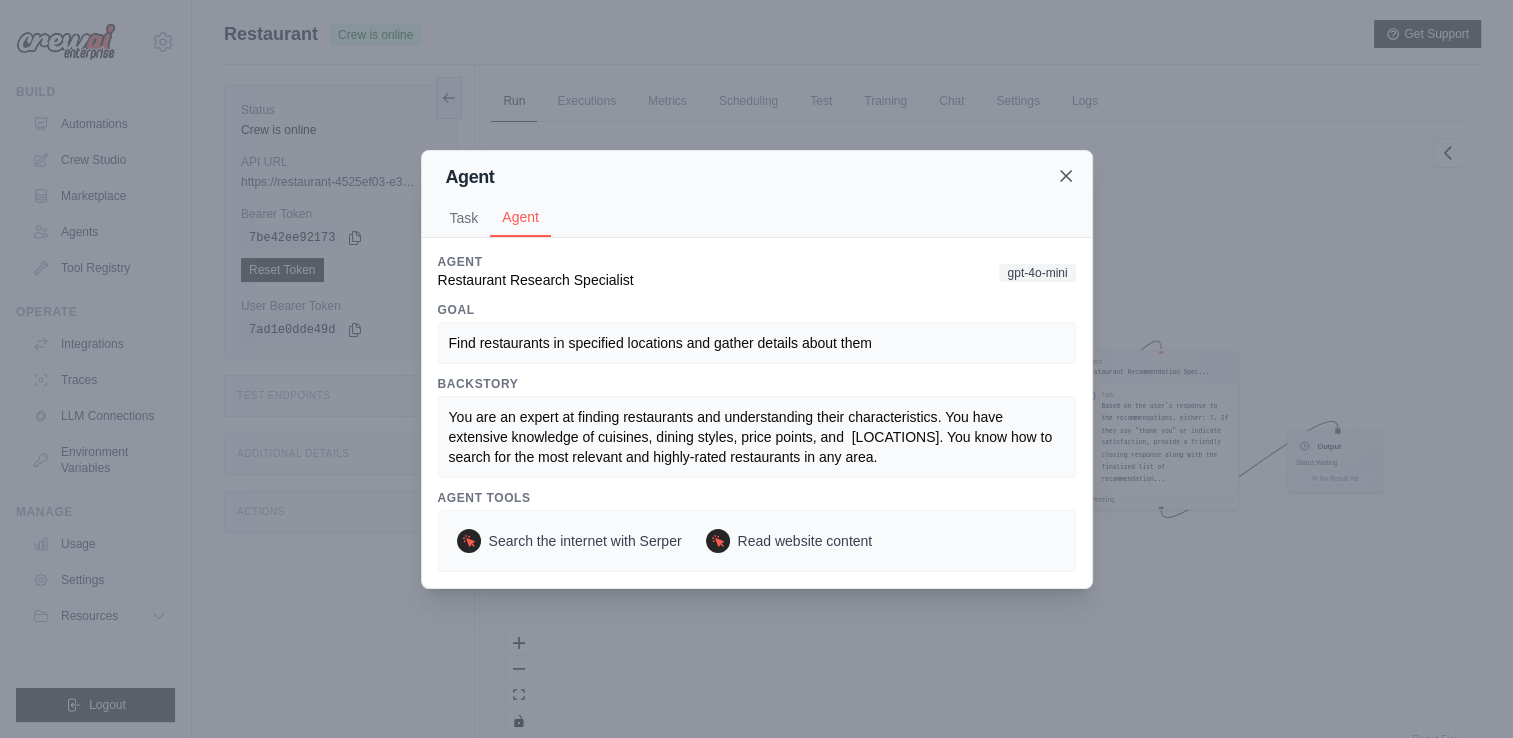 click 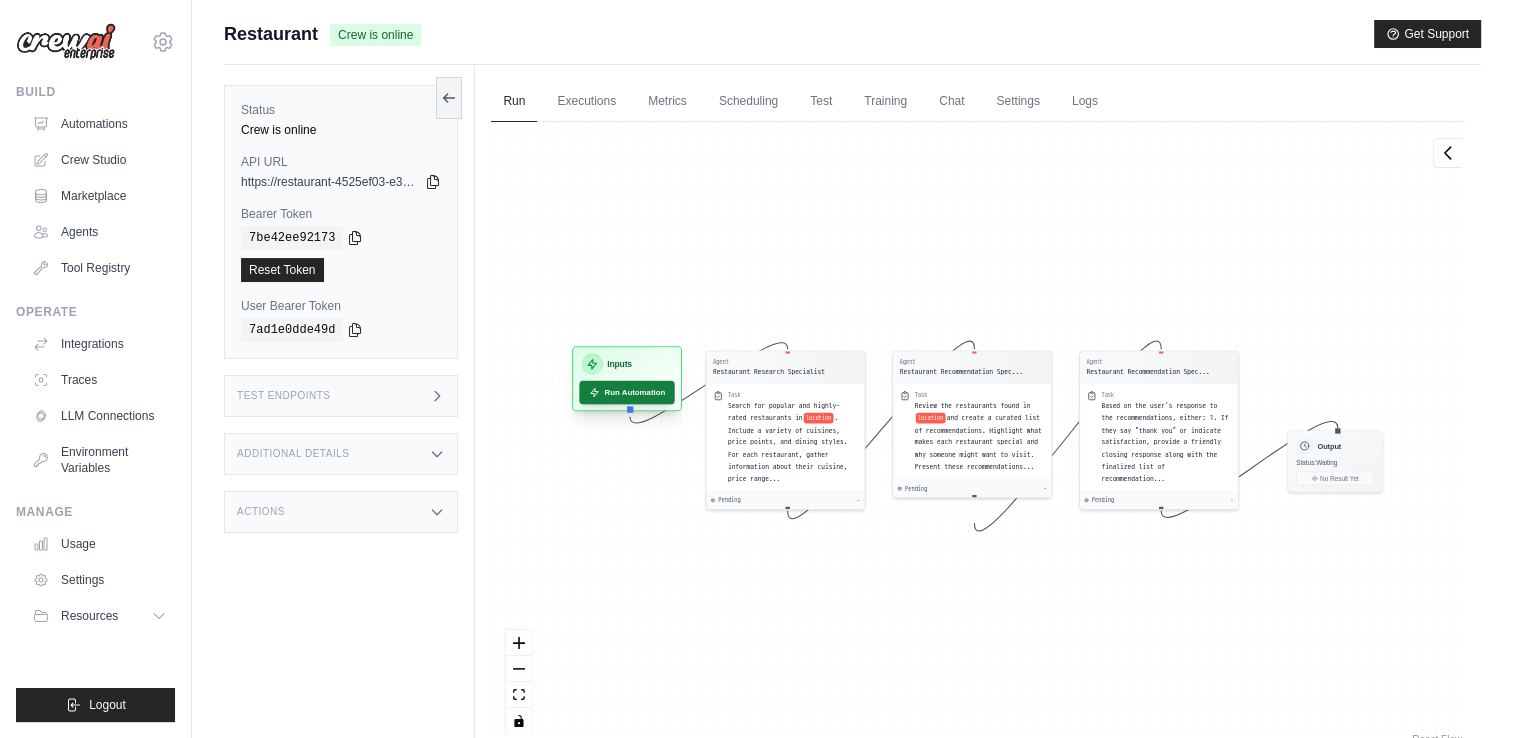 click on "Run Automation" at bounding box center (627, 393) 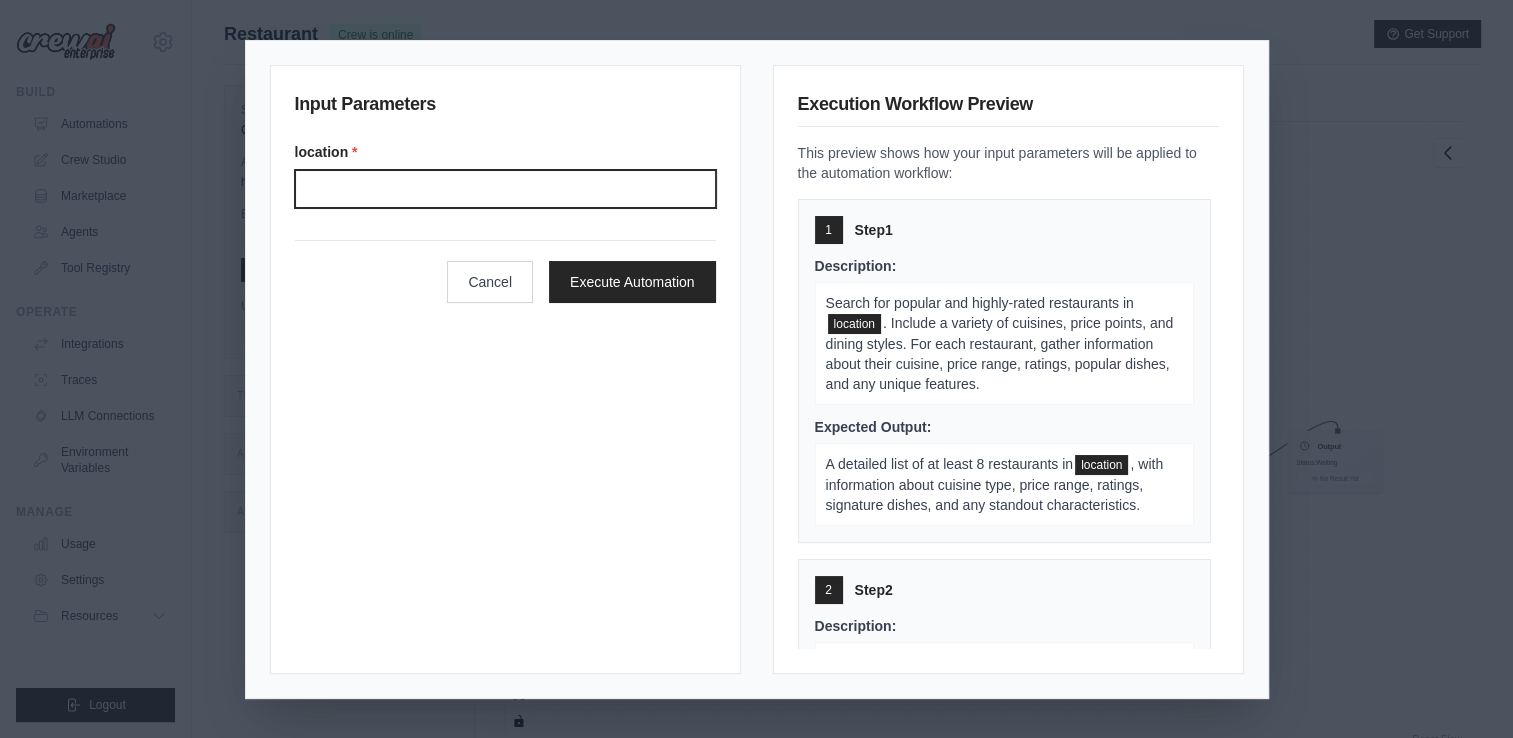 click on "Location" at bounding box center [505, 189] 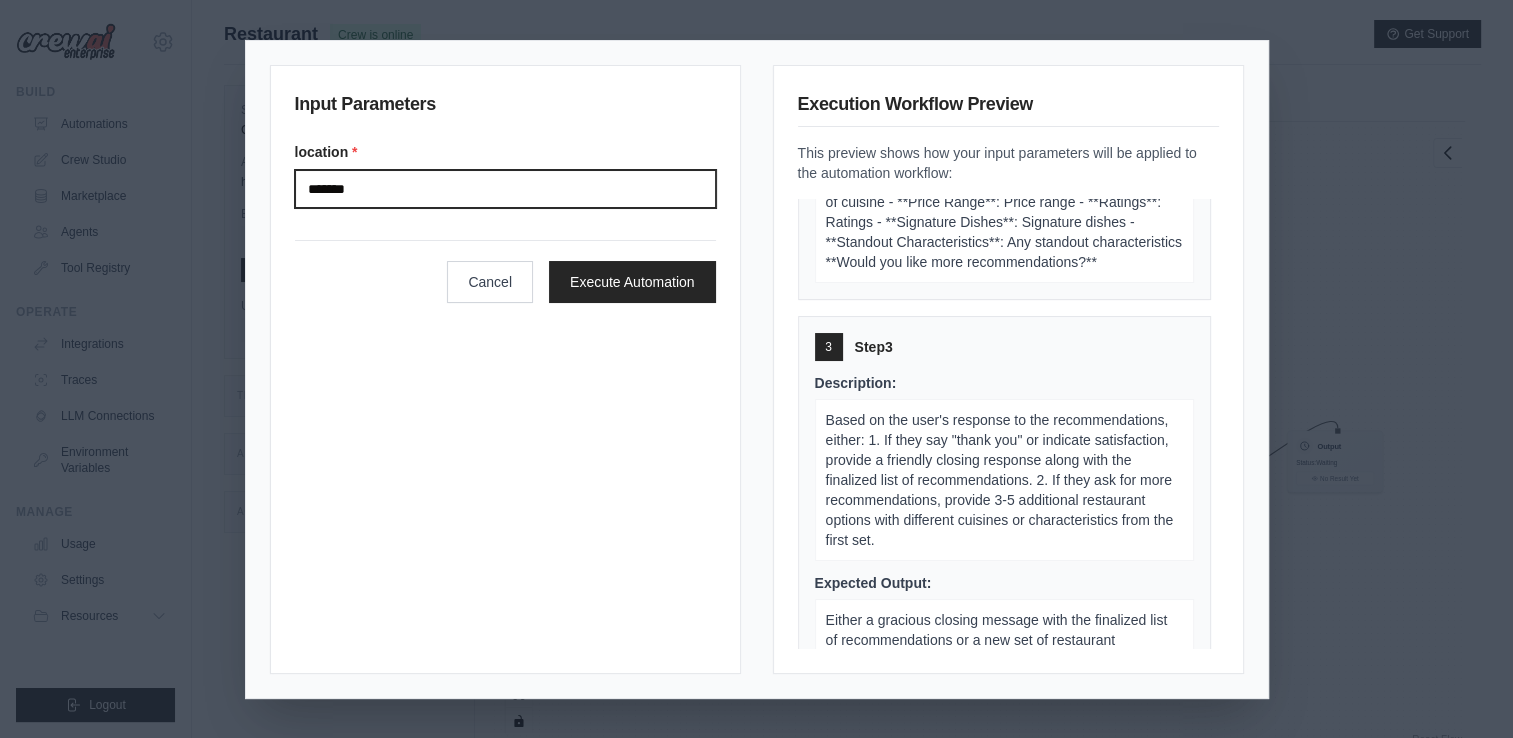 scroll, scrollTop: 846, scrollLeft: 0, axis: vertical 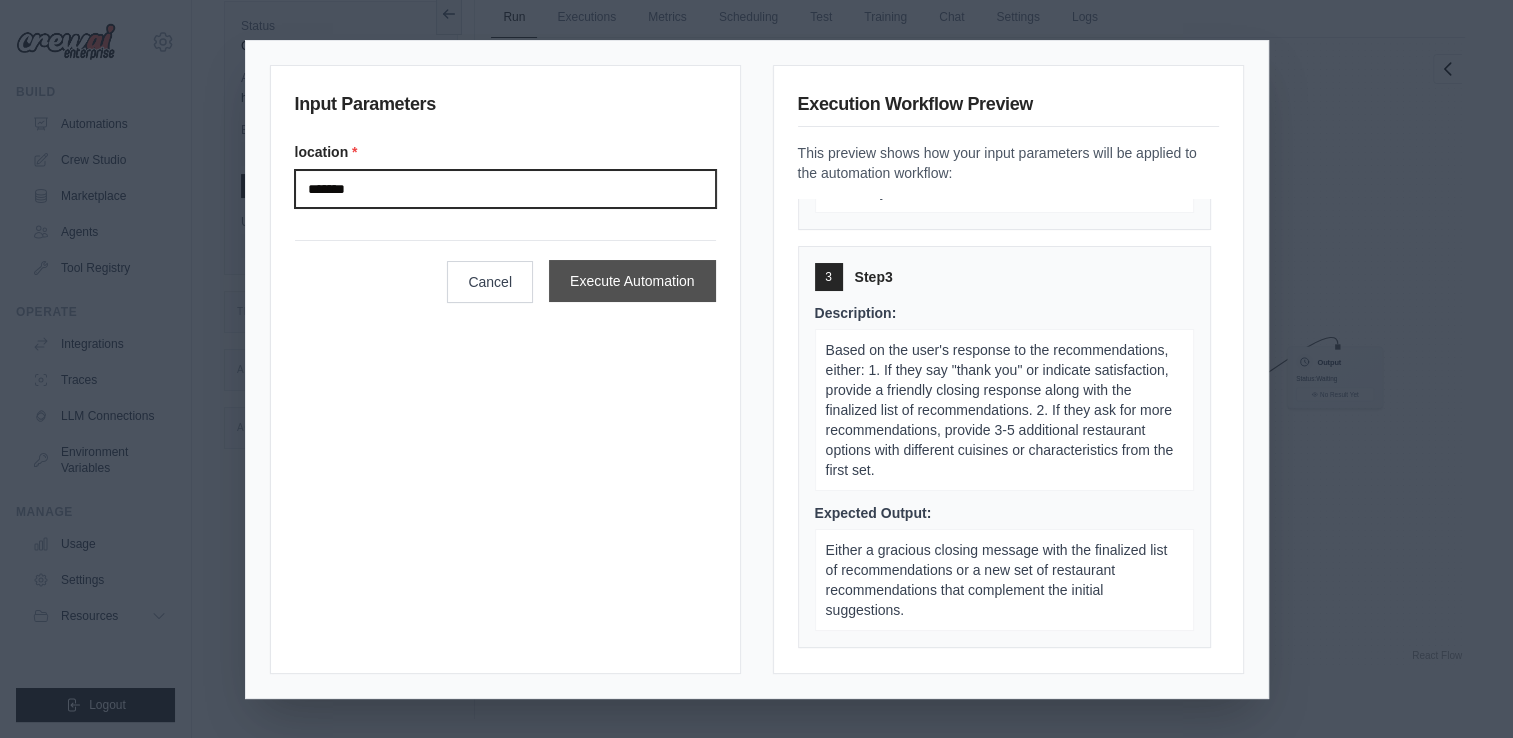 type on "*******" 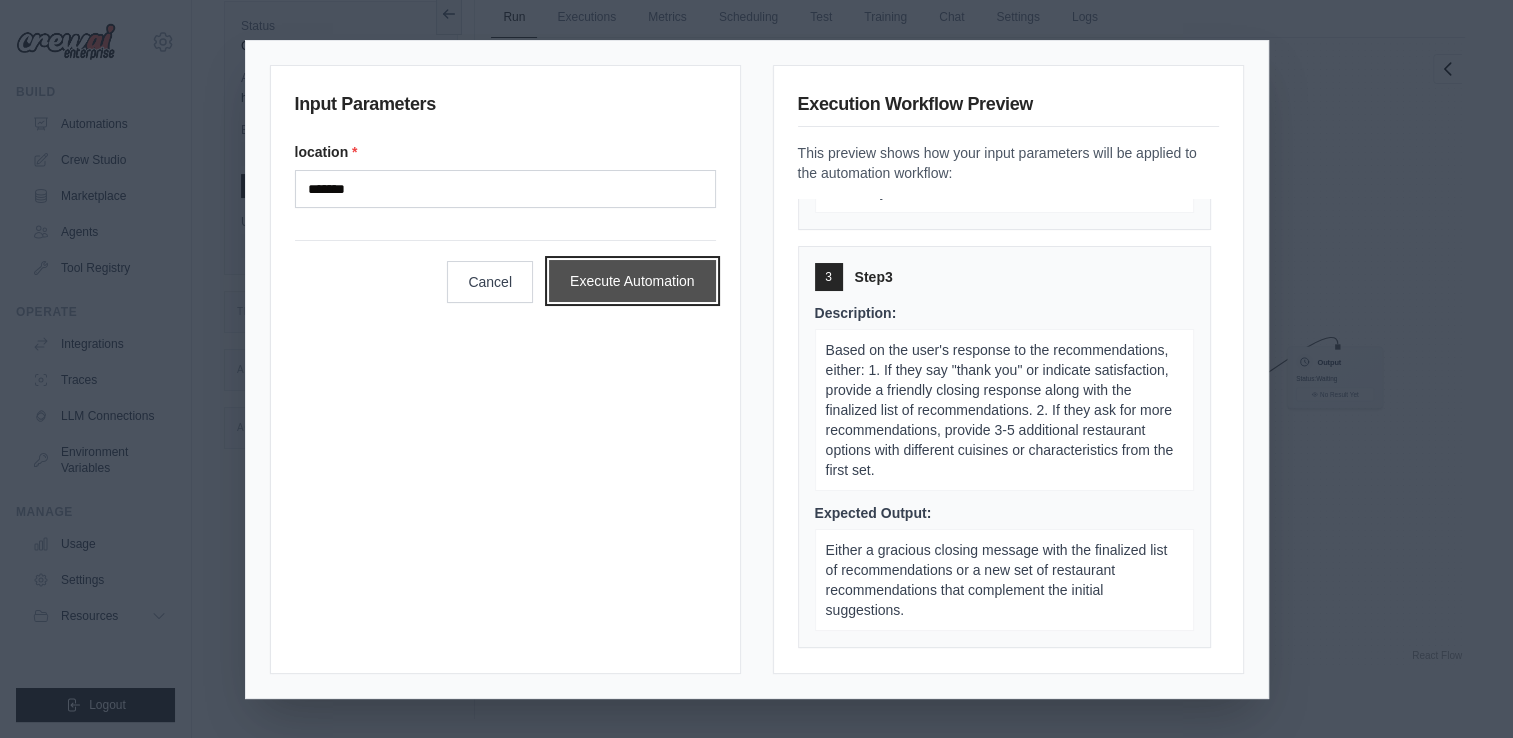 click on "Execute Automation" at bounding box center [632, 281] 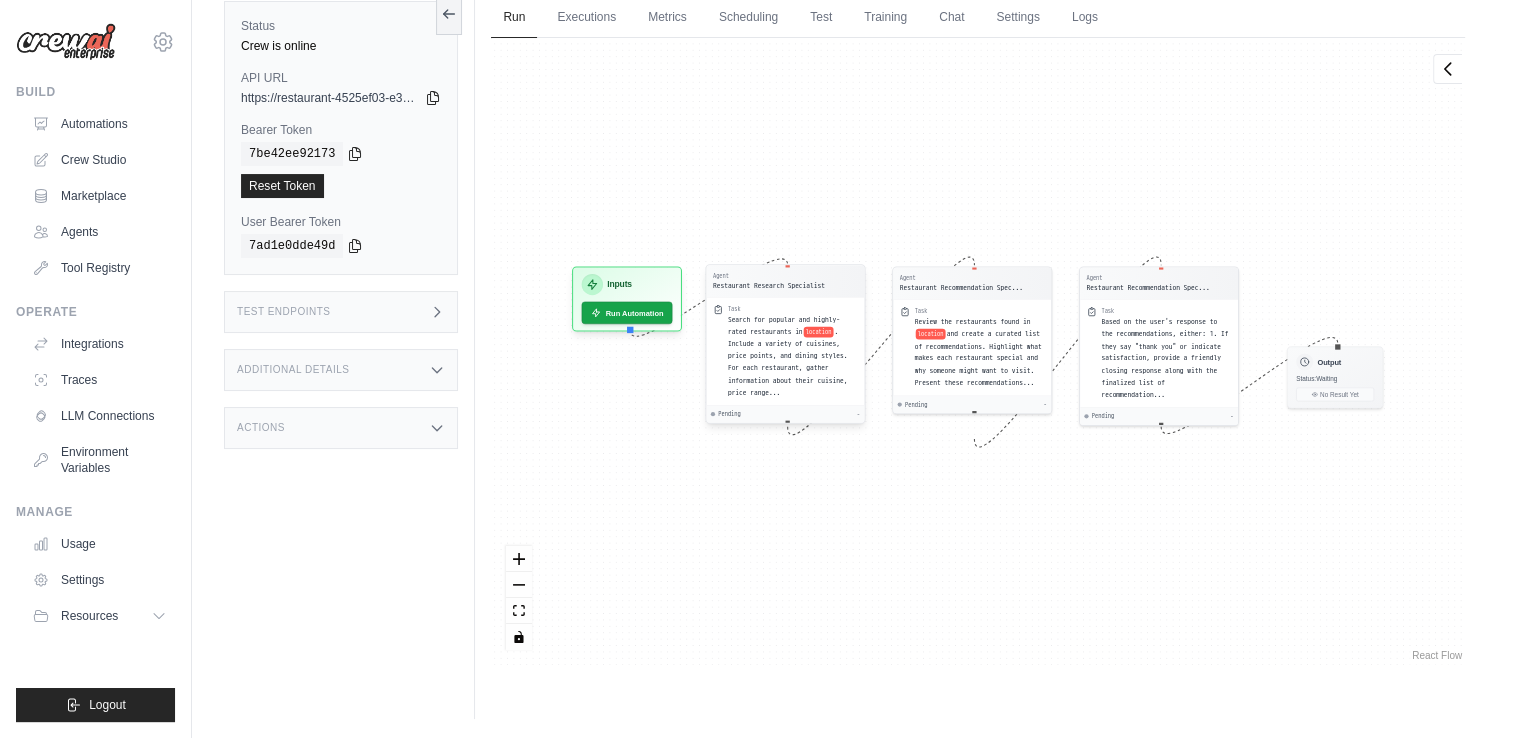 click on ". Include a variety of  cuisines, price points, and dining styles. For each restaurant, gather information about their cuisine, price range..." at bounding box center (788, 362) 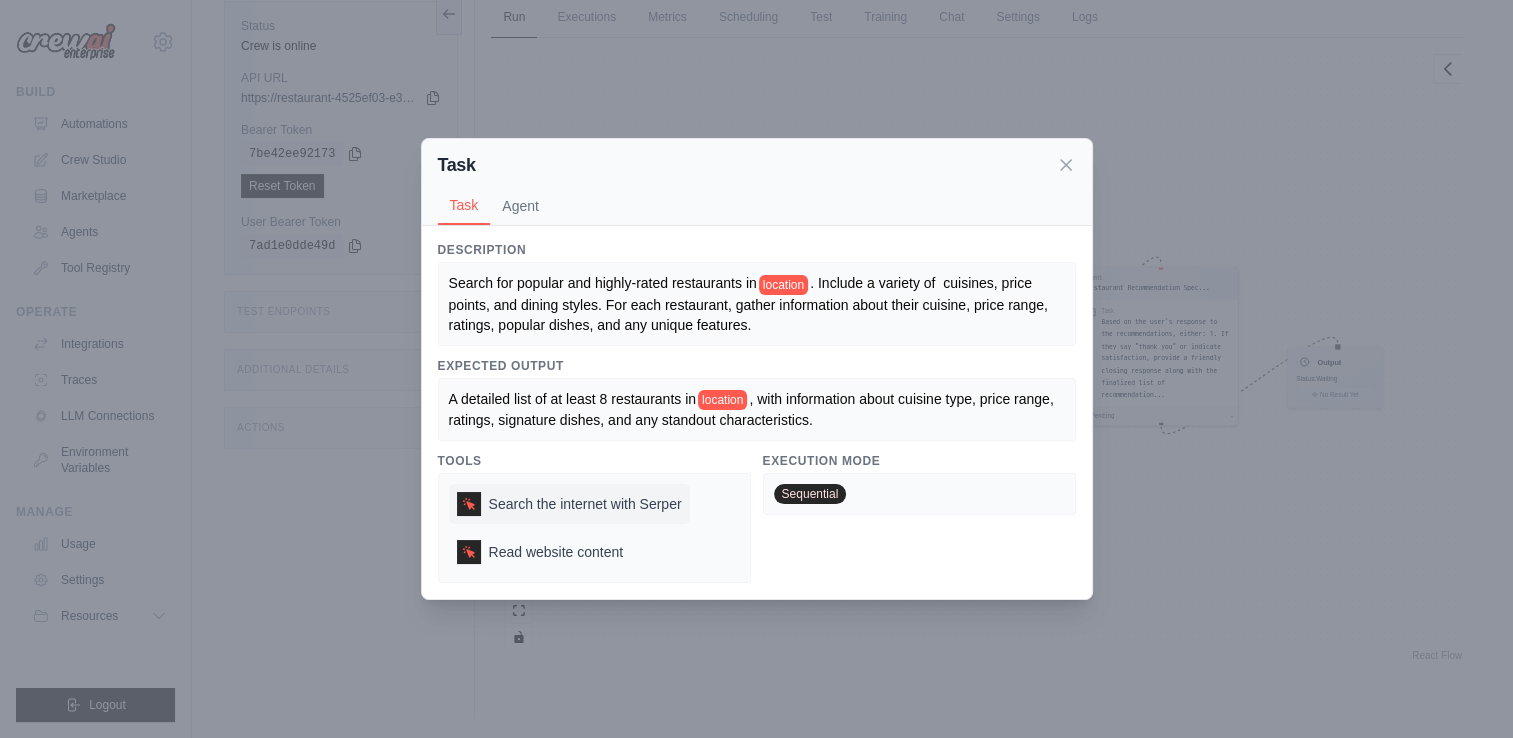 scroll, scrollTop: 31, scrollLeft: 0, axis: vertical 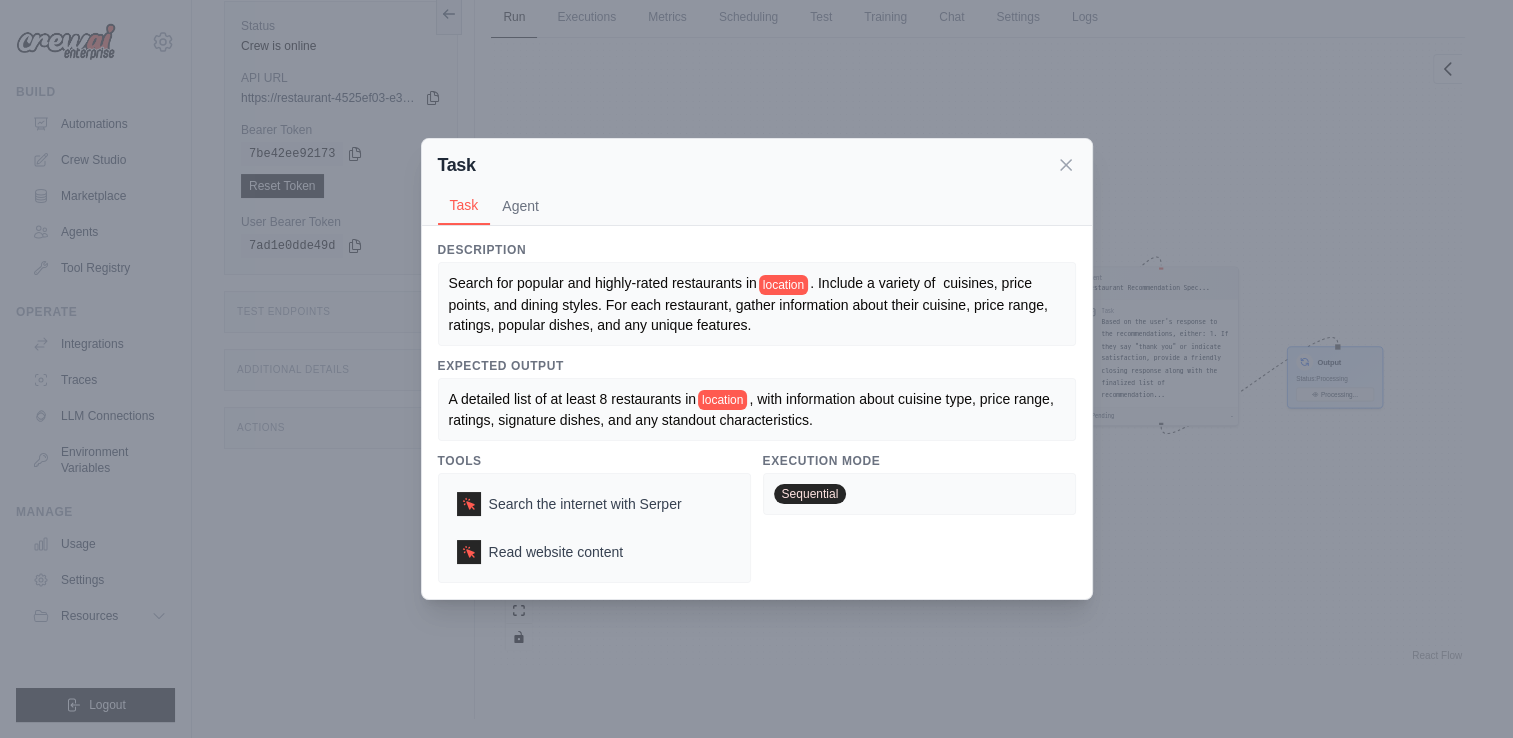 click on "Sequential" at bounding box center (810, 494) 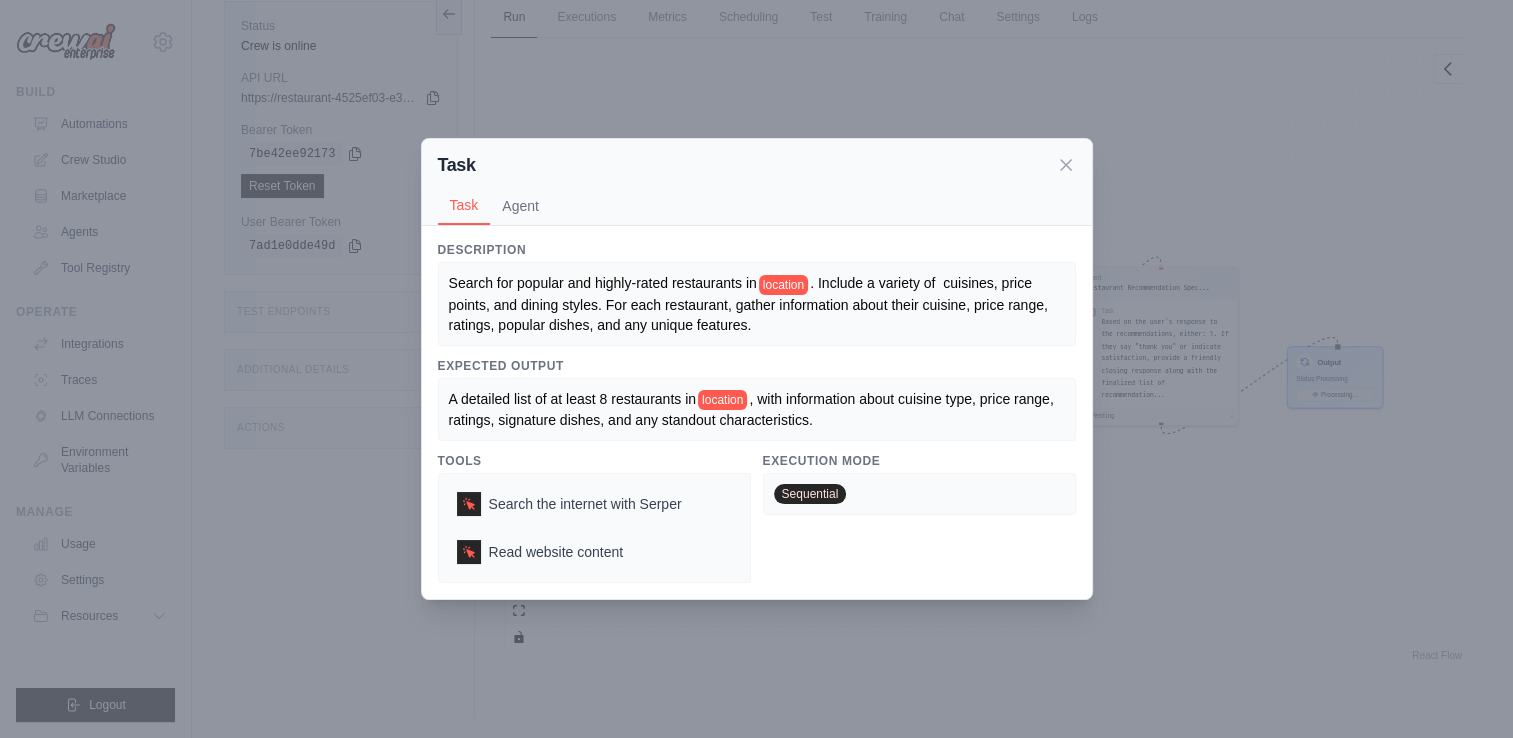 drag, startPoint x: 543, startPoint y: 204, endPoint x: 1028, endPoint y: 174, distance: 485.92694 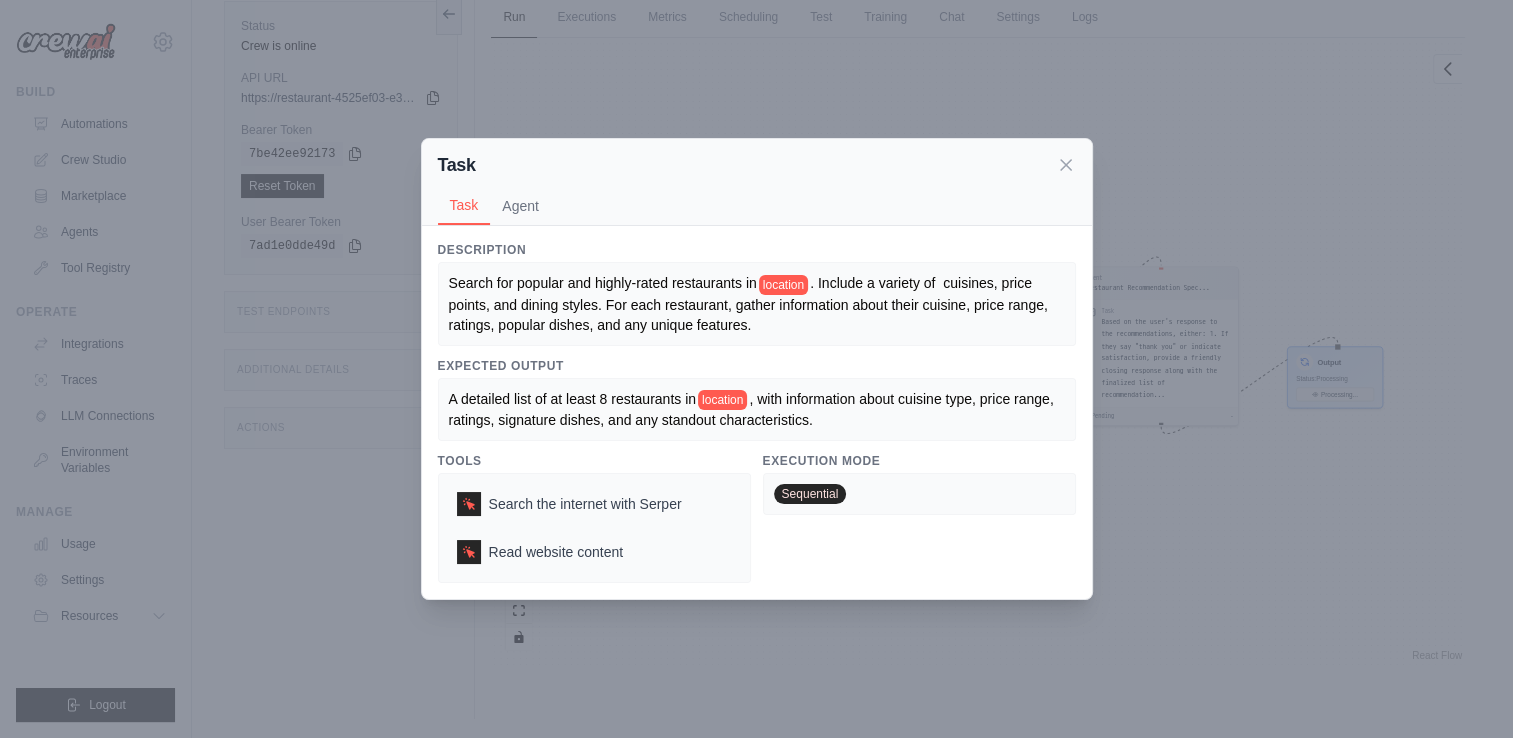 click on "Task Task Agent" at bounding box center (757, 182) 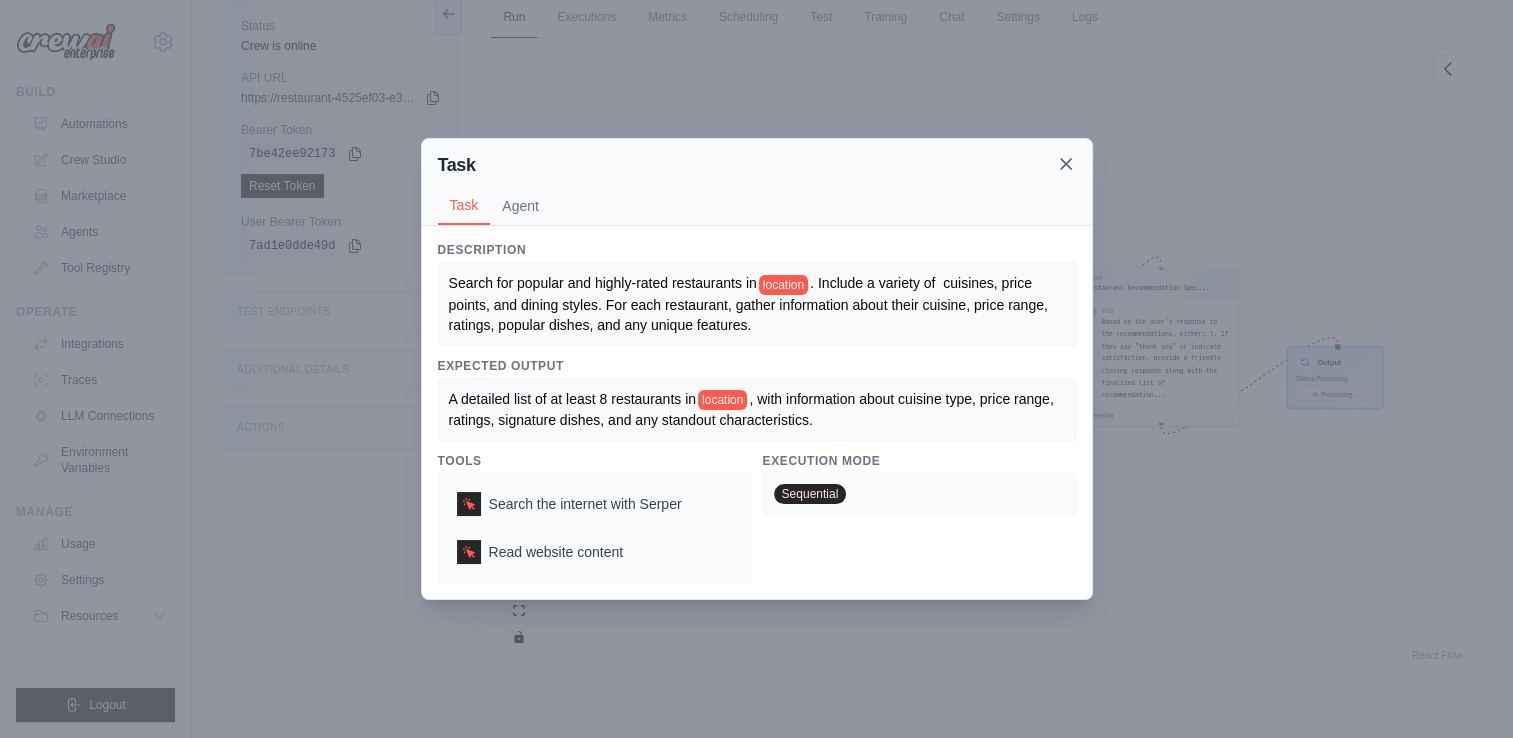 click 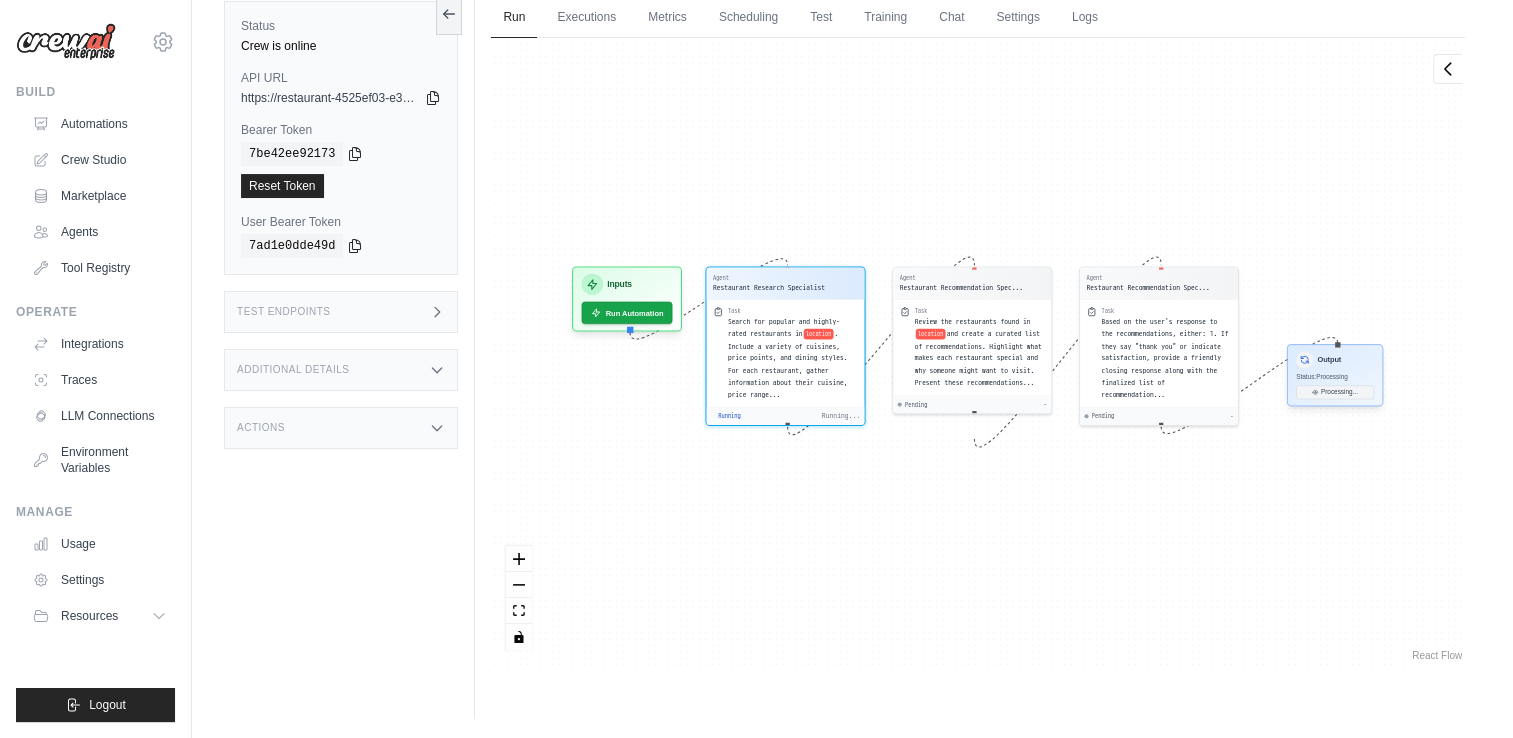 click on "Output Status:  Processing Processing..." at bounding box center [1335, 375] 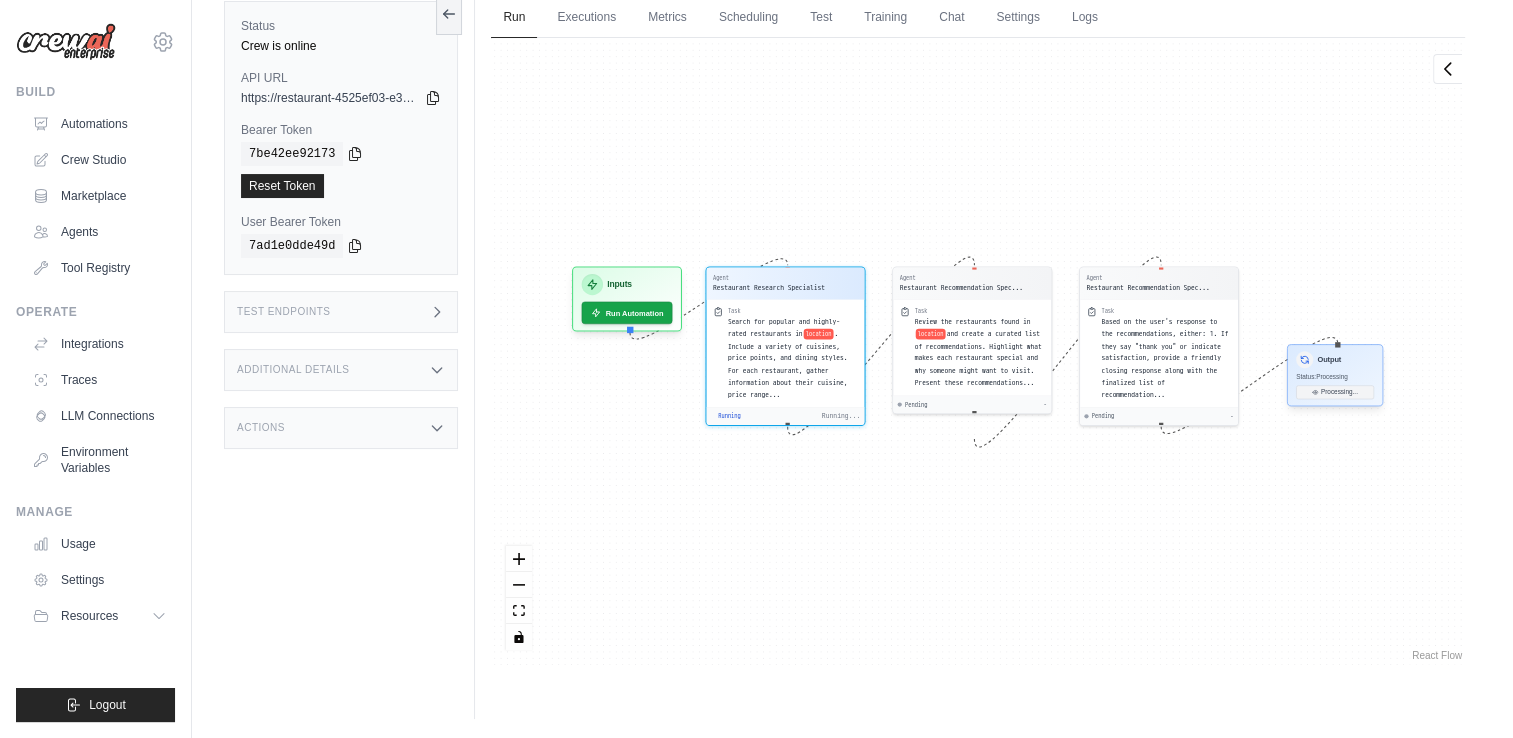 click on "Output Status:  Processing Processing..." at bounding box center [1335, 375] 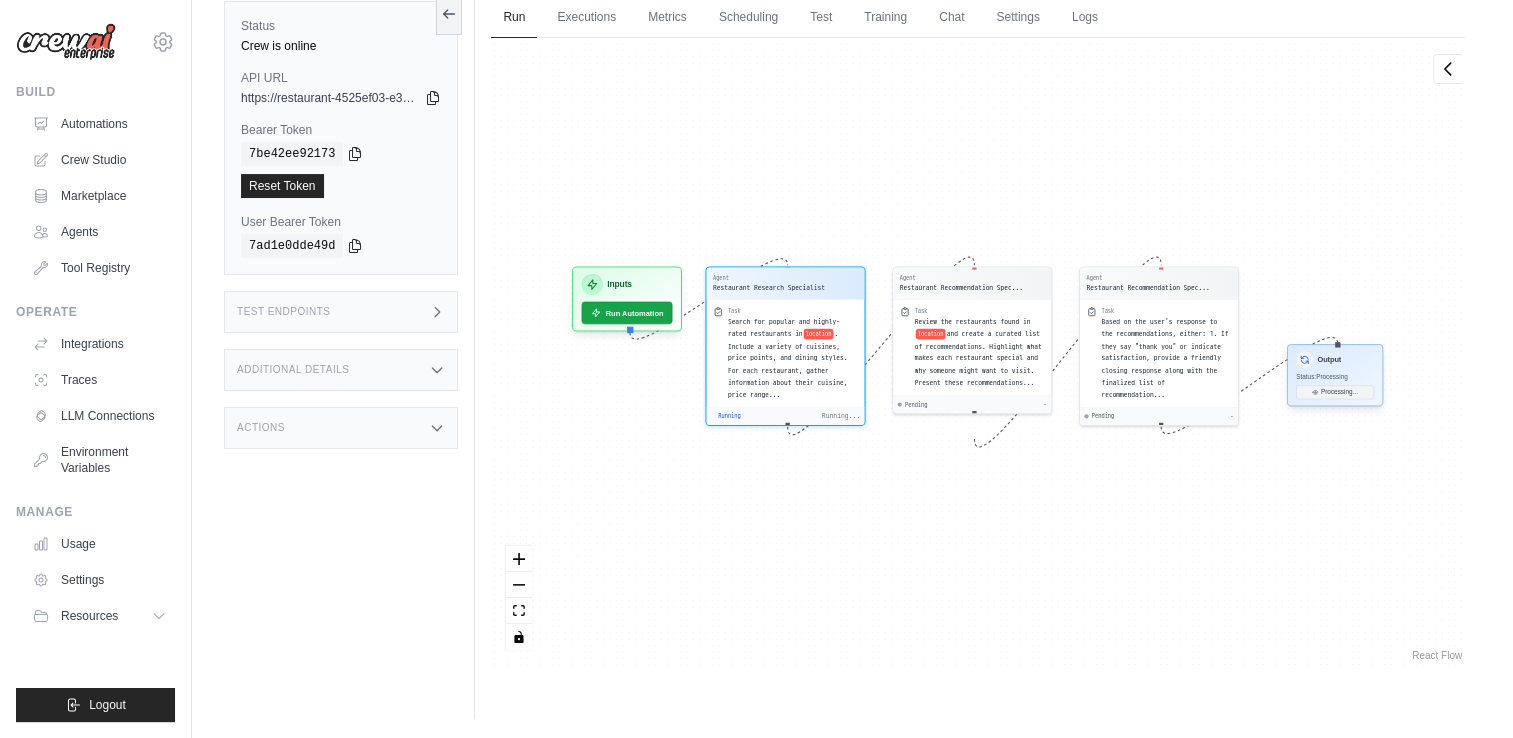 click on "Output Status:  Processing Processing..." at bounding box center (1335, 375) 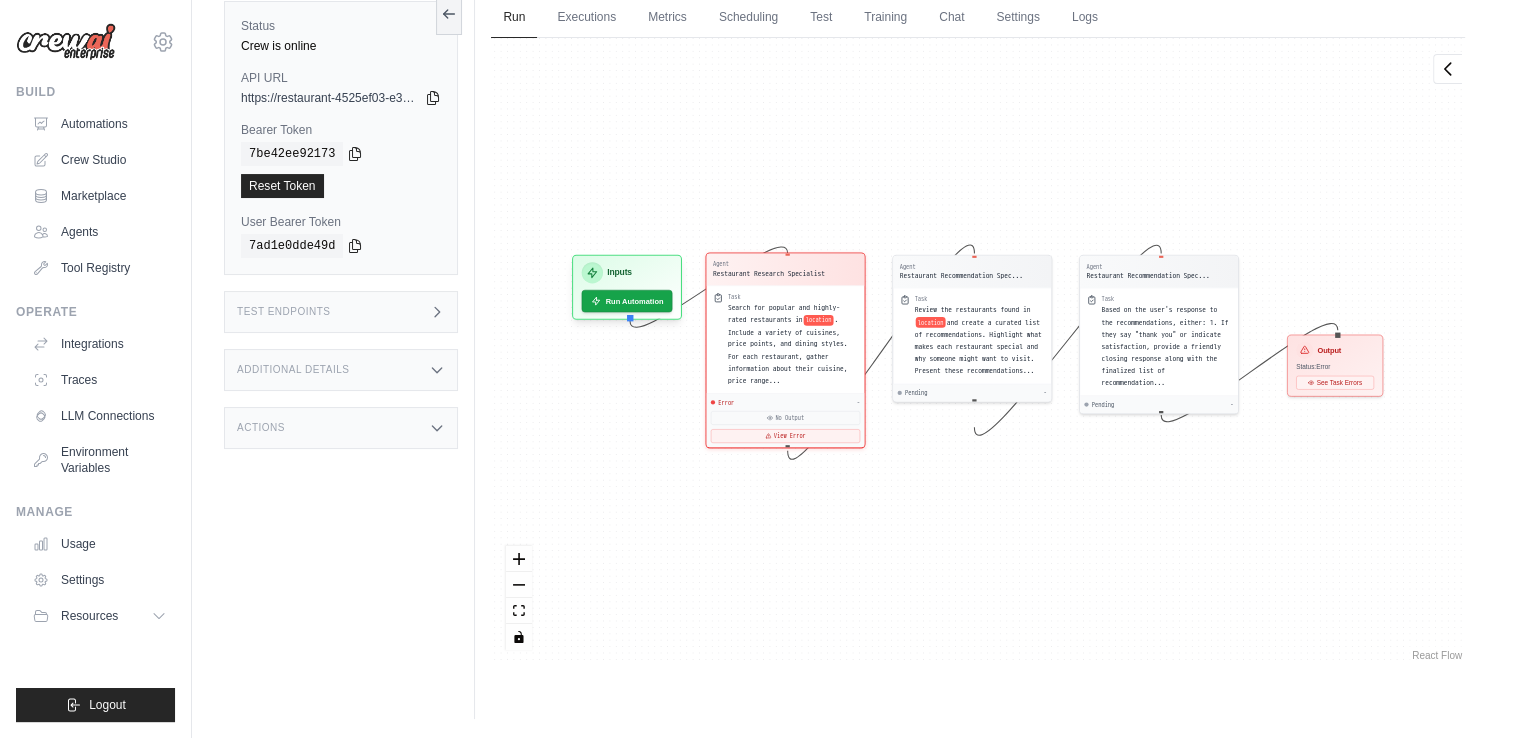 click on "Task Search for popular and highly-rated restaurants in  location . Include a variety of  cuisines, price points, and dining styles. For each restaurant, gather information about their cuisine, price range..." at bounding box center [786, 340] 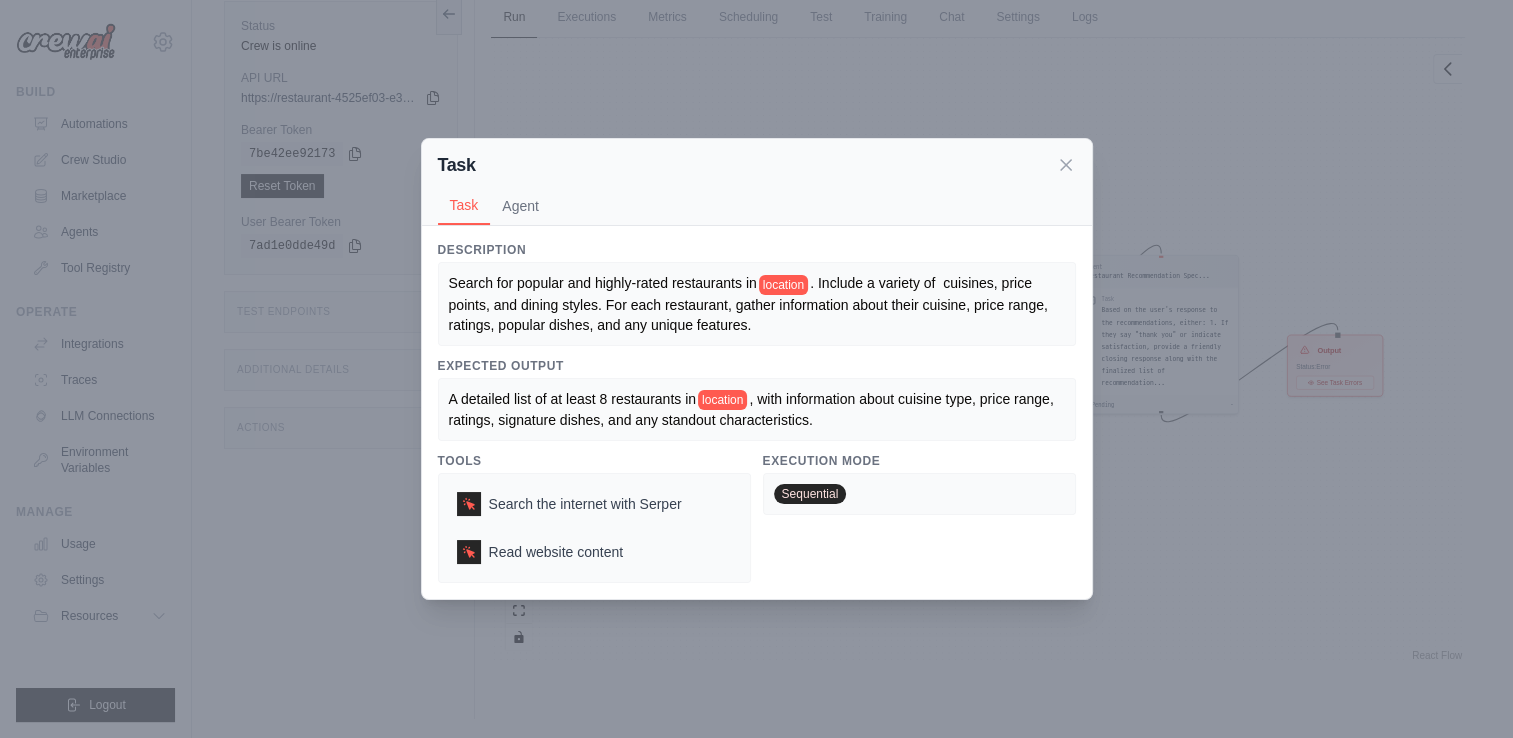 click on "A detailed list of at least 8 restaurants in  location , with information about cuisine type, price range, ratings, signature dishes, and any standout characteristics." at bounding box center [757, 409] 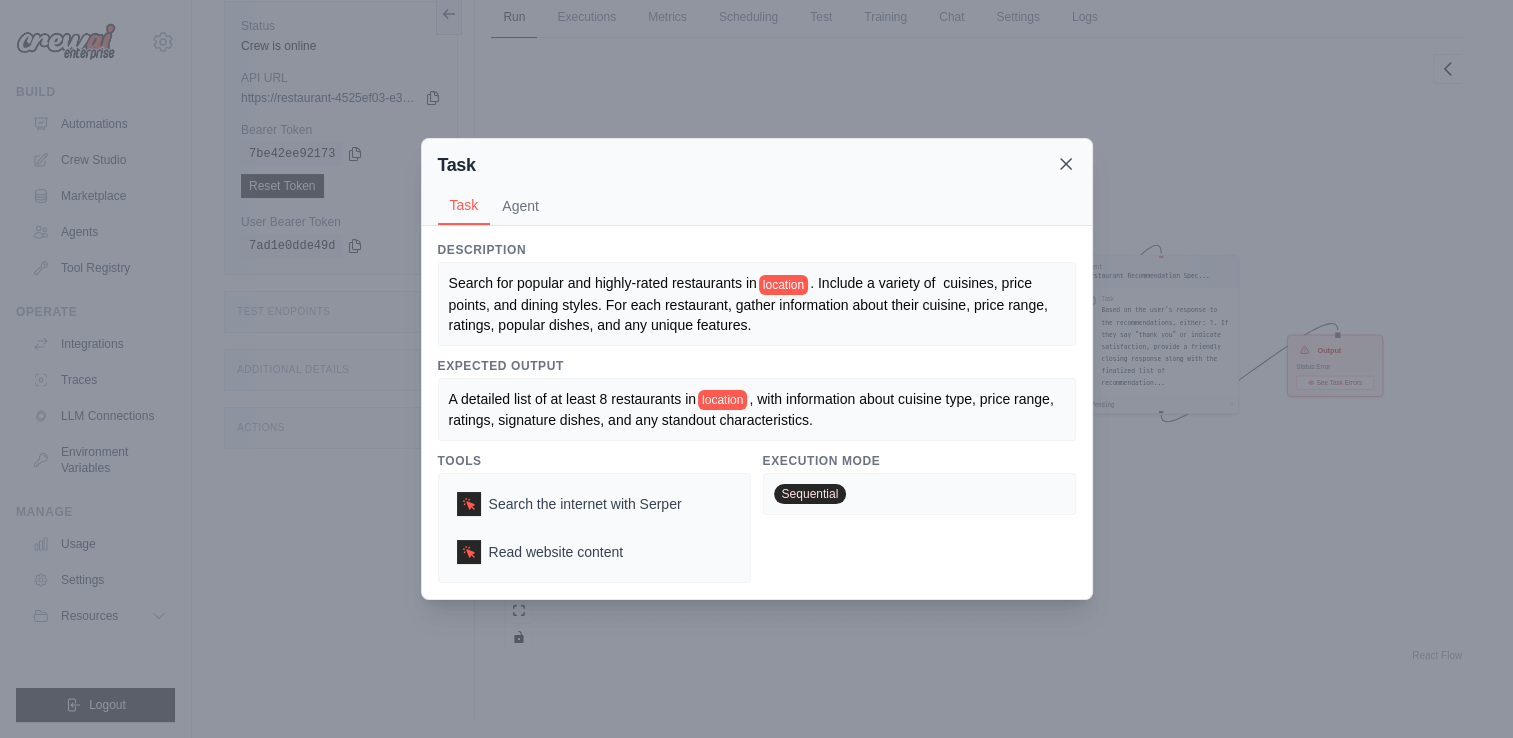 click 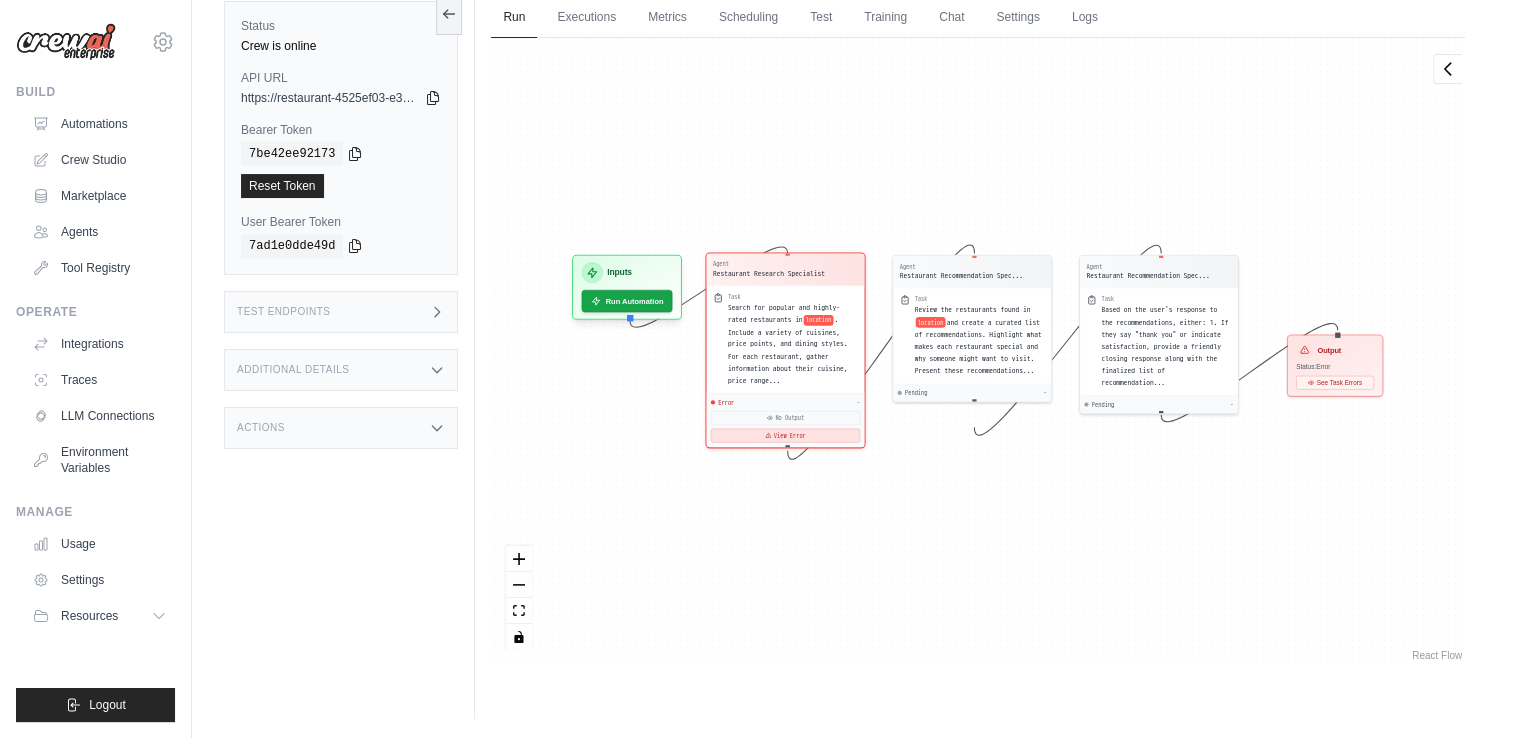 click on "View Error" at bounding box center [785, 436] 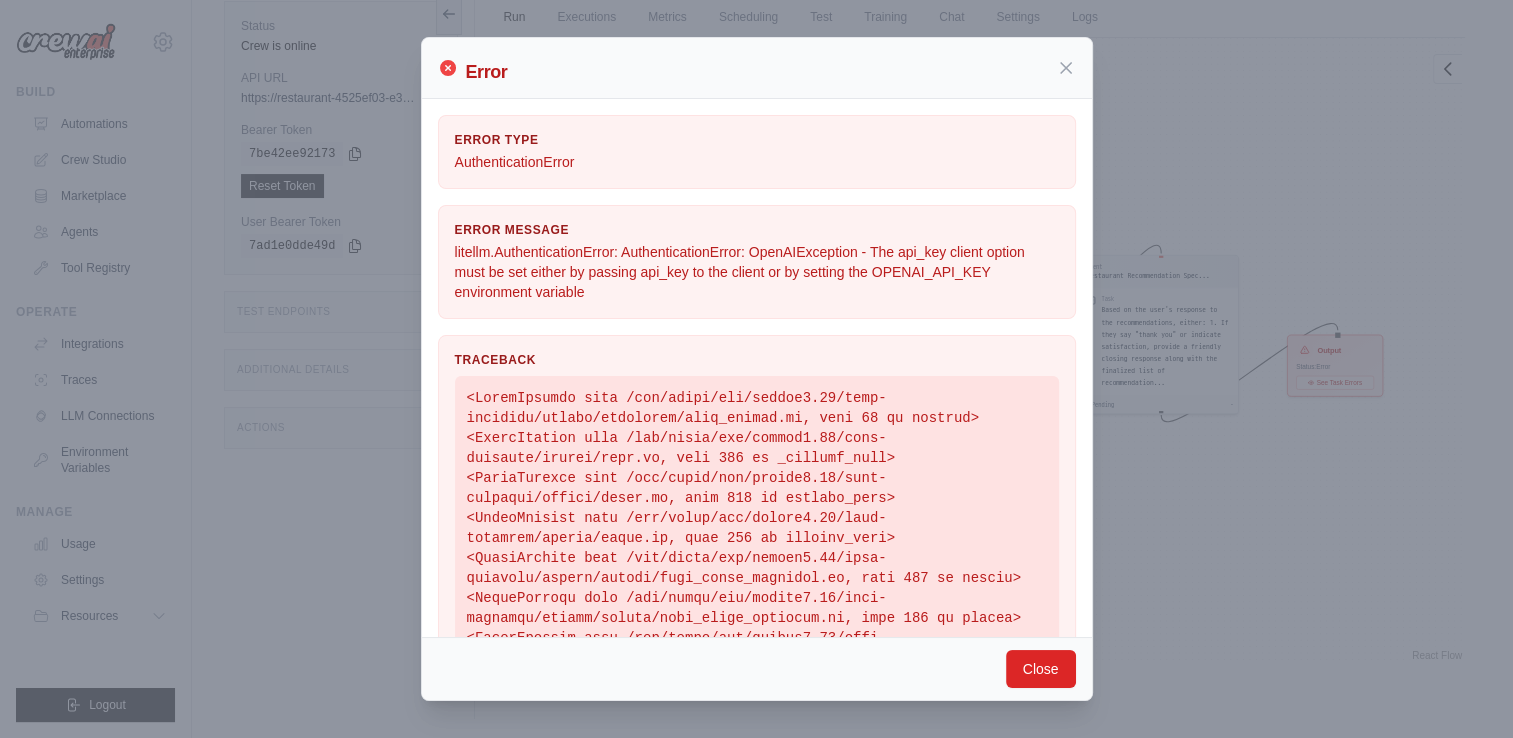 click on "litellm.AuthenticationError: AuthenticationError: OpenAIException - The api_key client option must be set either by passing api_key to the client or by setting the OPENAI_API_KEY environment variable" at bounding box center (757, 272) 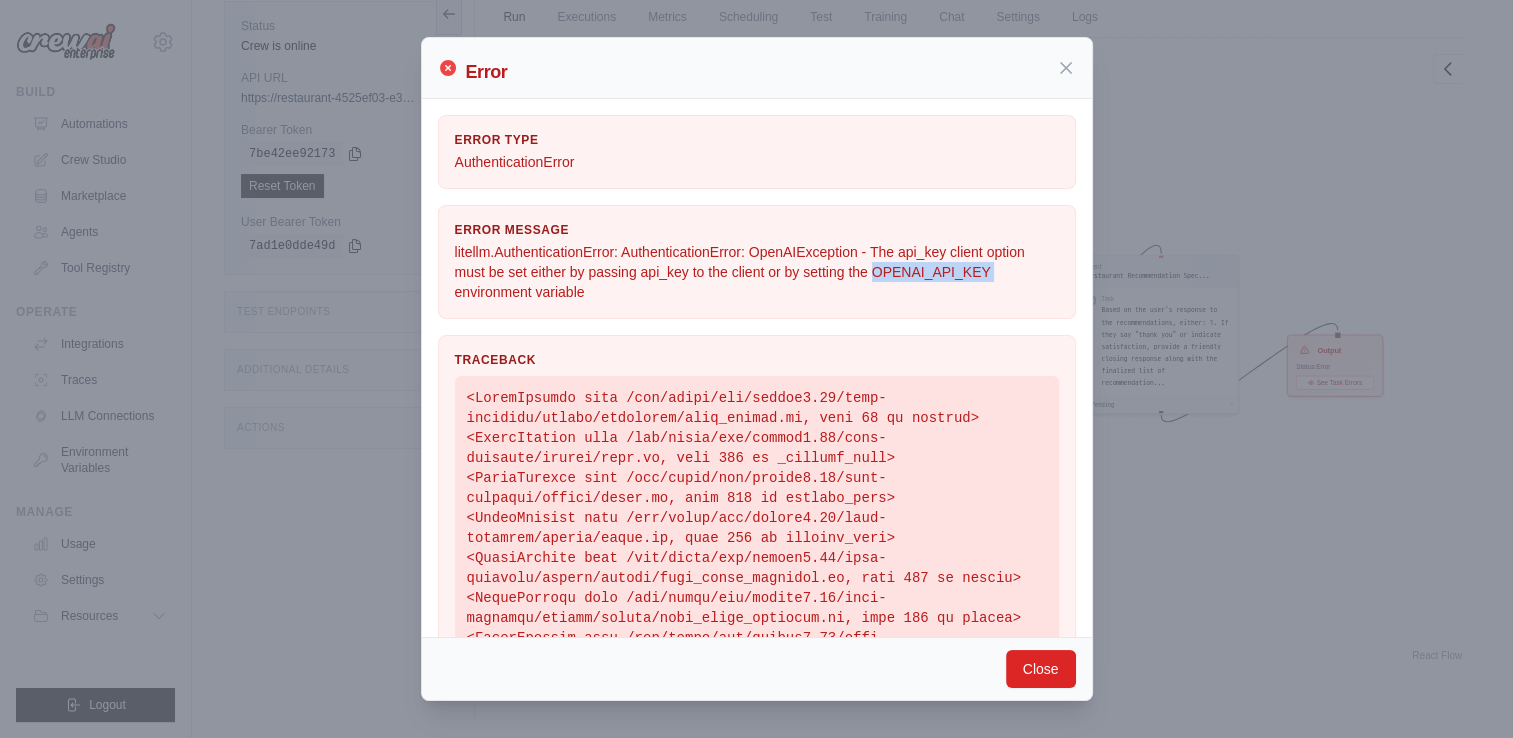 click on "litellm.AuthenticationError: AuthenticationError: OpenAIException - The api_key client option must be set either by passing api_key to the client or by setting the OPENAI_API_KEY environment variable" at bounding box center (757, 272) 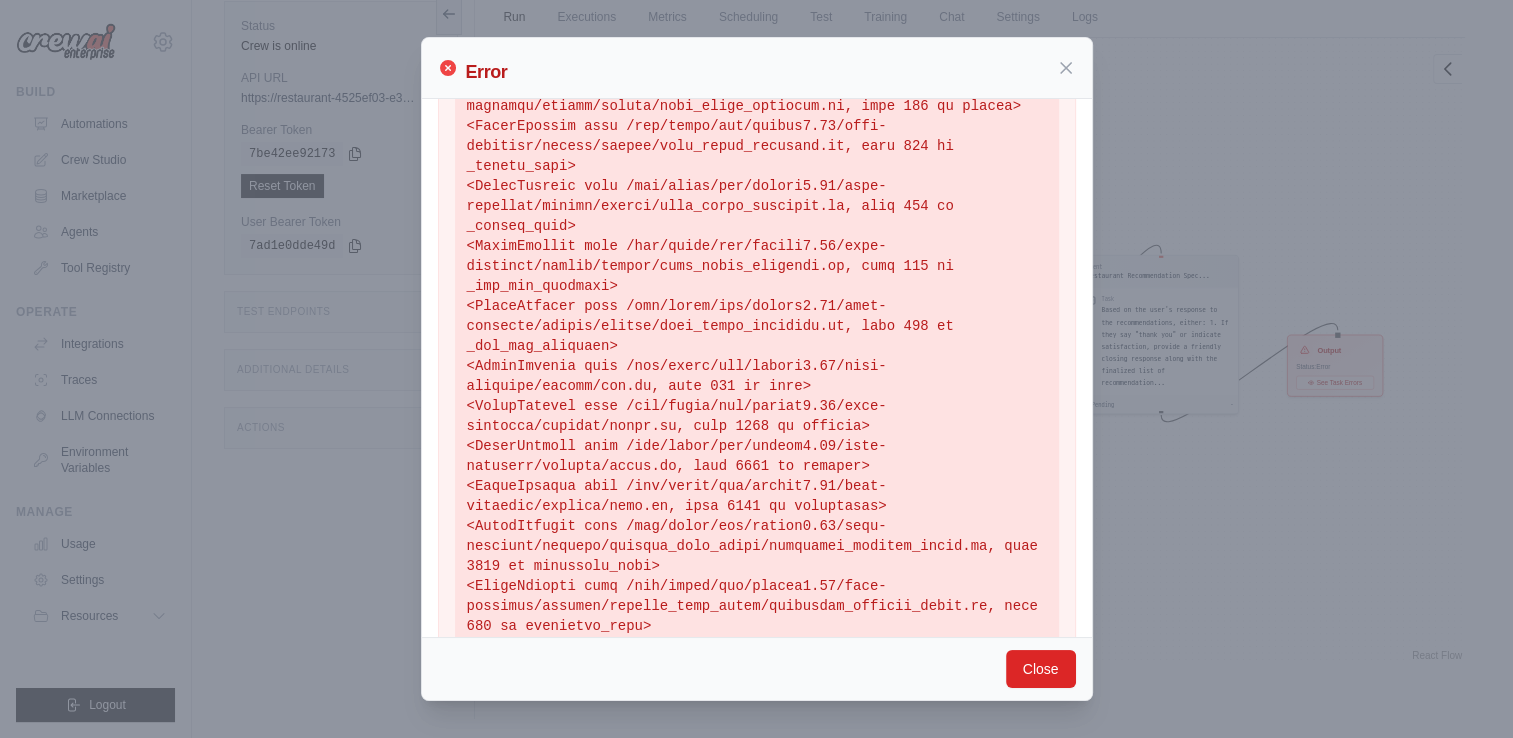 scroll, scrollTop: 0, scrollLeft: 0, axis: both 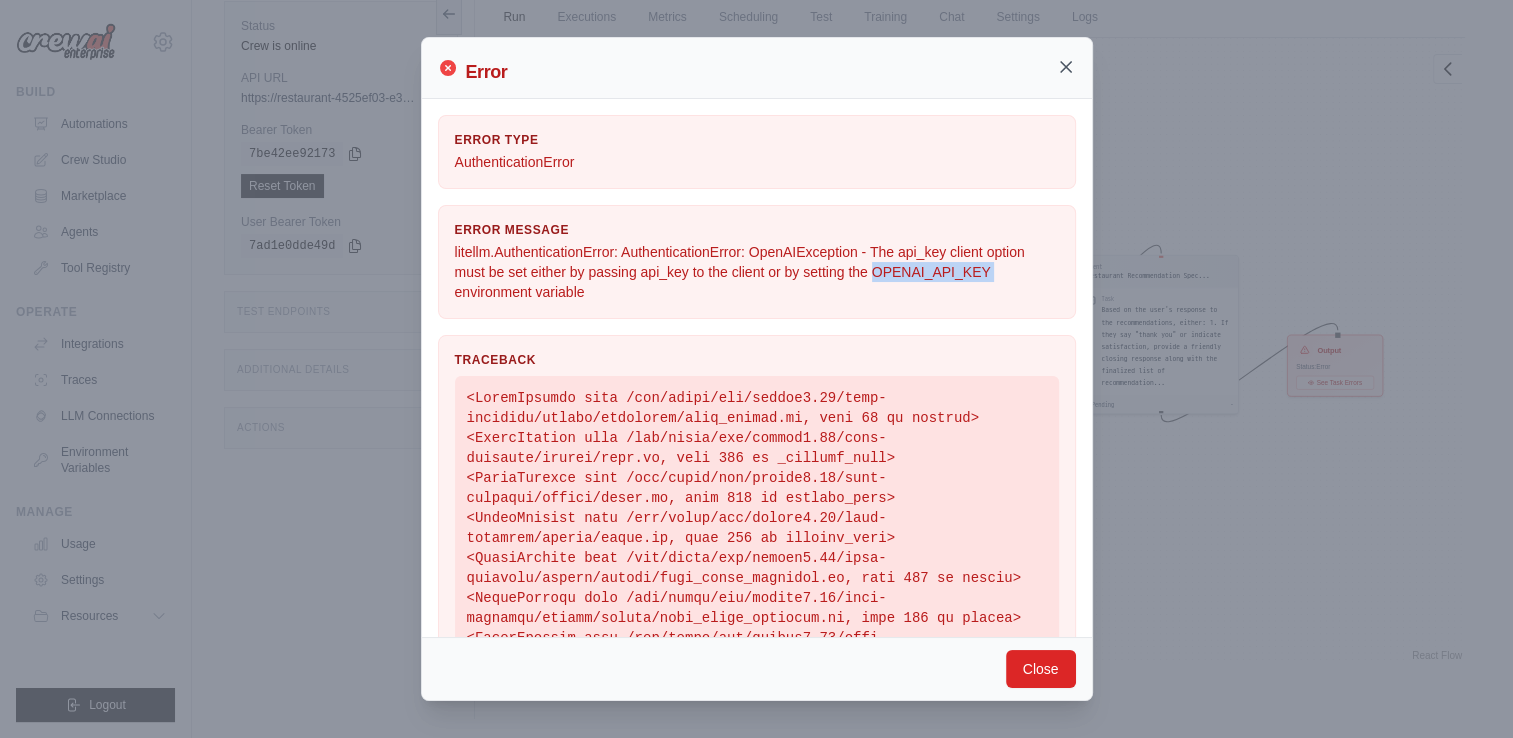click 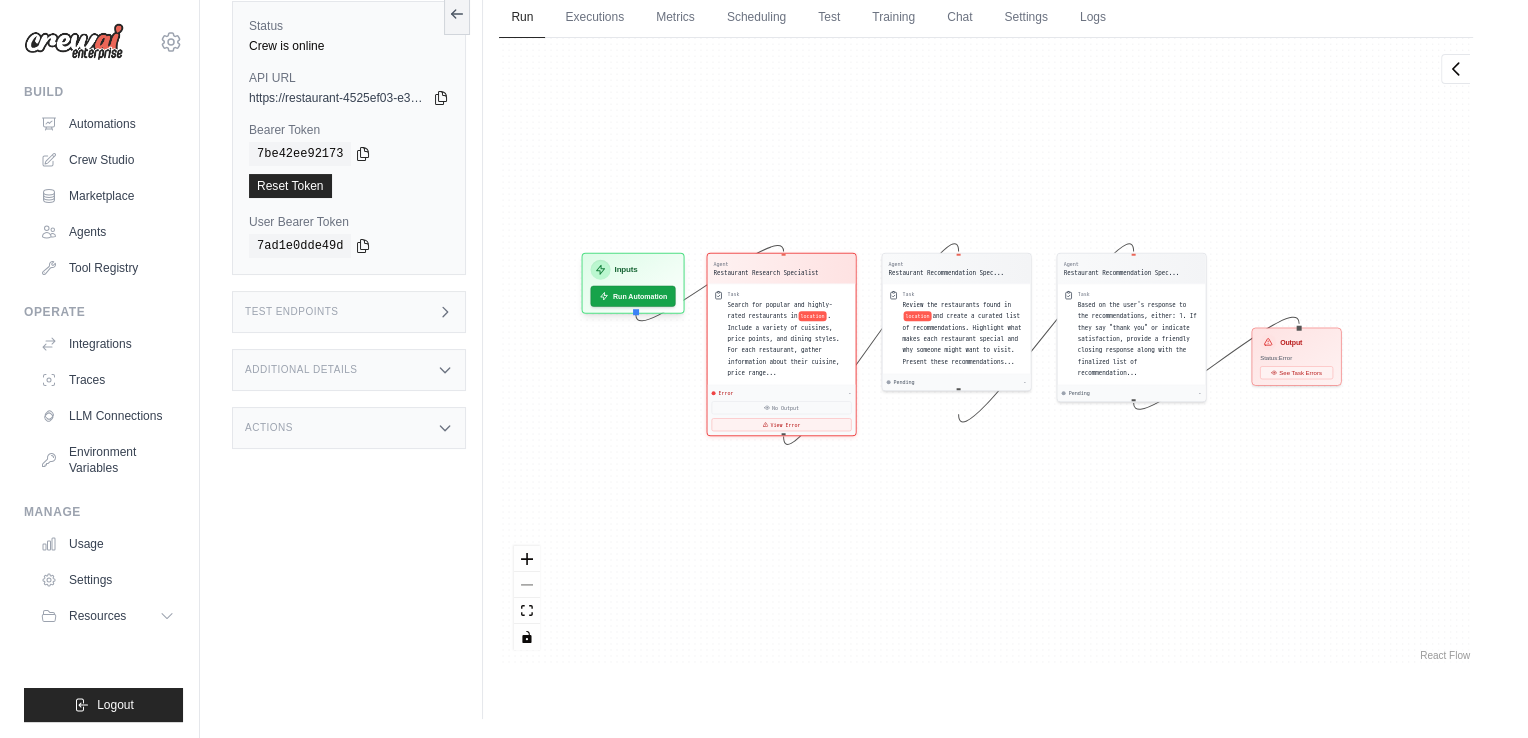 scroll, scrollTop: 0, scrollLeft: 0, axis: both 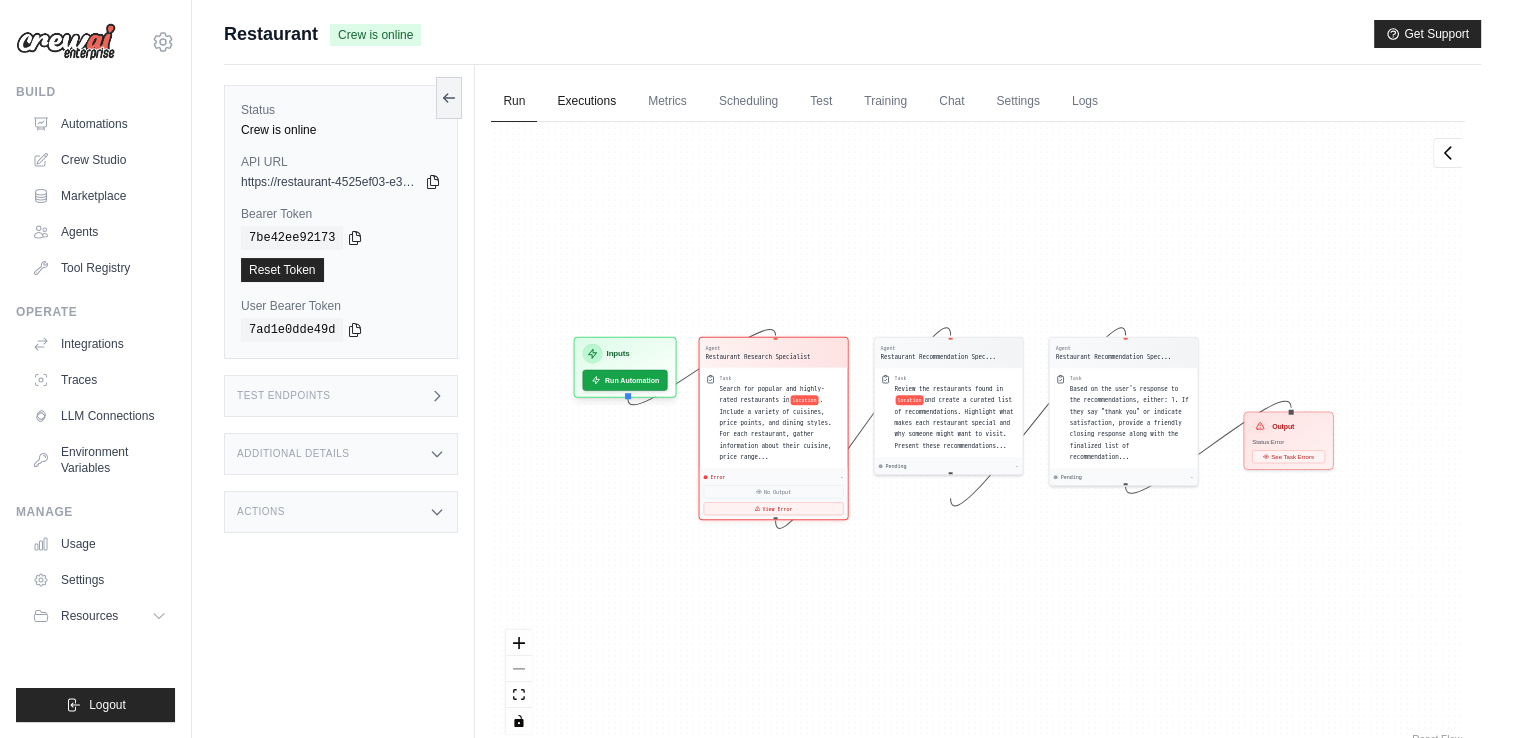 click on "Executions" at bounding box center (586, 102) 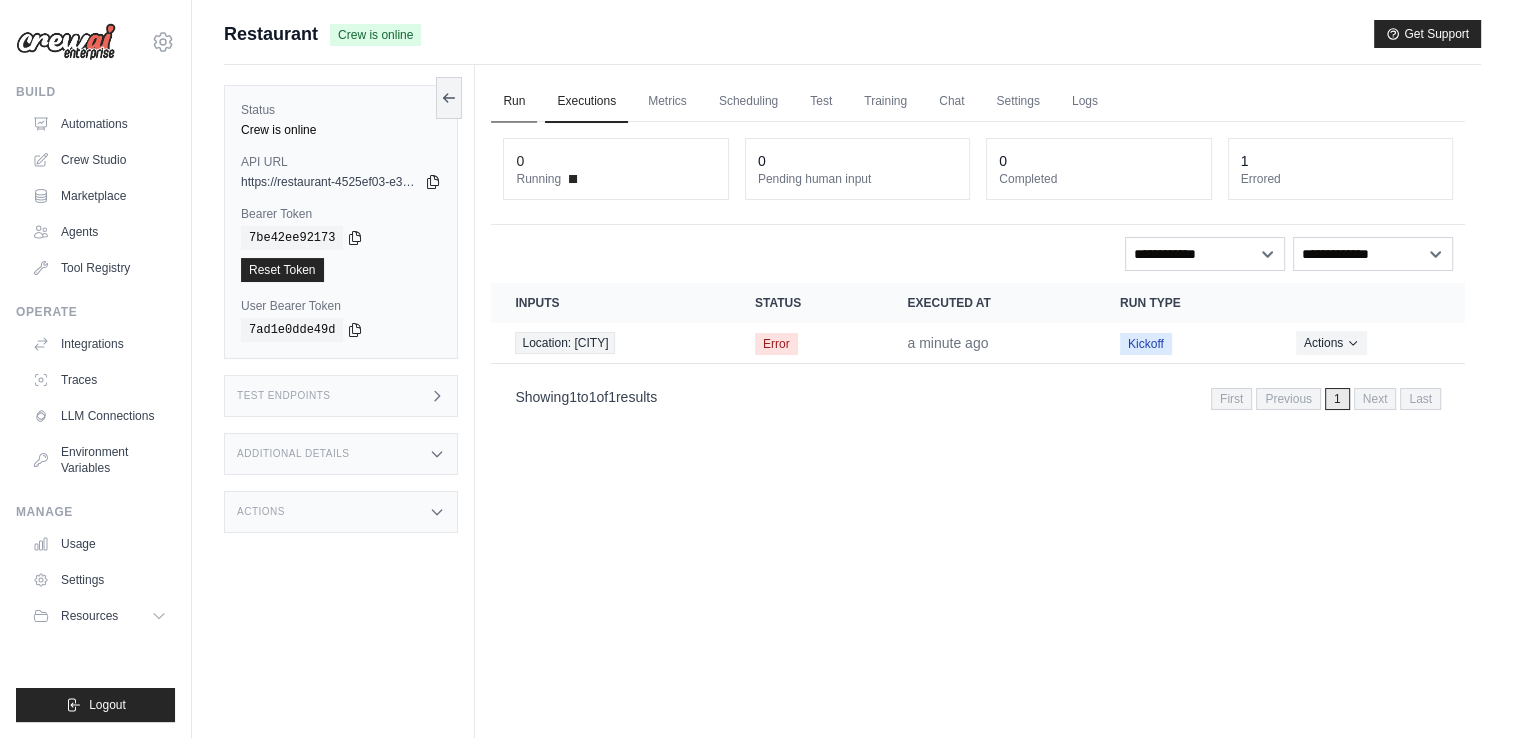 click on "Run" at bounding box center [514, 102] 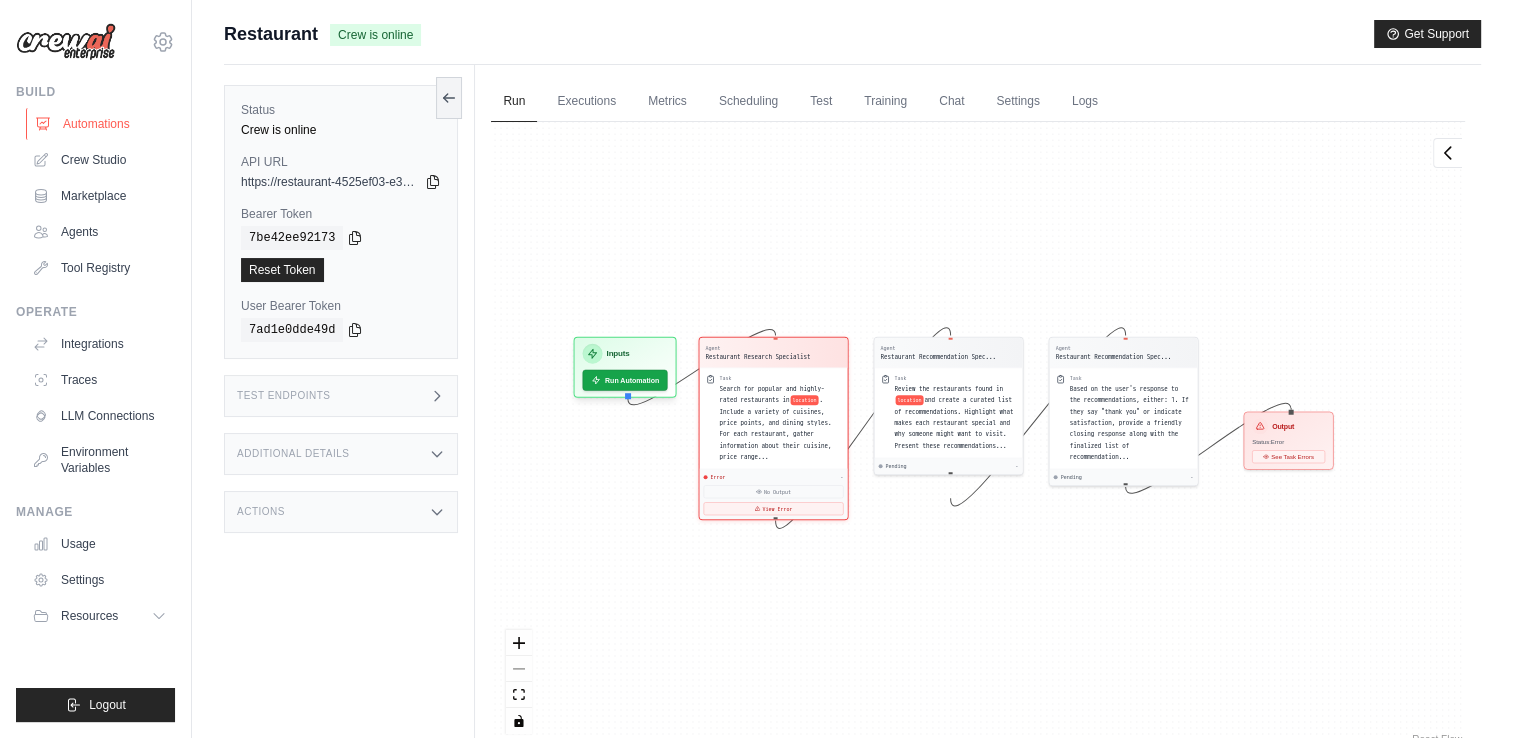 click on "Automations" at bounding box center (101, 124) 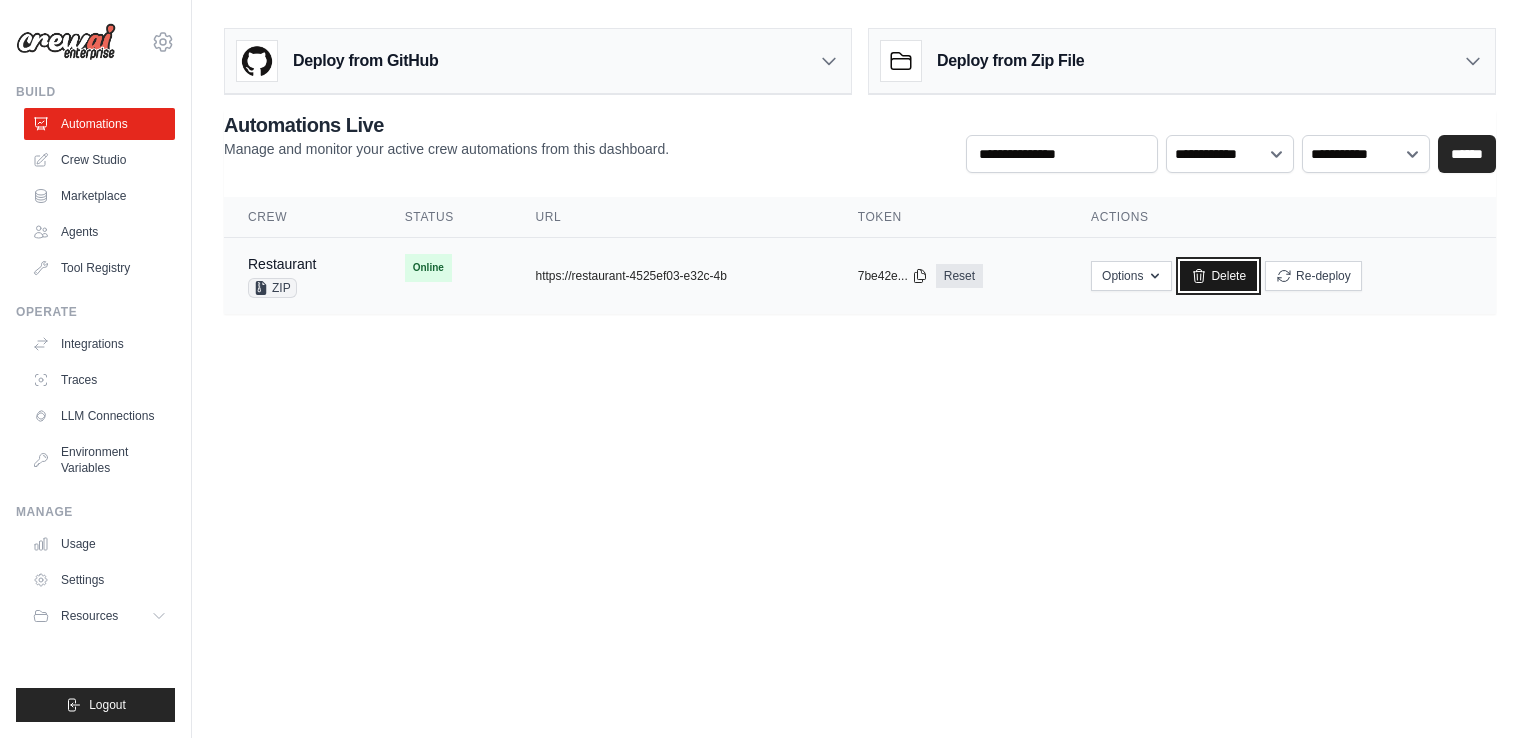 click on "Delete" at bounding box center (1218, 276) 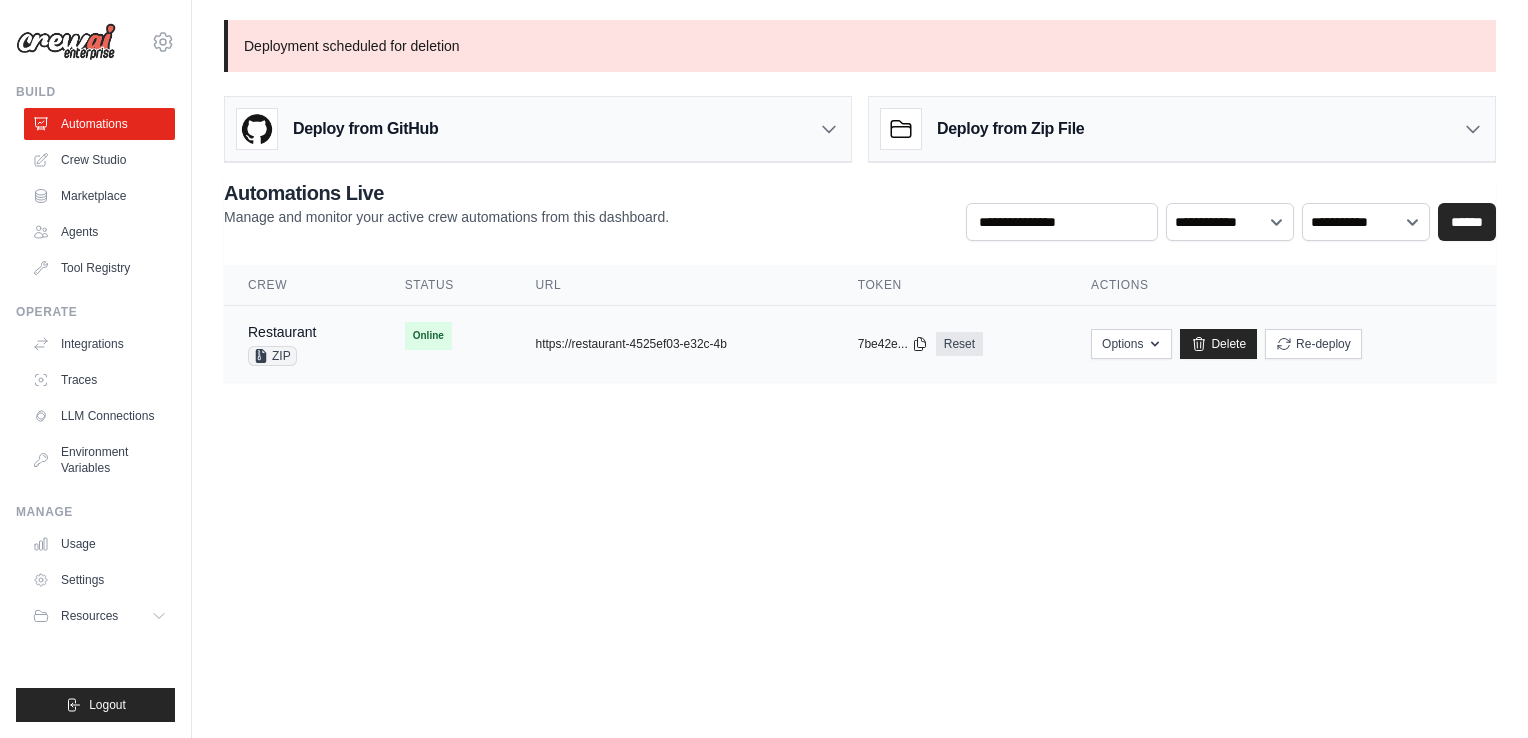 scroll, scrollTop: 0, scrollLeft: 0, axis: both 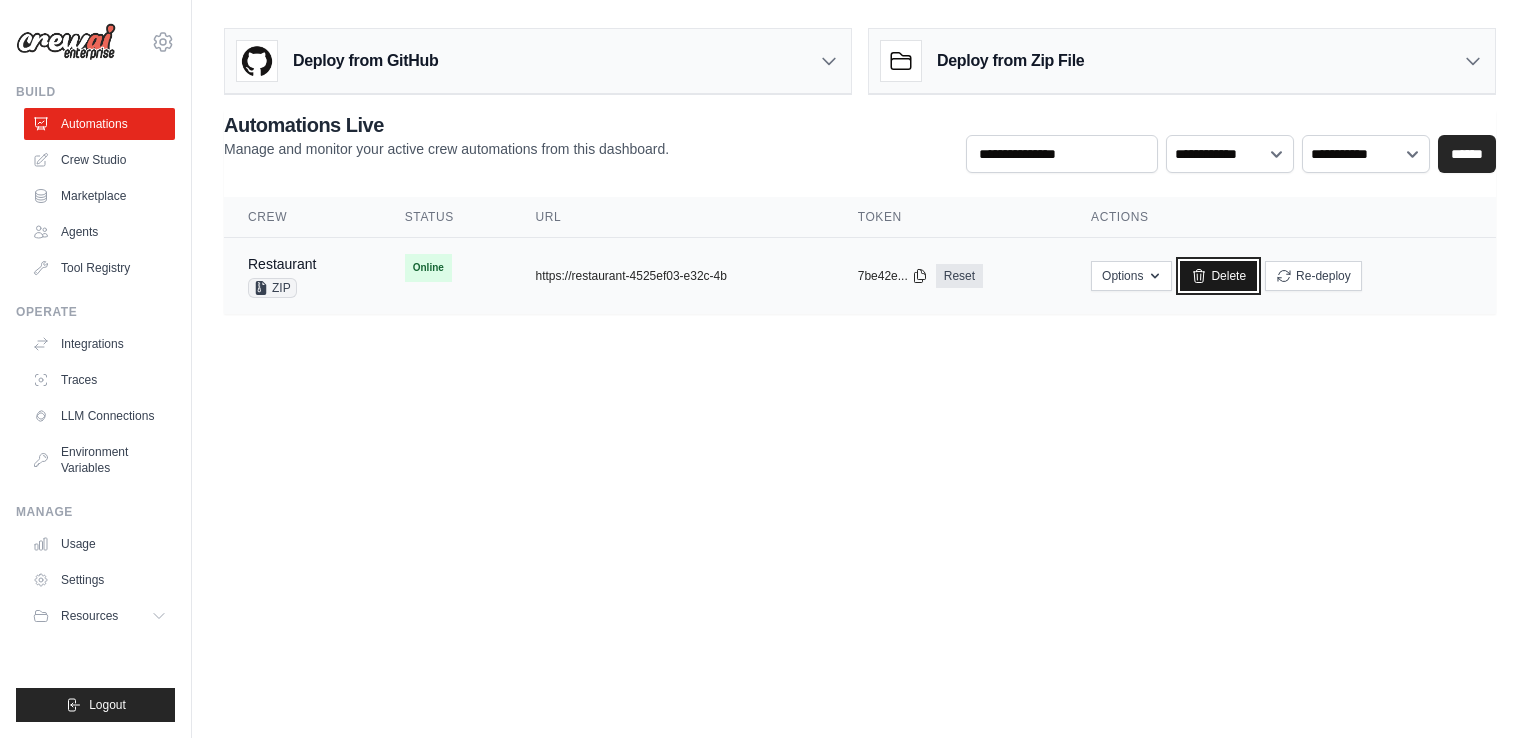 click on "Delete" at bounding box center (1218, 276) 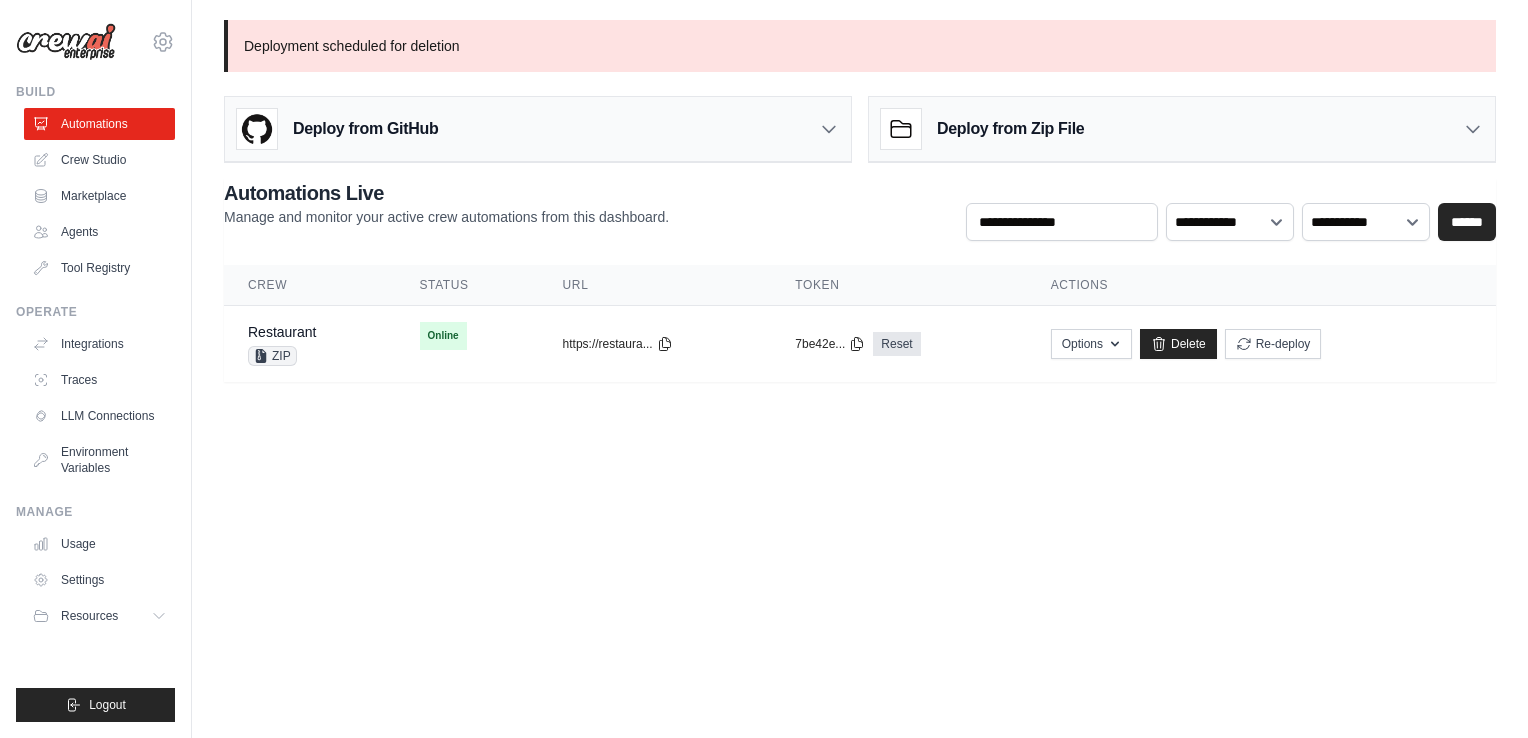 scroll, scrollTop: 0, scrollLeft: 0, axis: both 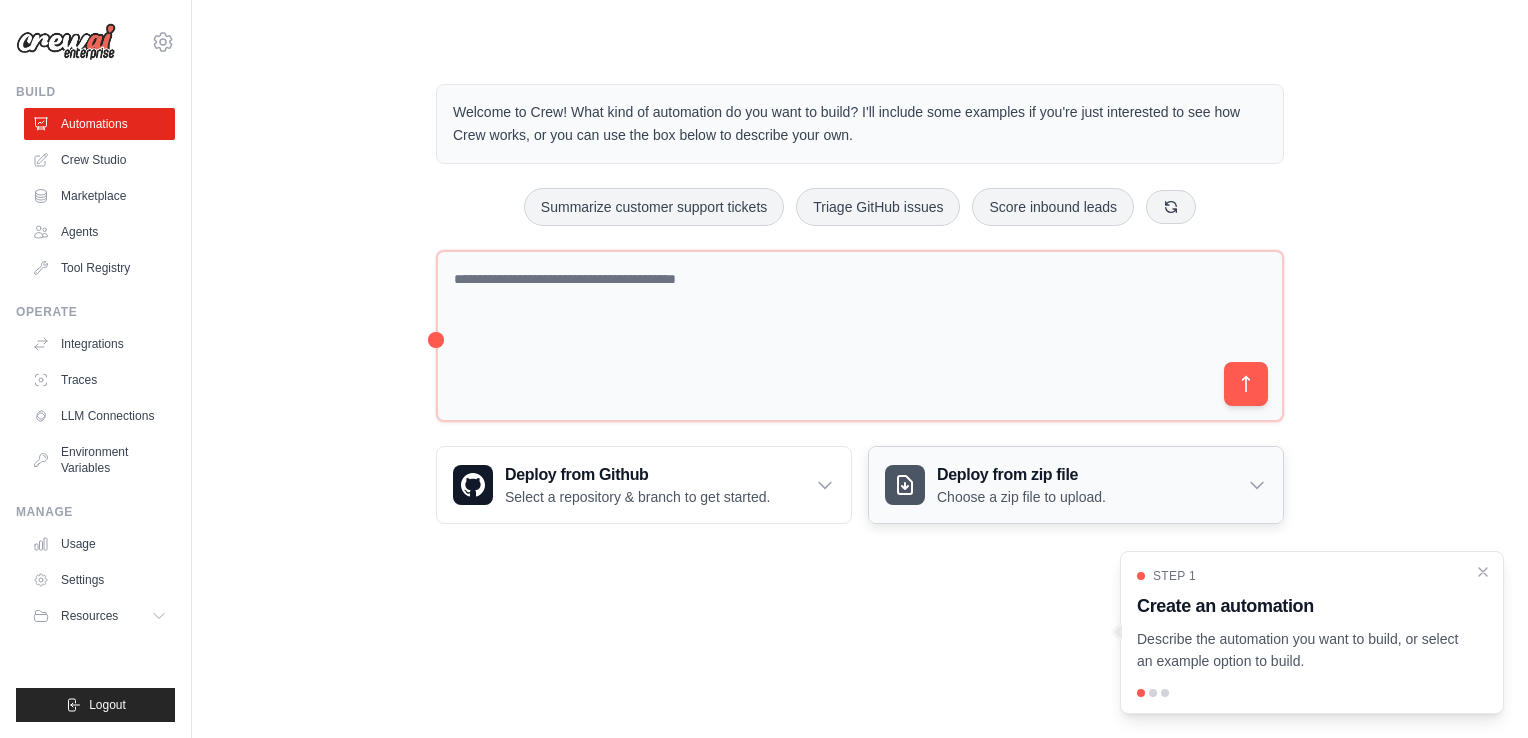 click on "Deploy from zip file" at bounding box center [1021, 475] 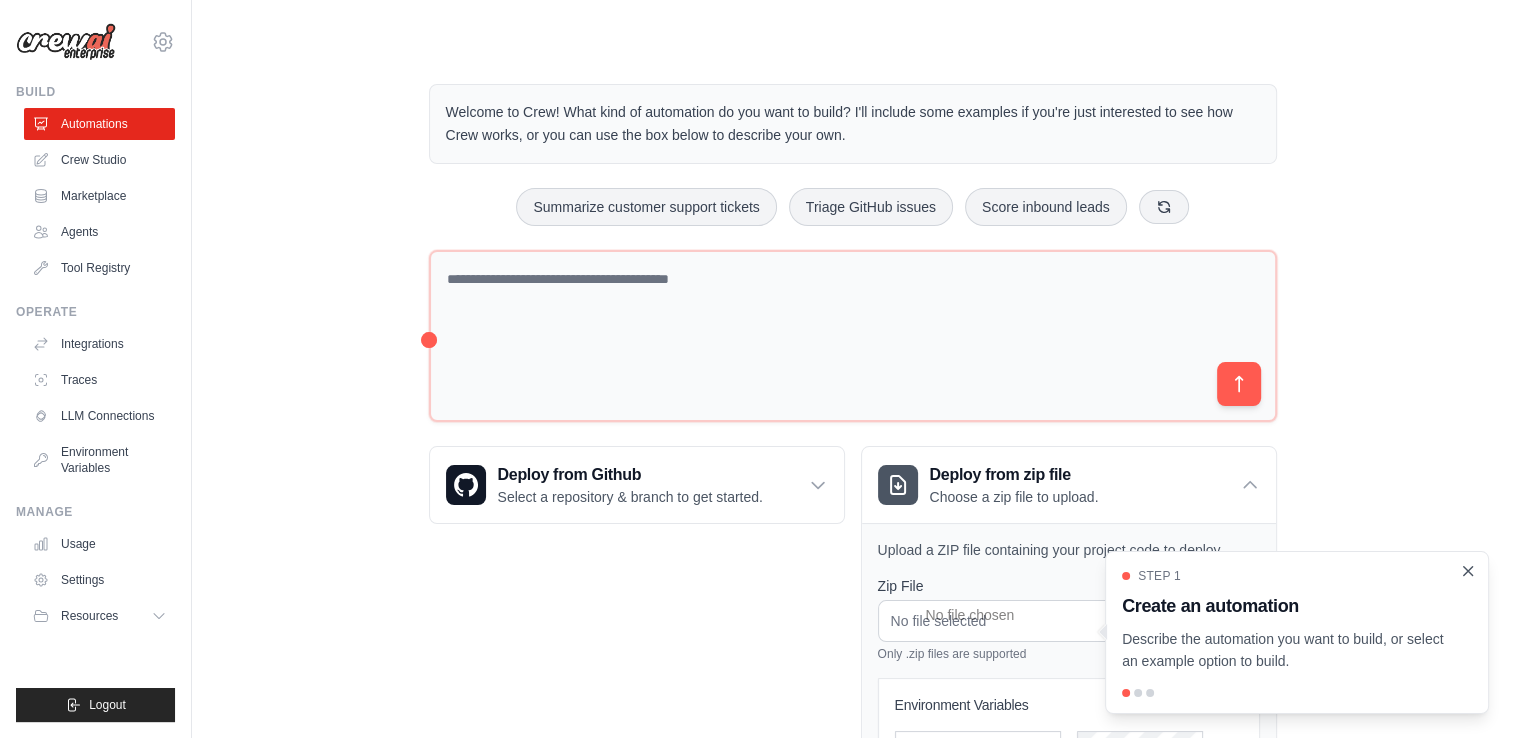 click 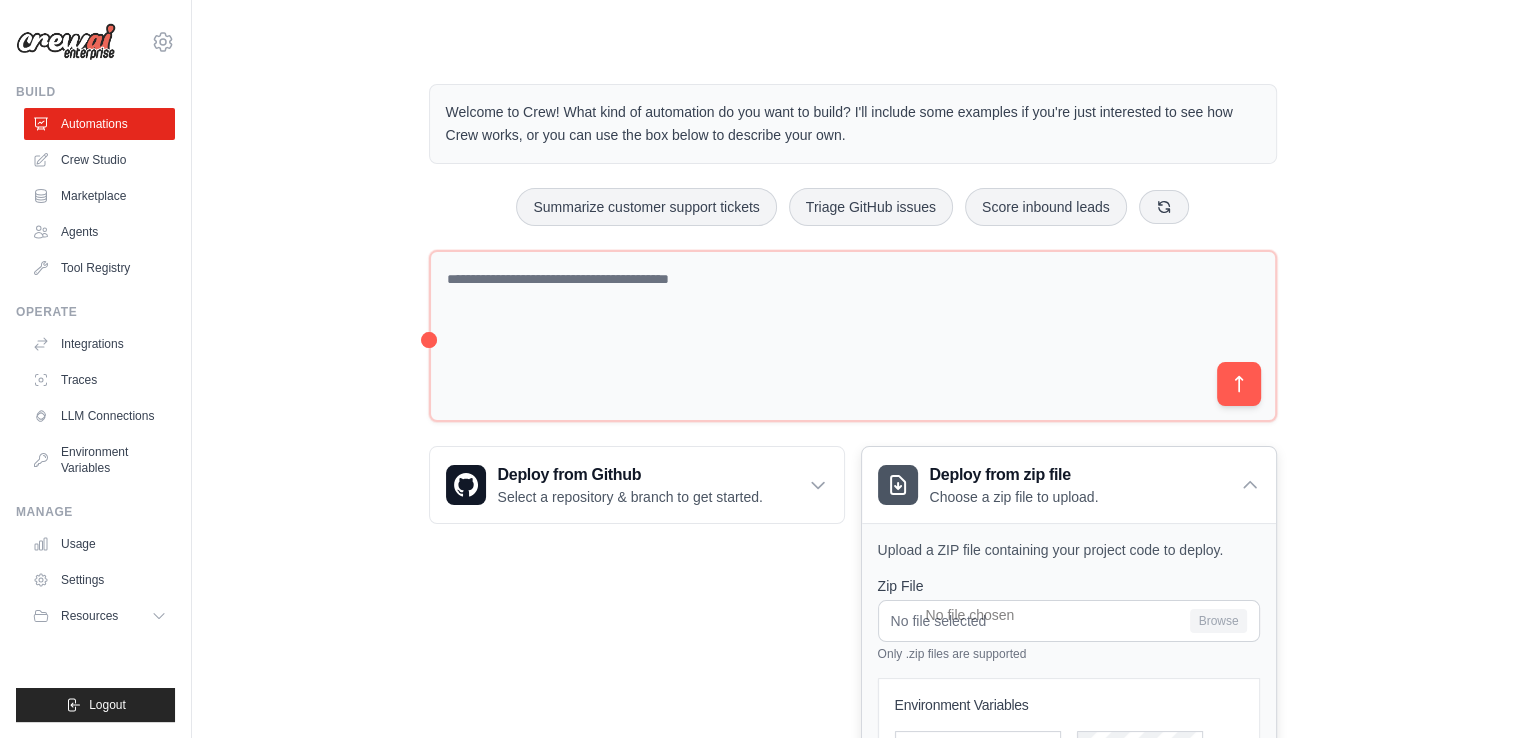 scroll, scrollTop: 225, scrollLeft: 0, axis: vertical 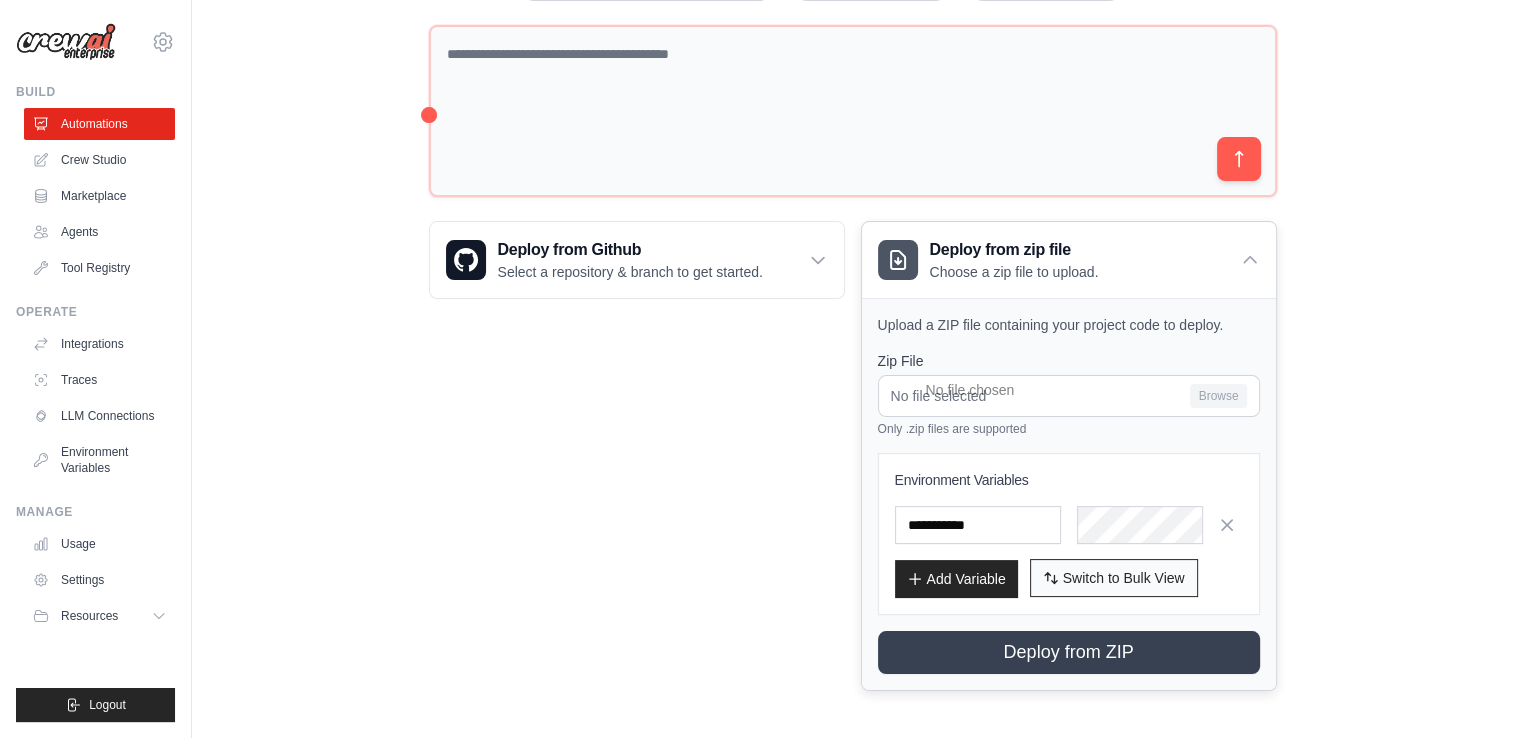click on "Switch to Bulk View" at bounding box center [1124, 578] 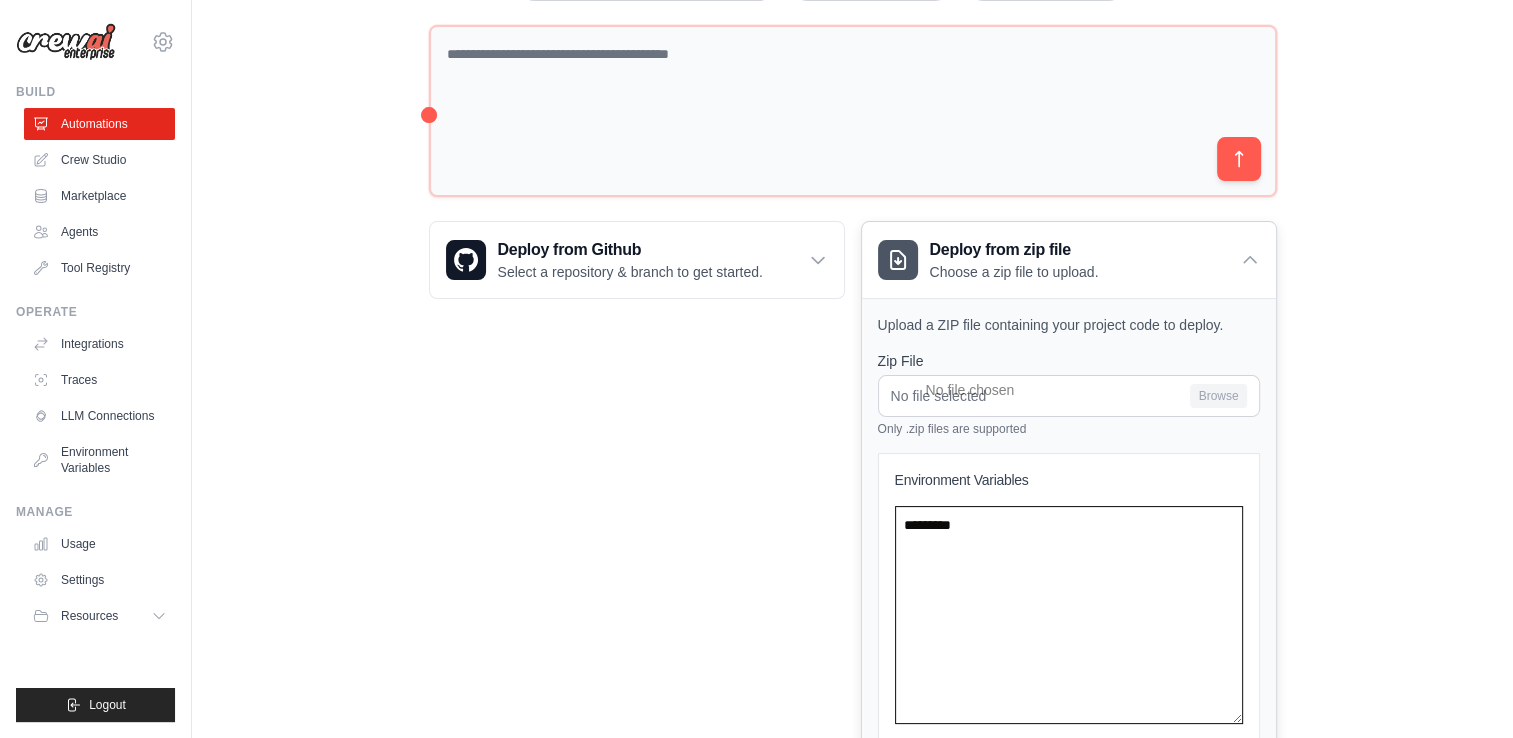 click at bounding box center [1069, 615] 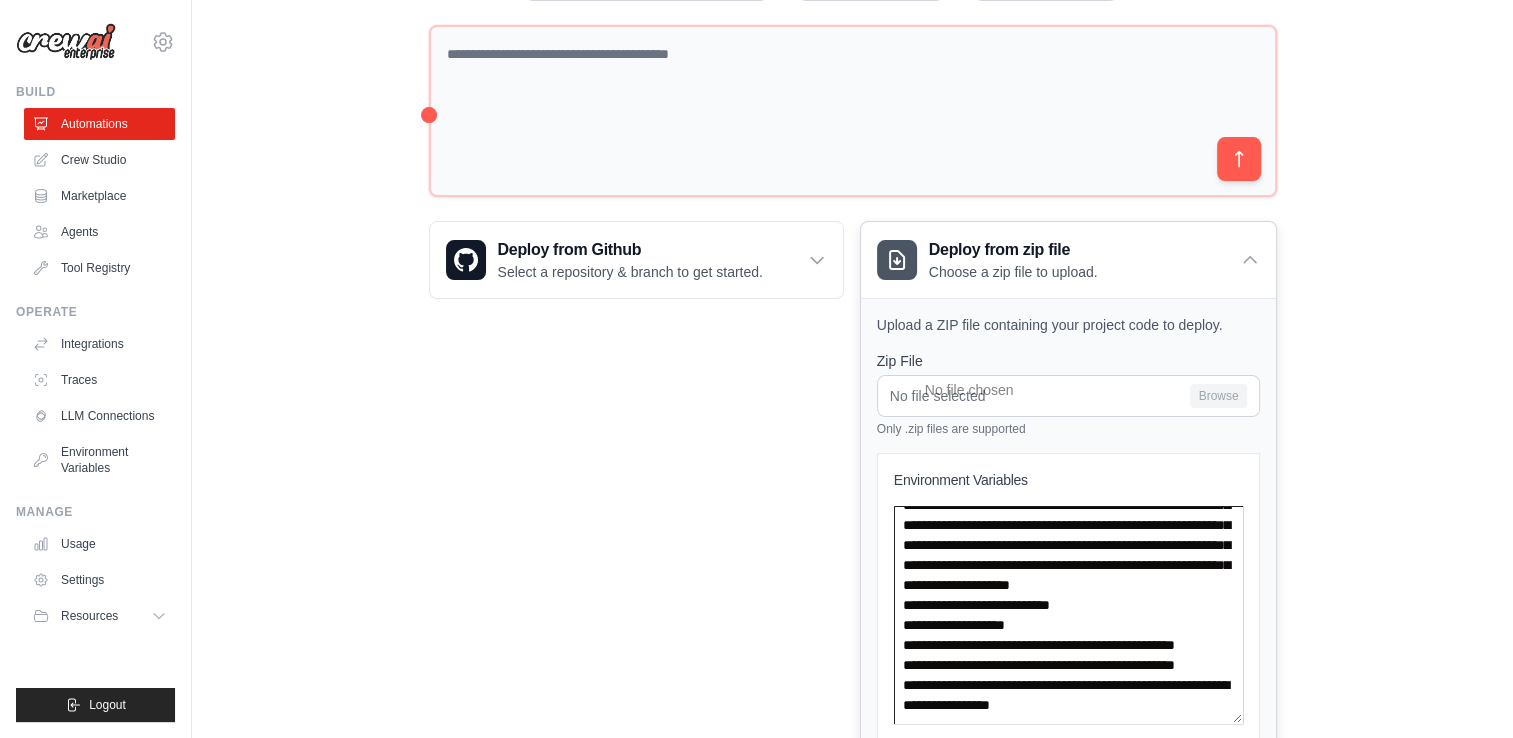 scroll, scrollTop: 440, scrollLeft: 0, axis: vertical 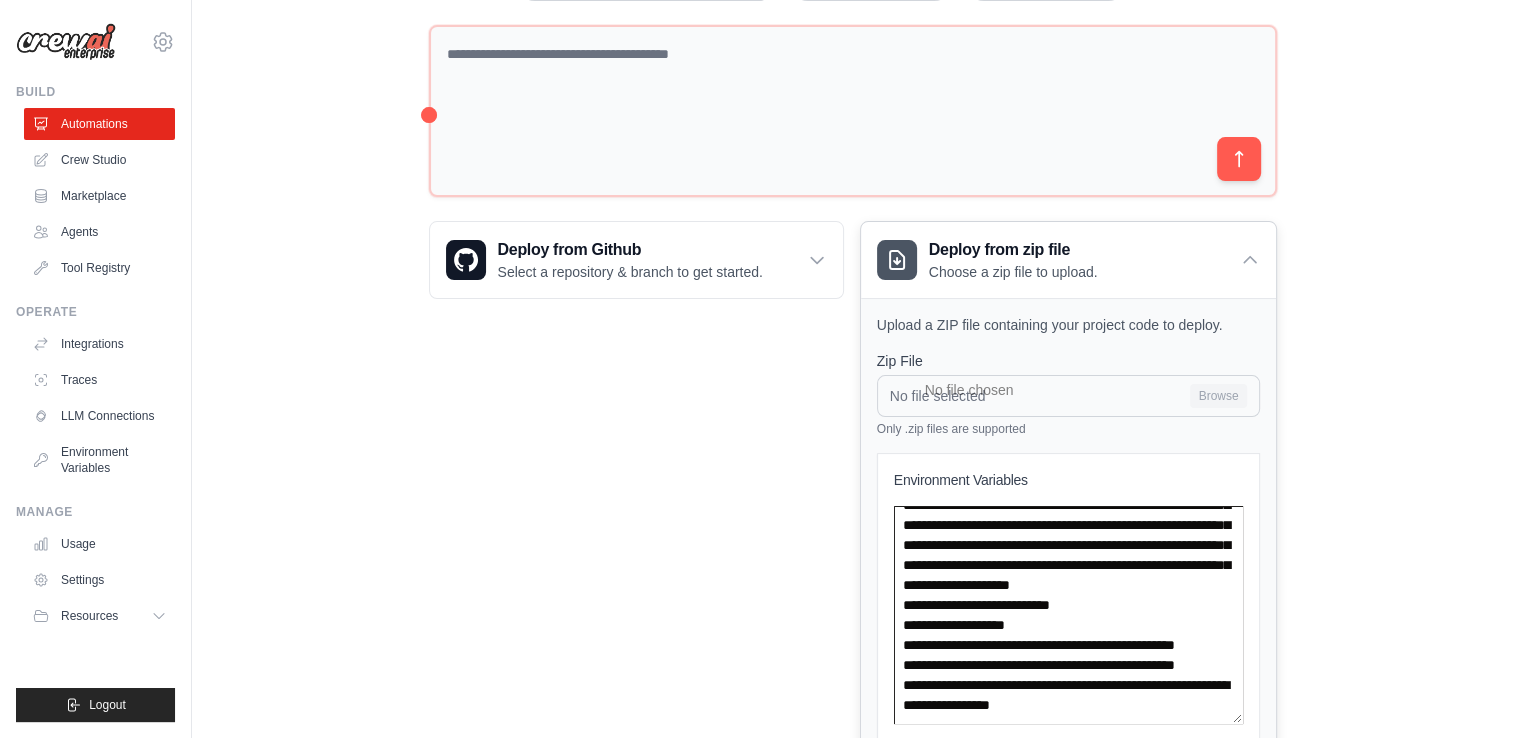 type on "**********" 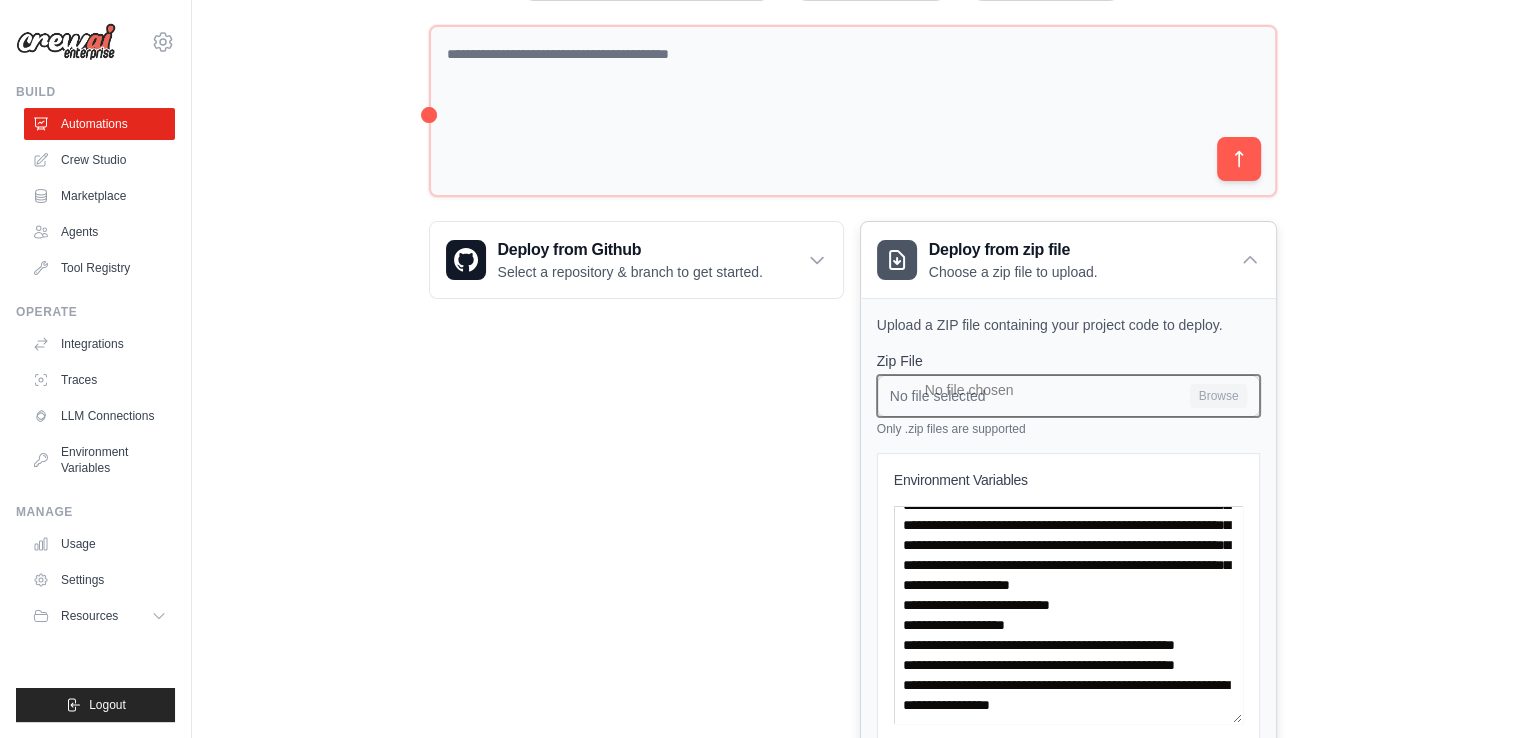 click on "No file selected
Browse" at bounding box center (1068, 396) 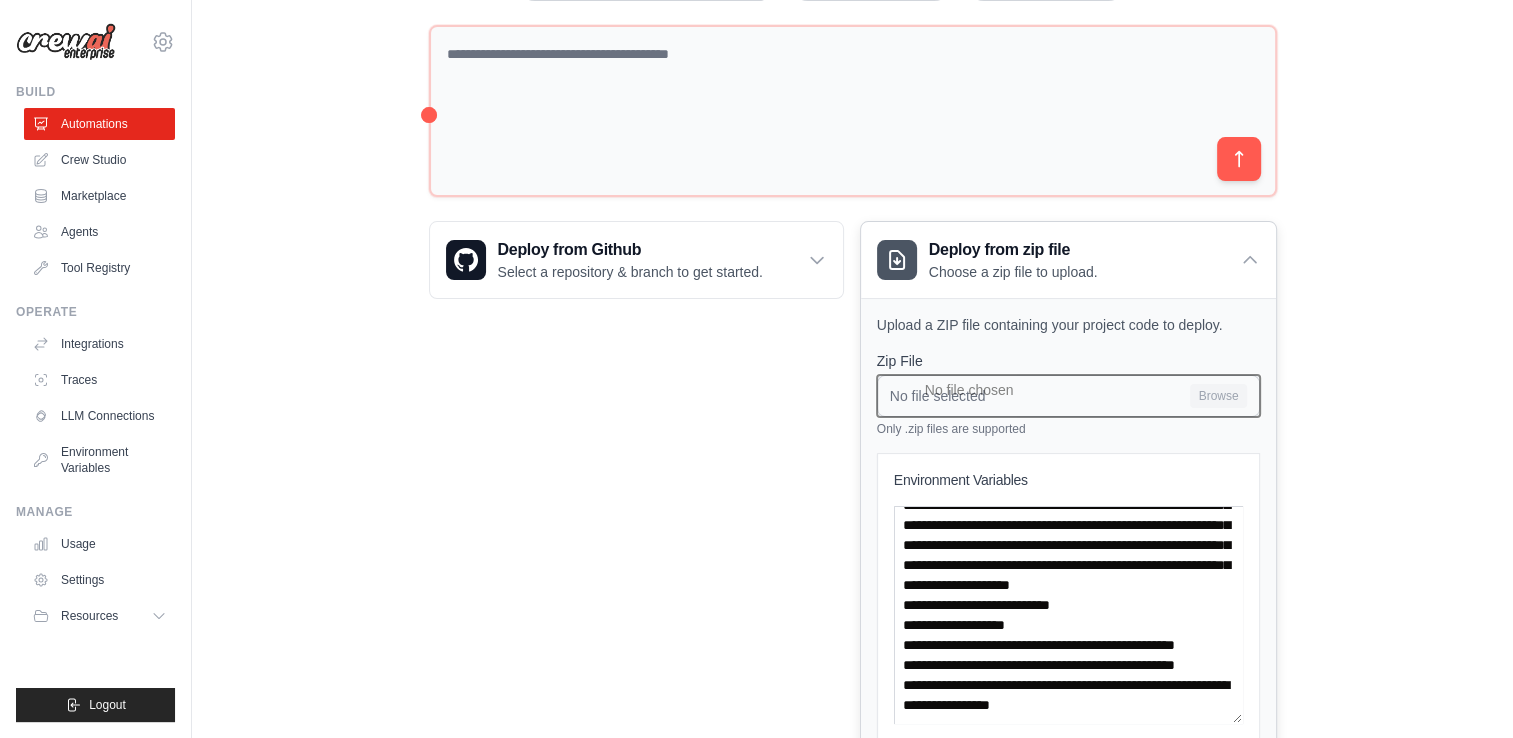 type on "**********" 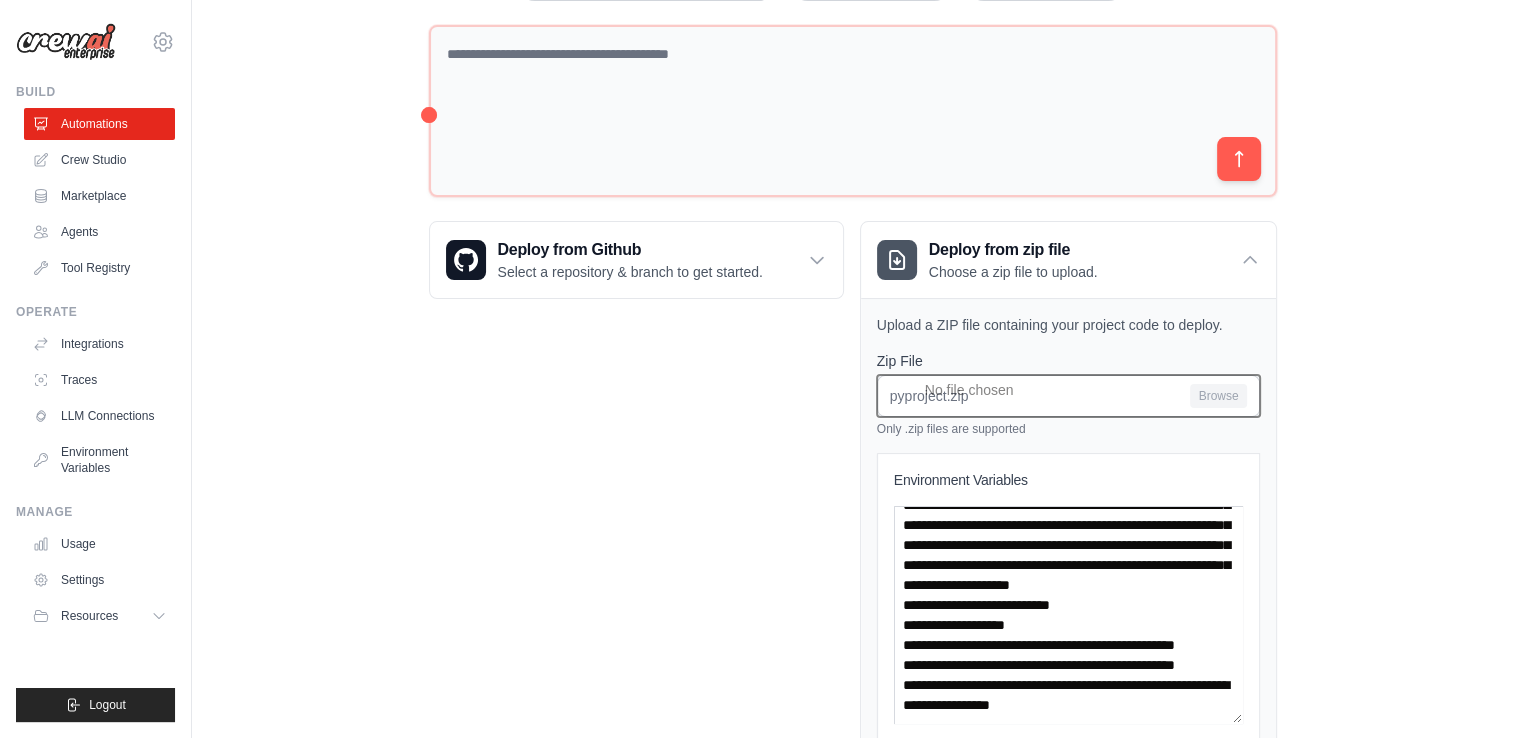 scroll, scrollTop: 413, scrollLeft: 0, axis: vertical 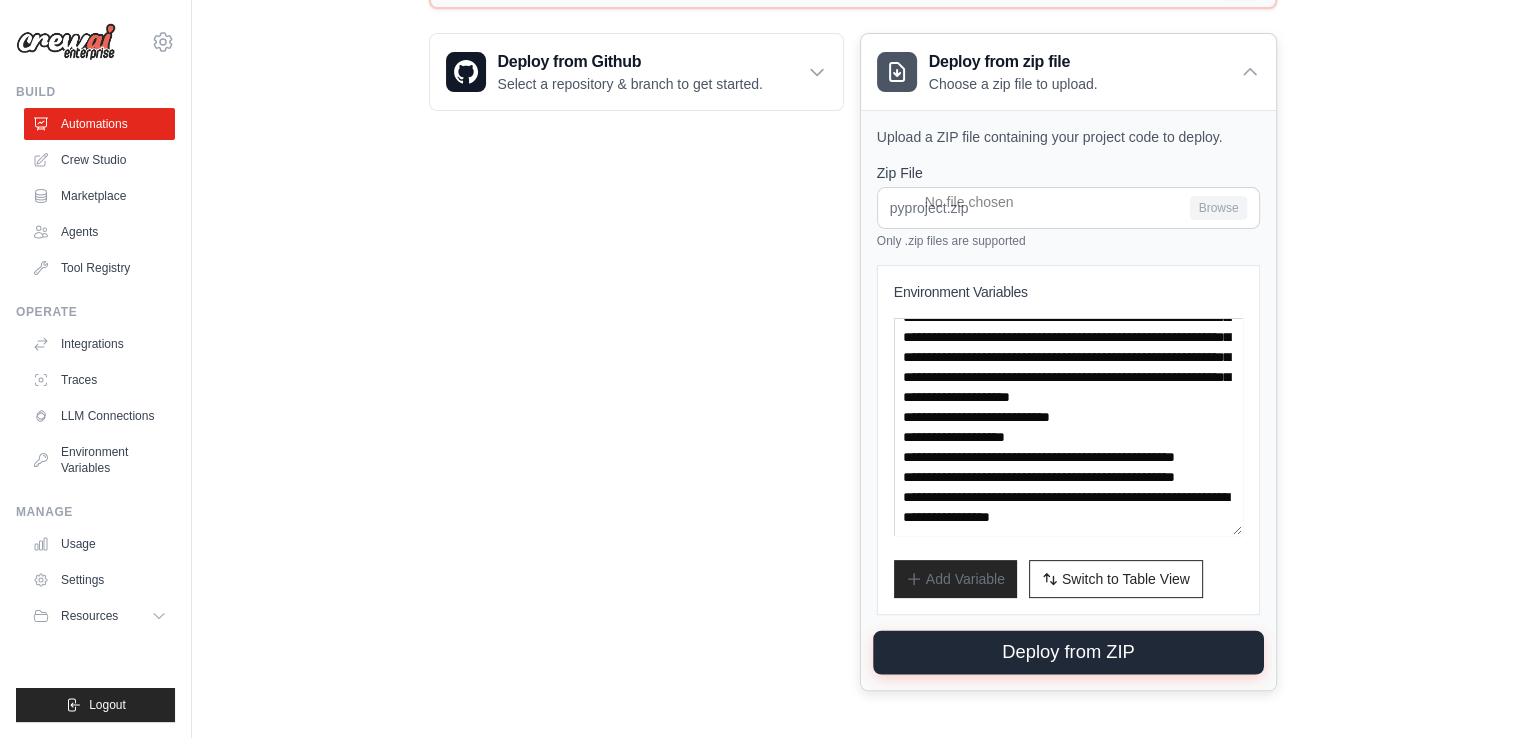 click on "Deploy from ZIP" at bounding box center (1068, 652) 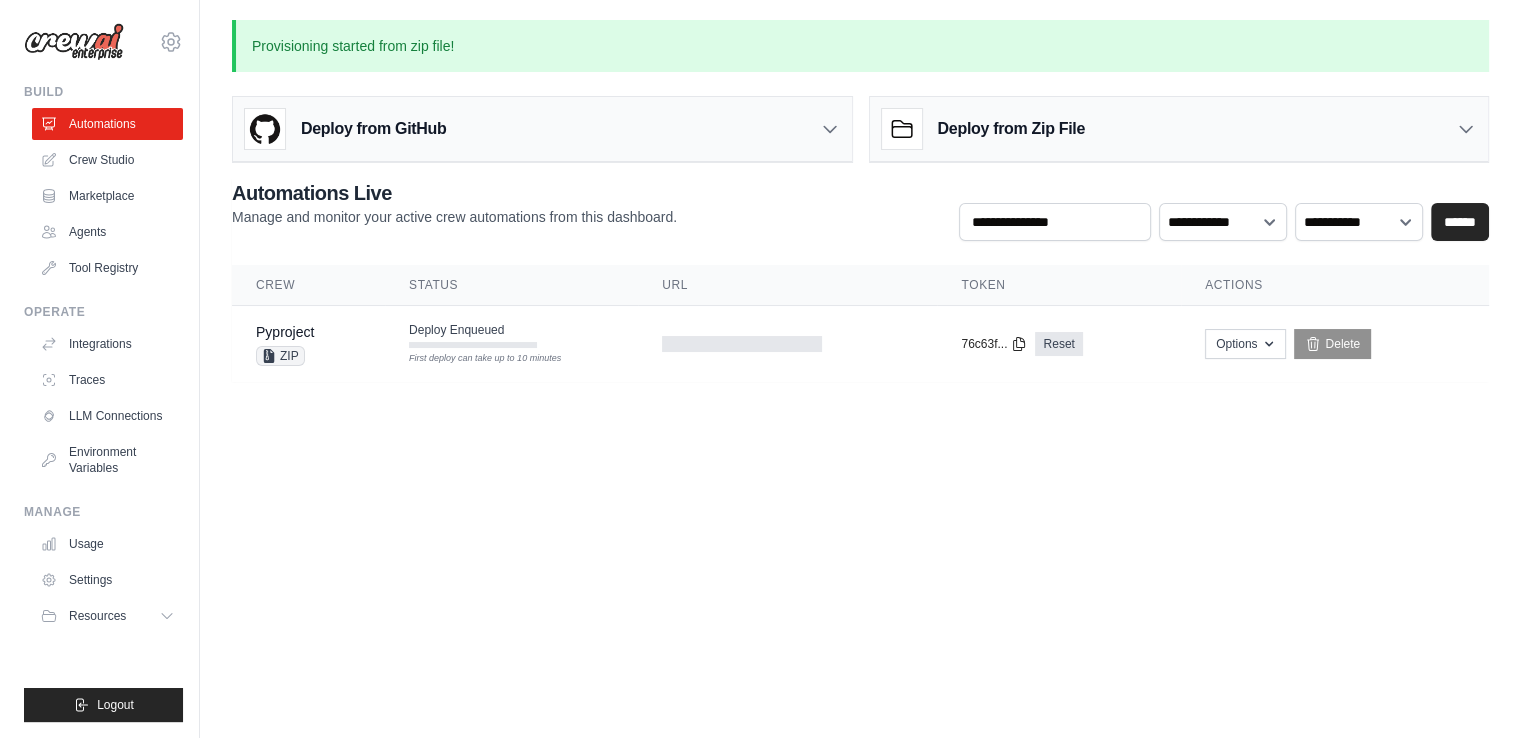 scroll, scrollTop: 0, scrollLeft: 0, axis: both 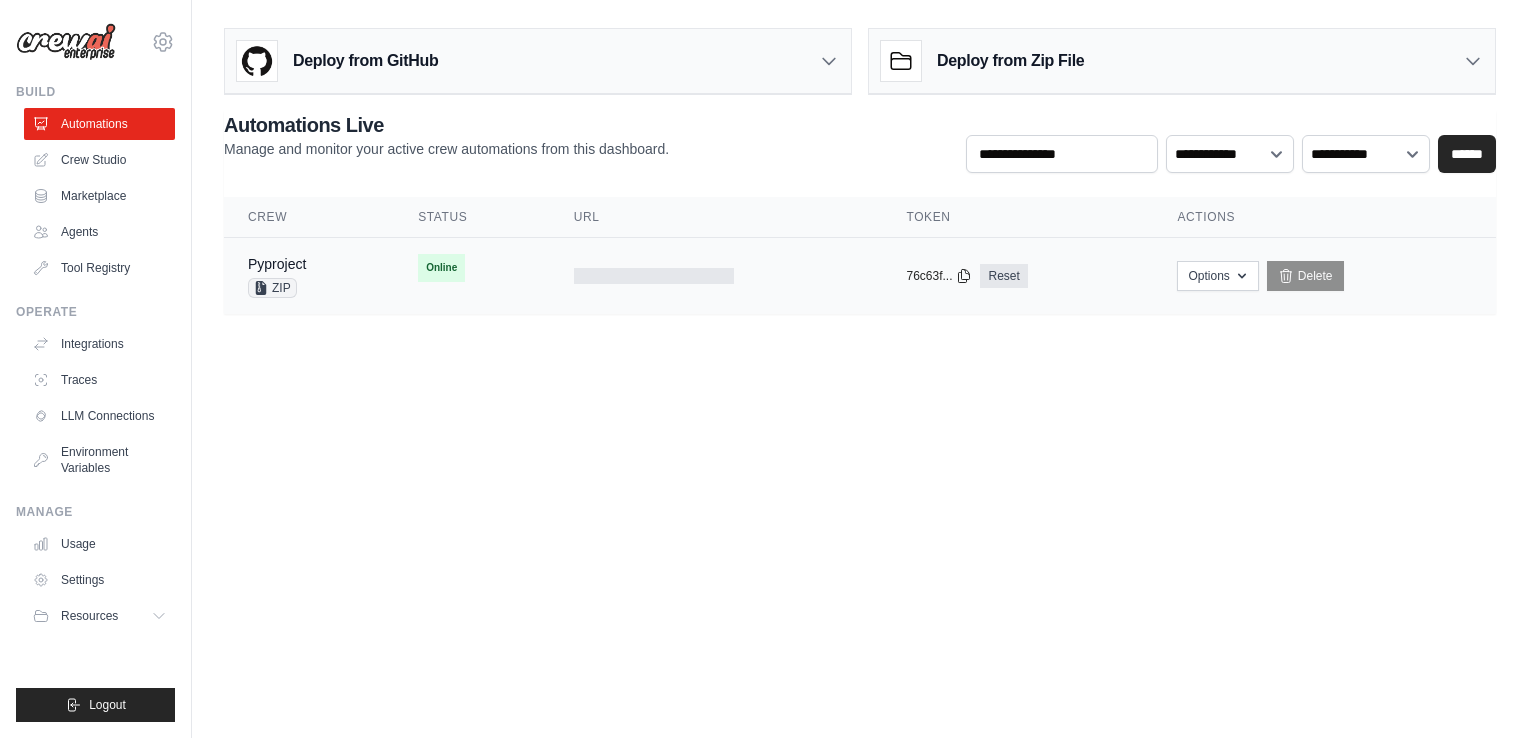 click on "Pyproject
[ZIP]" at bounding box center [309, 276] 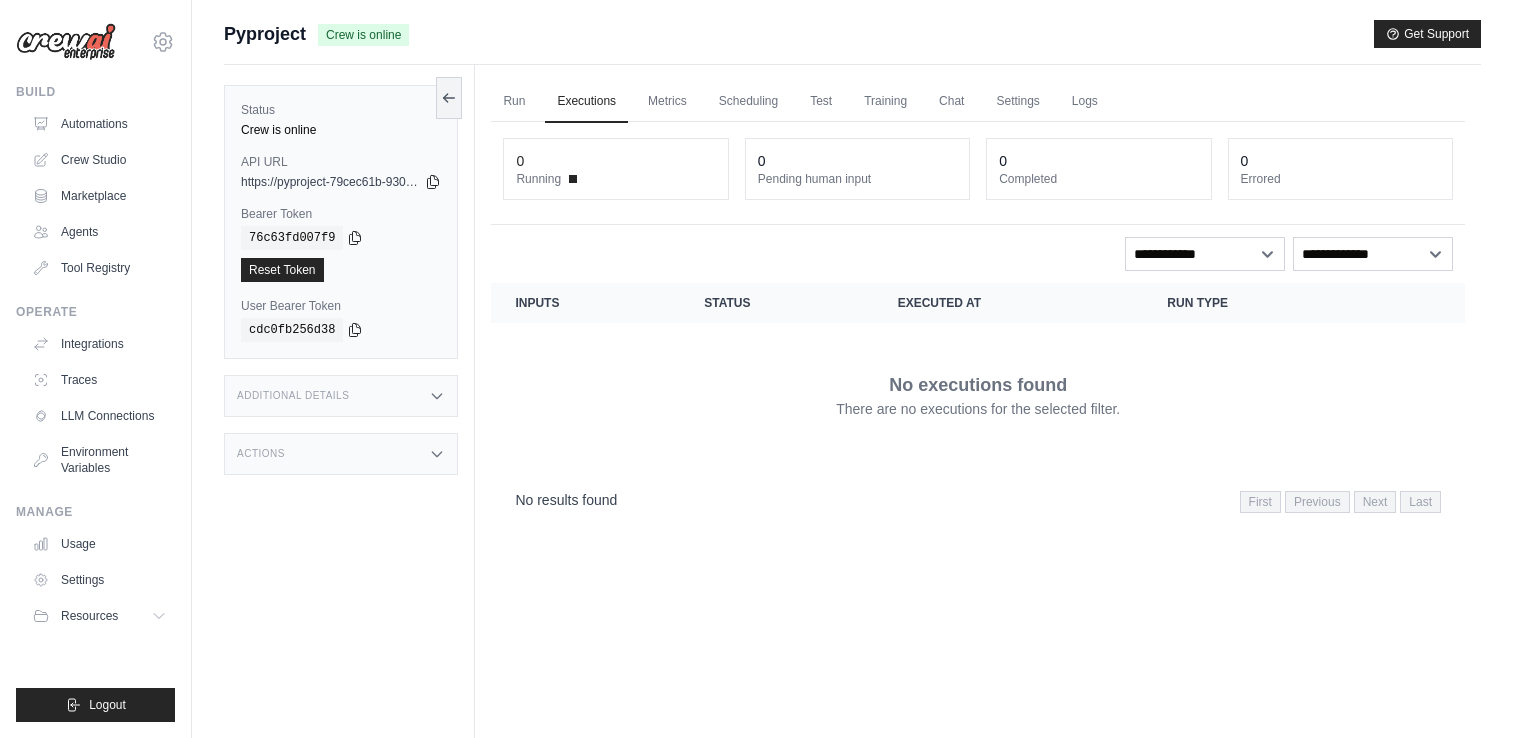 scroll, scrollTop: 0, scrollLeft: 0, axis: both 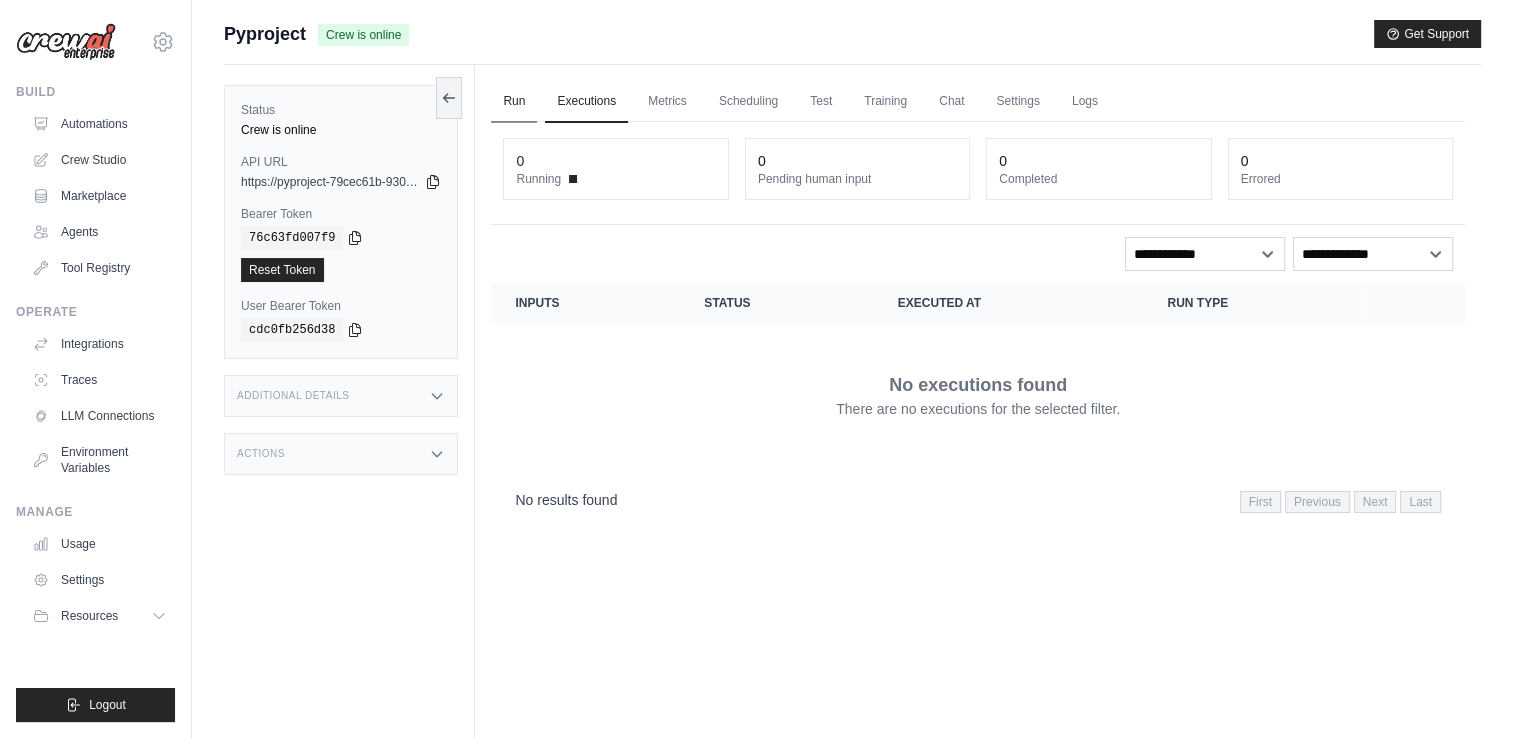 click on "Run" at bounding box center [514, 102] 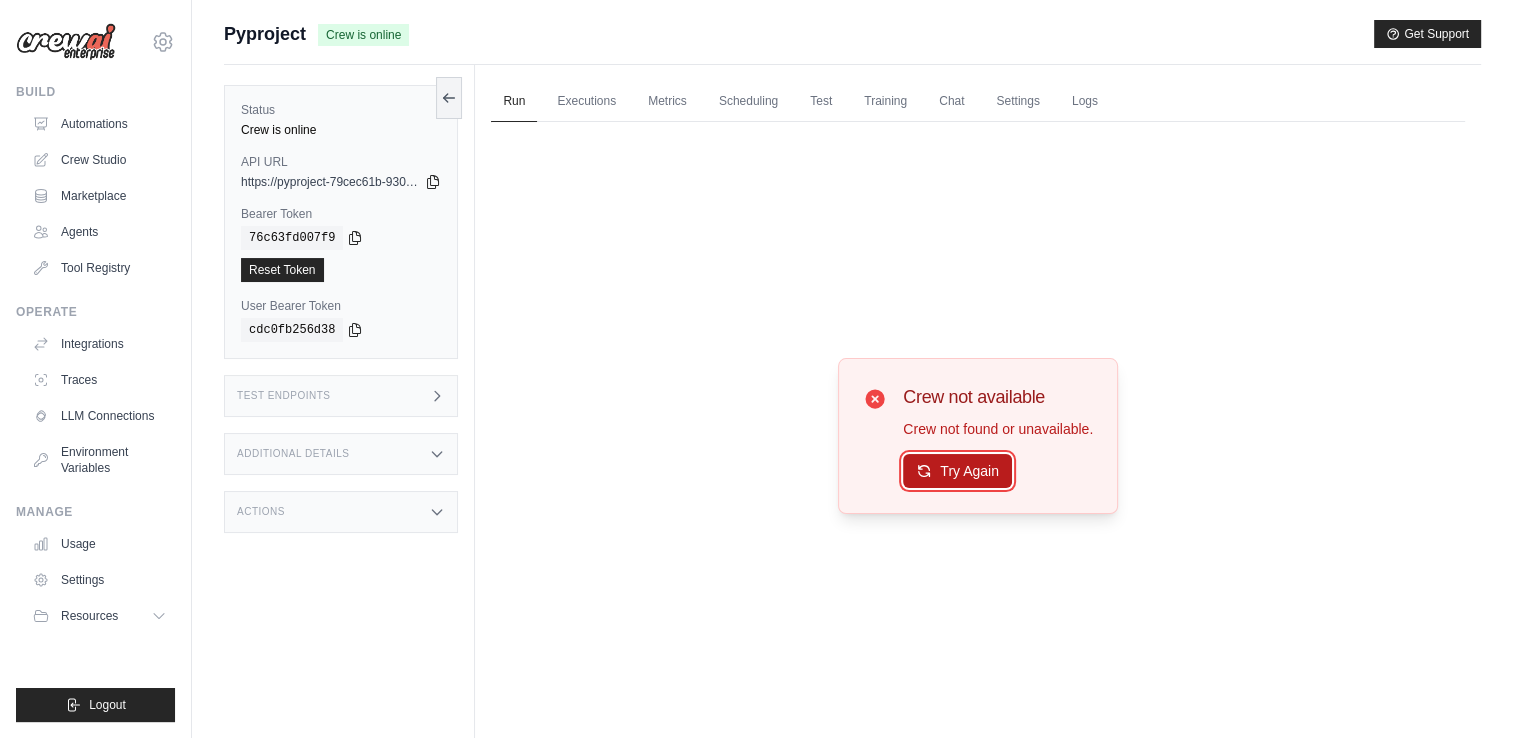 click on "Try Again" at bounding box center [957, 471] 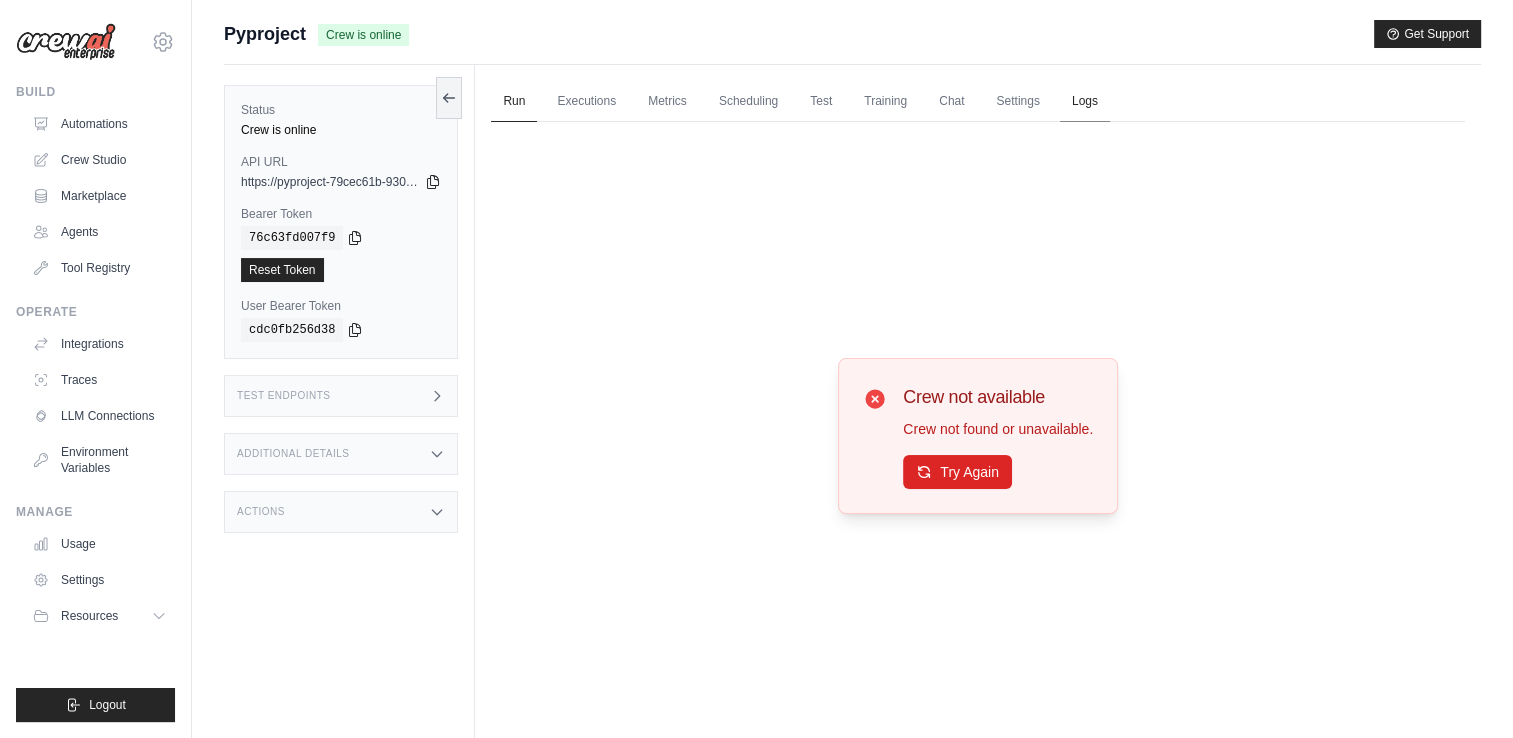 click on "Logs" at bounding box center (1085, 102) 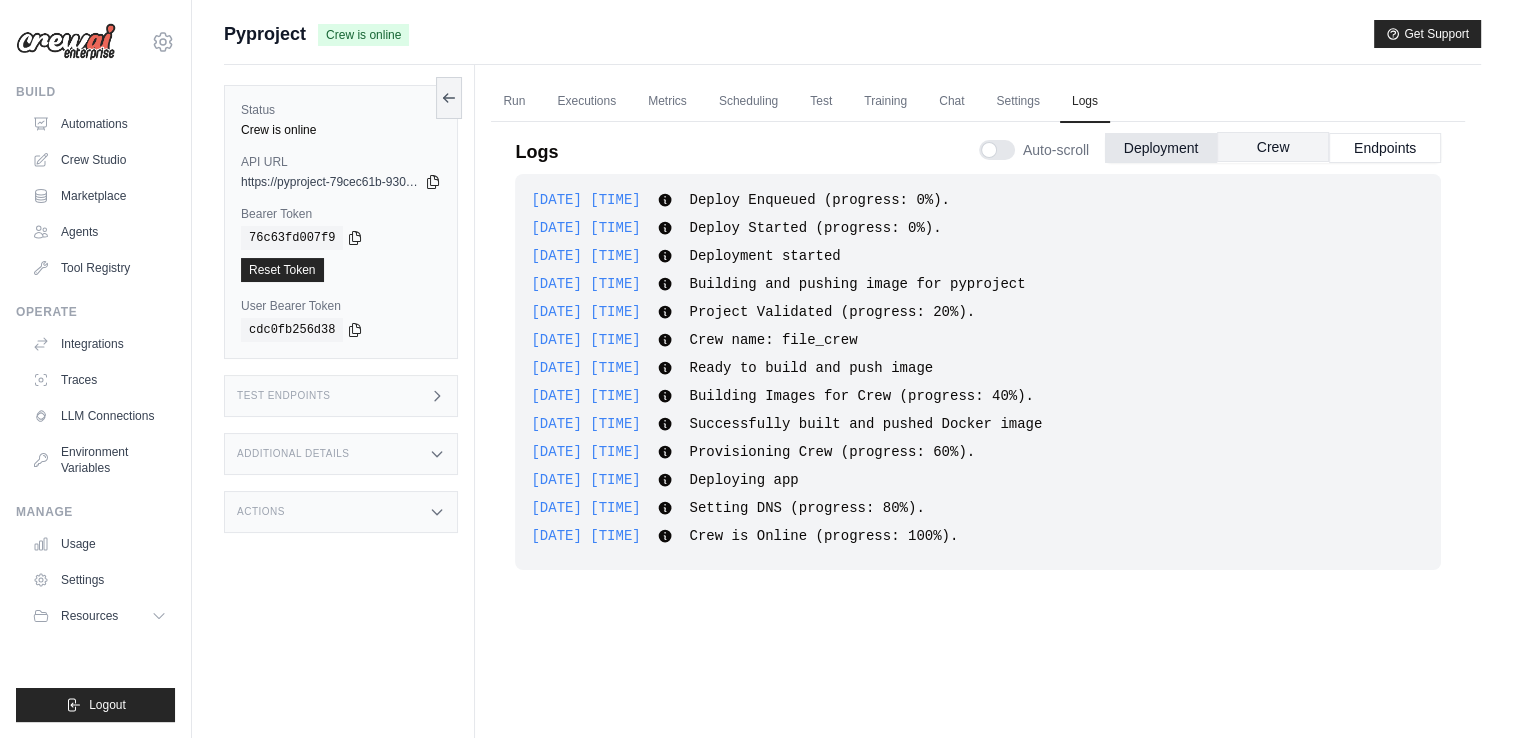 click on "Crew" at bounding box center [1273, 147] 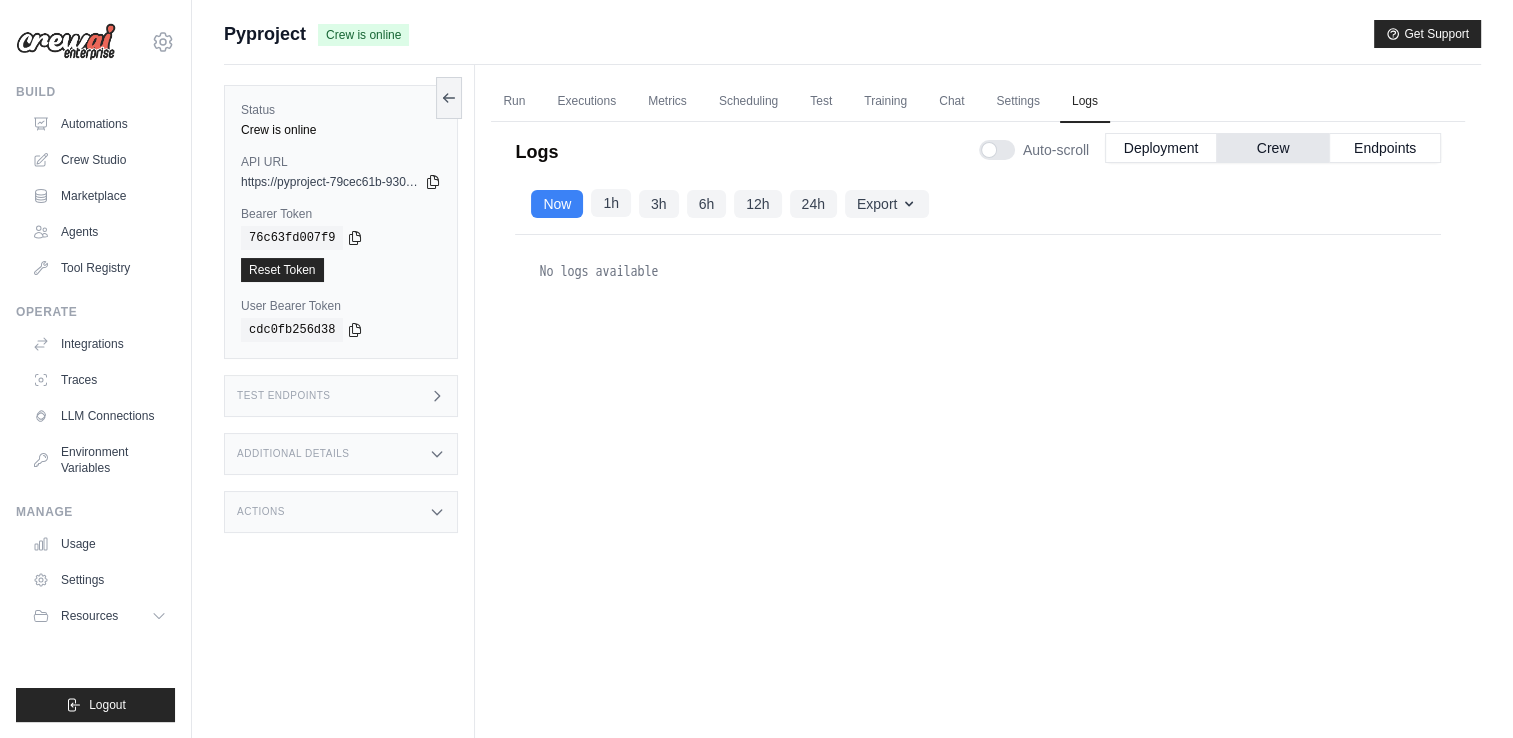 click on "1h" at bounding box center [611, 203] 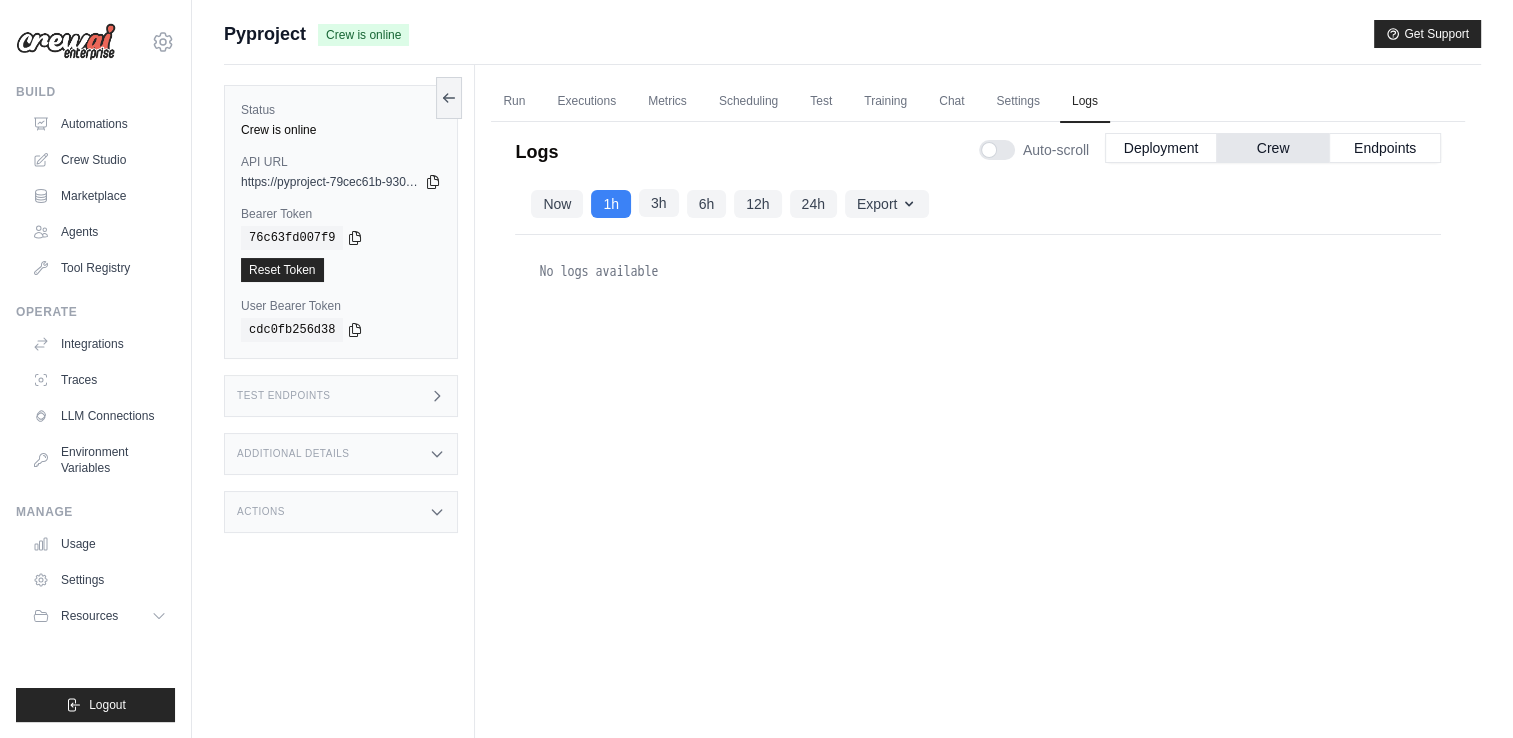 click on "3h" at bounding box center [659, 203] 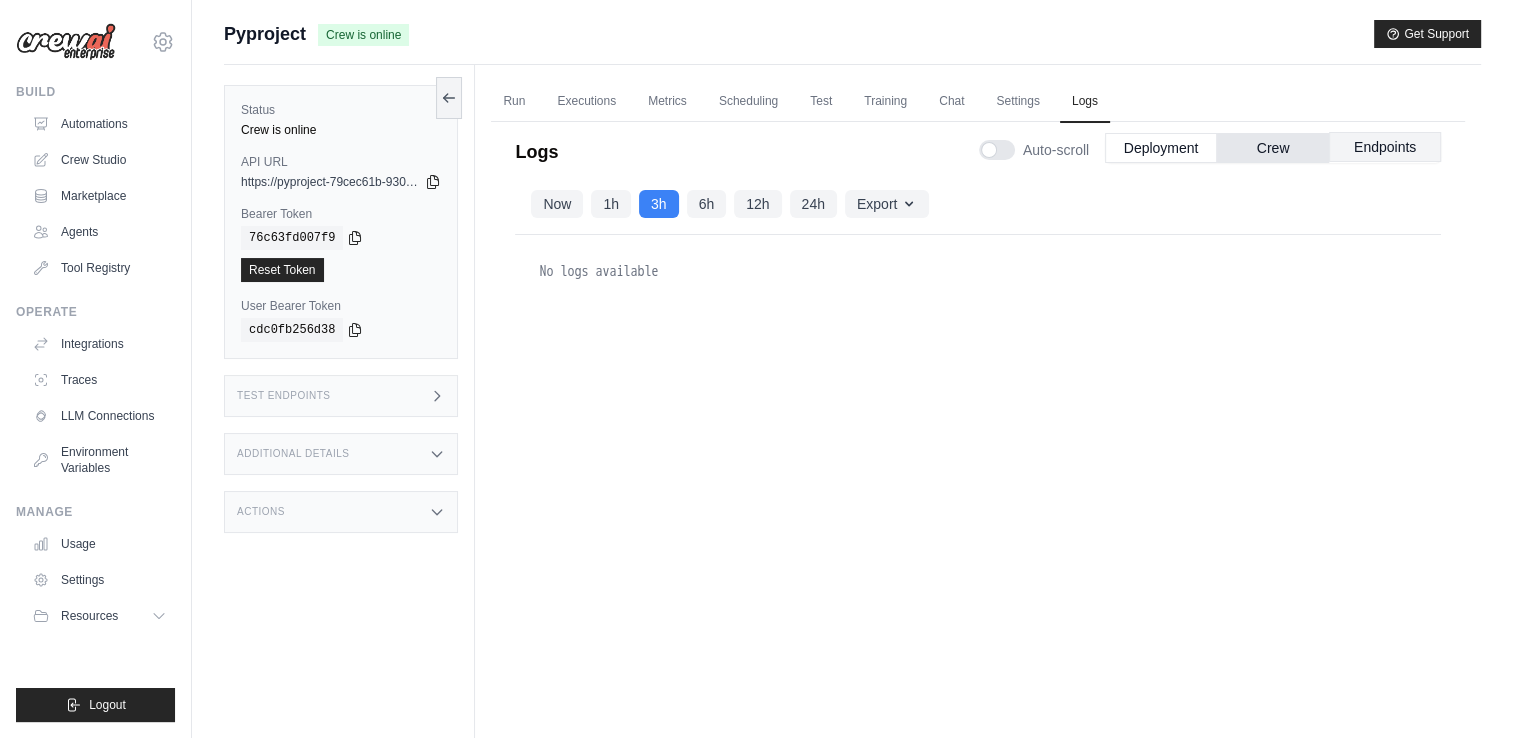 click on "Endpoints" at bounding box center [1385, 147] 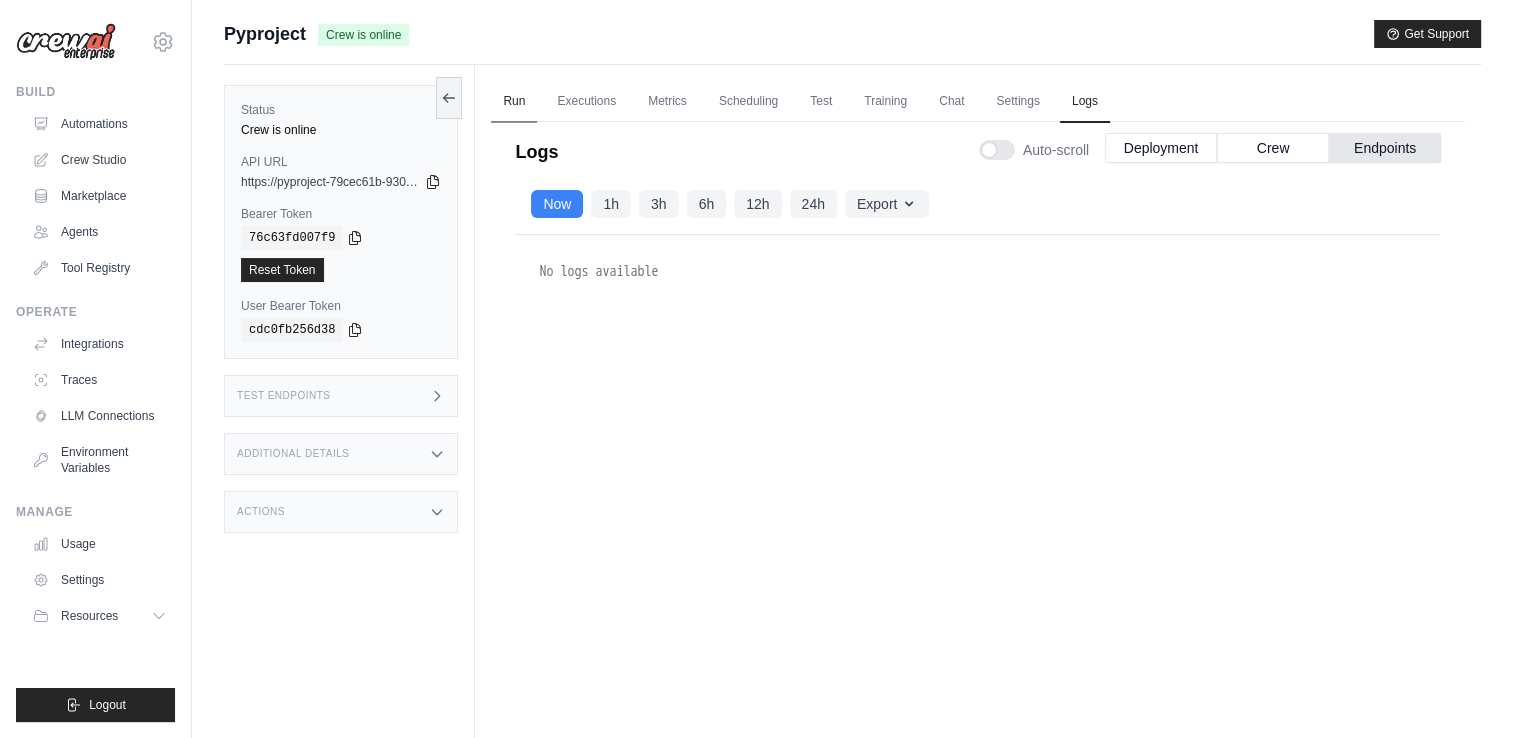 click on "Run" at bounding box center [514, 102] 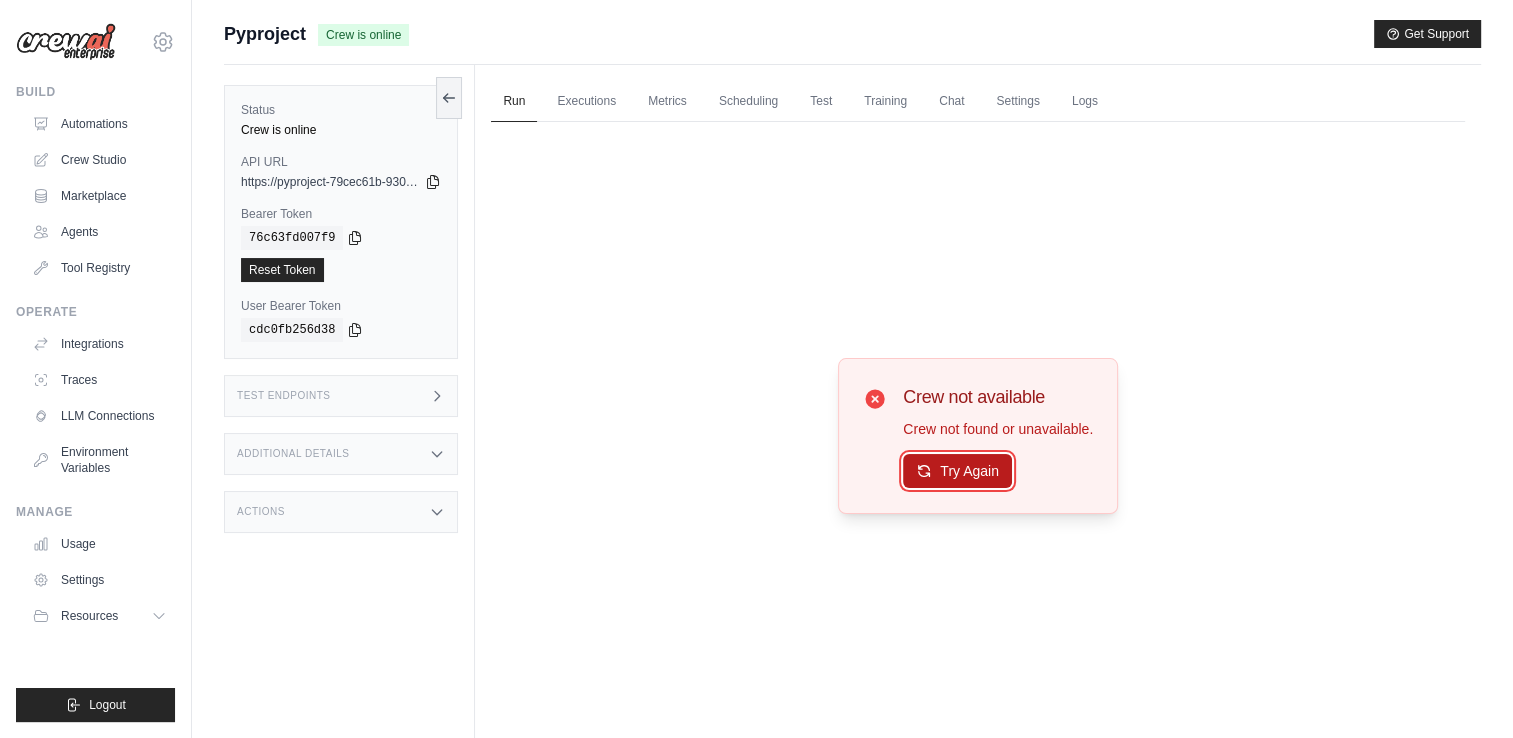 click on "Try Again" at bounding box center [957, 471] 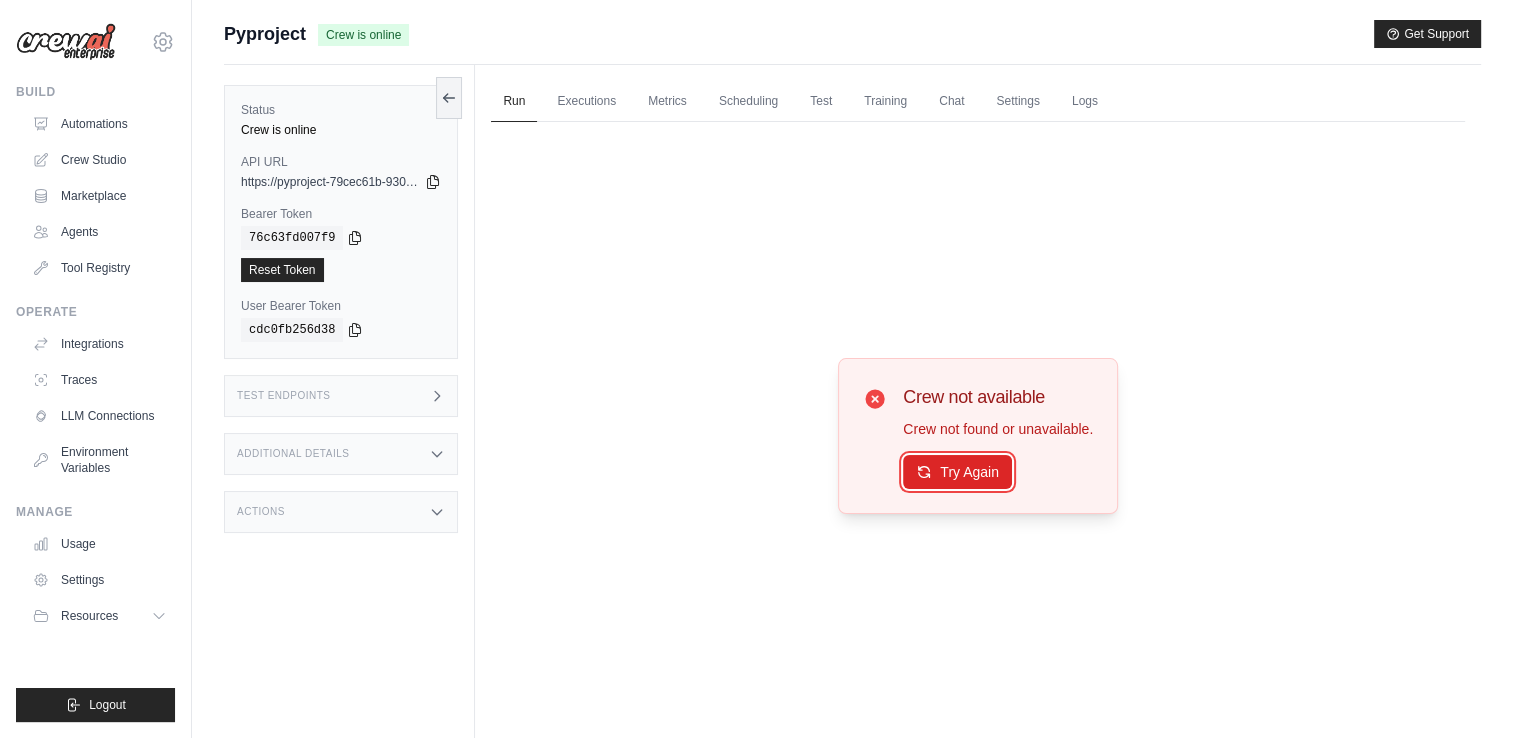 click on "Try Again" at bounding box center [957, 472] 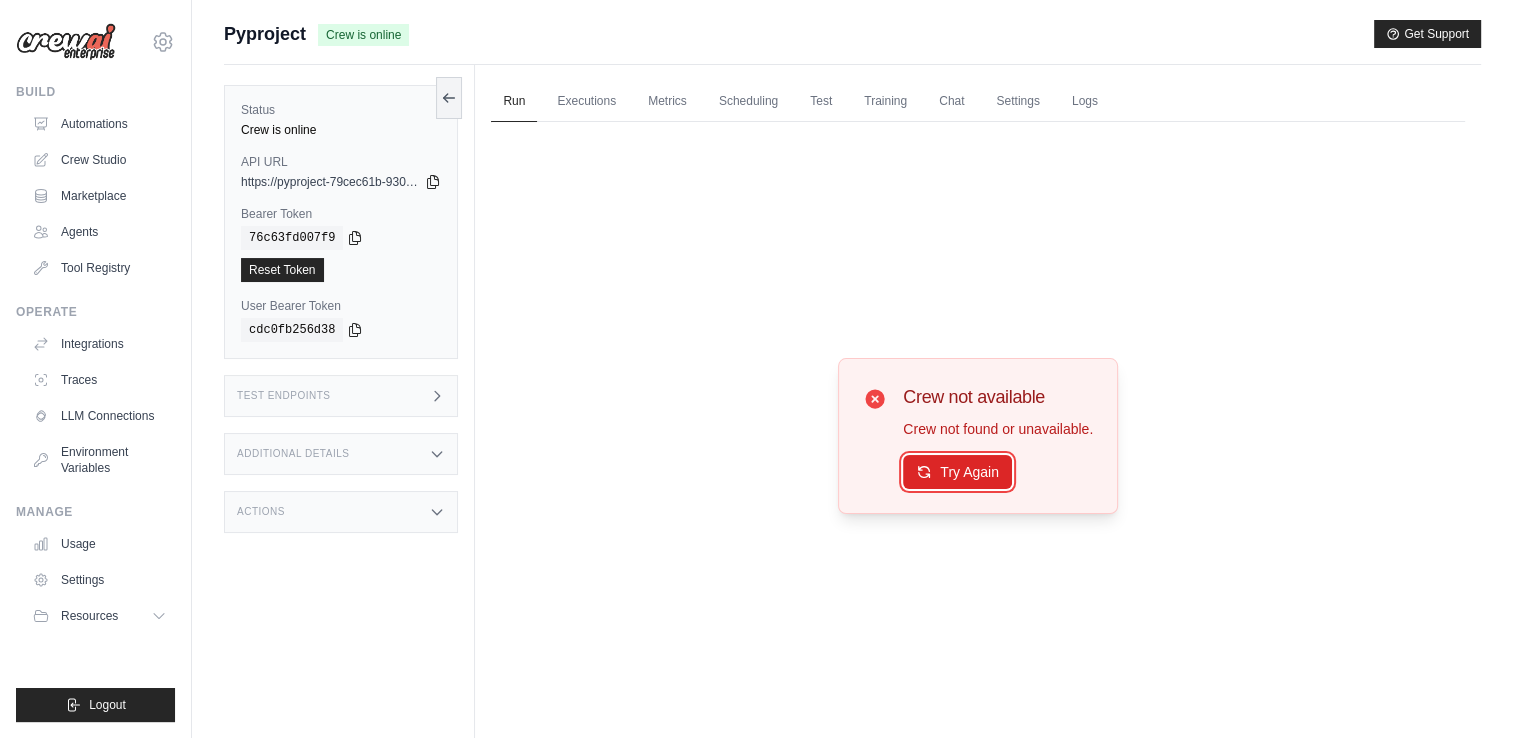click on "Try Again" at bounding box center [957, 472] 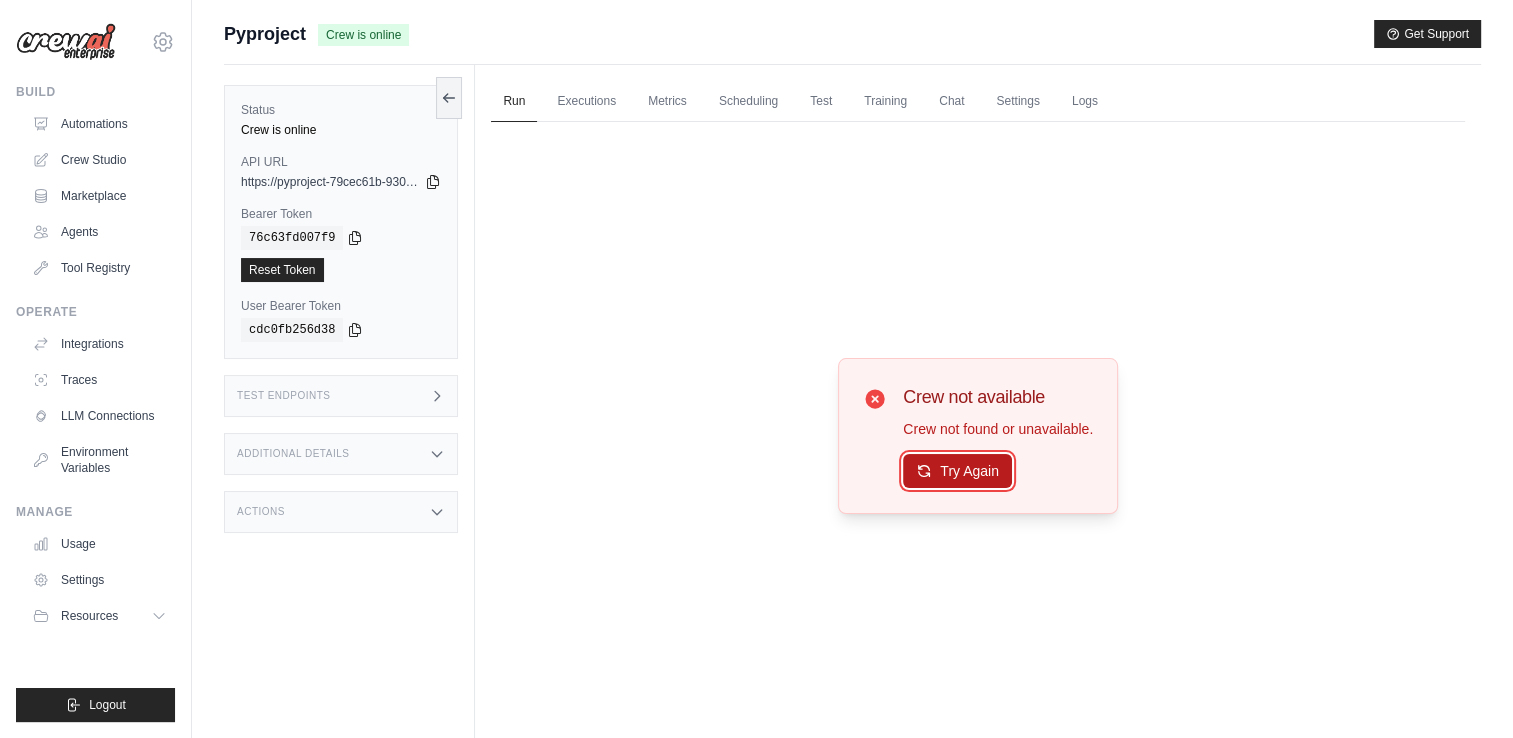 click 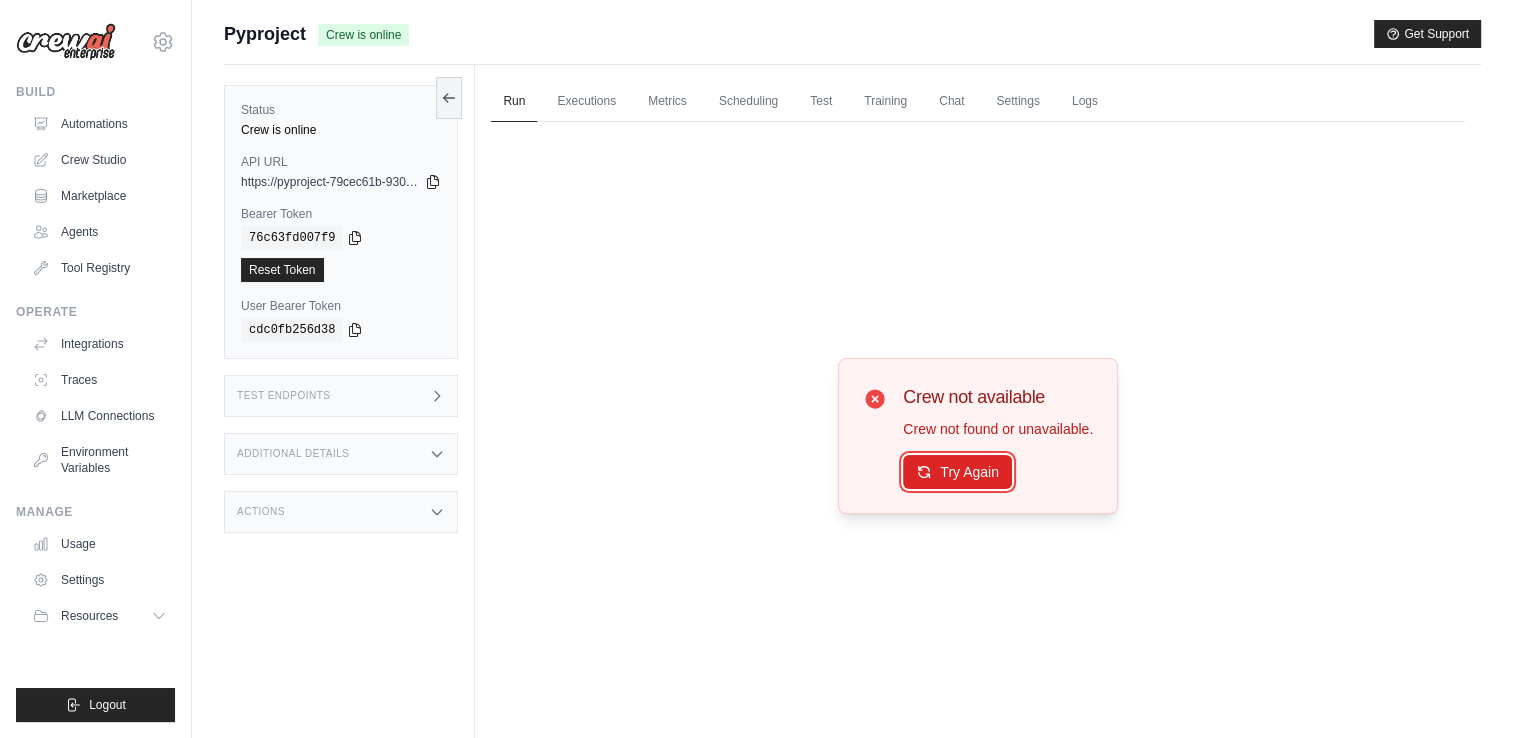 click 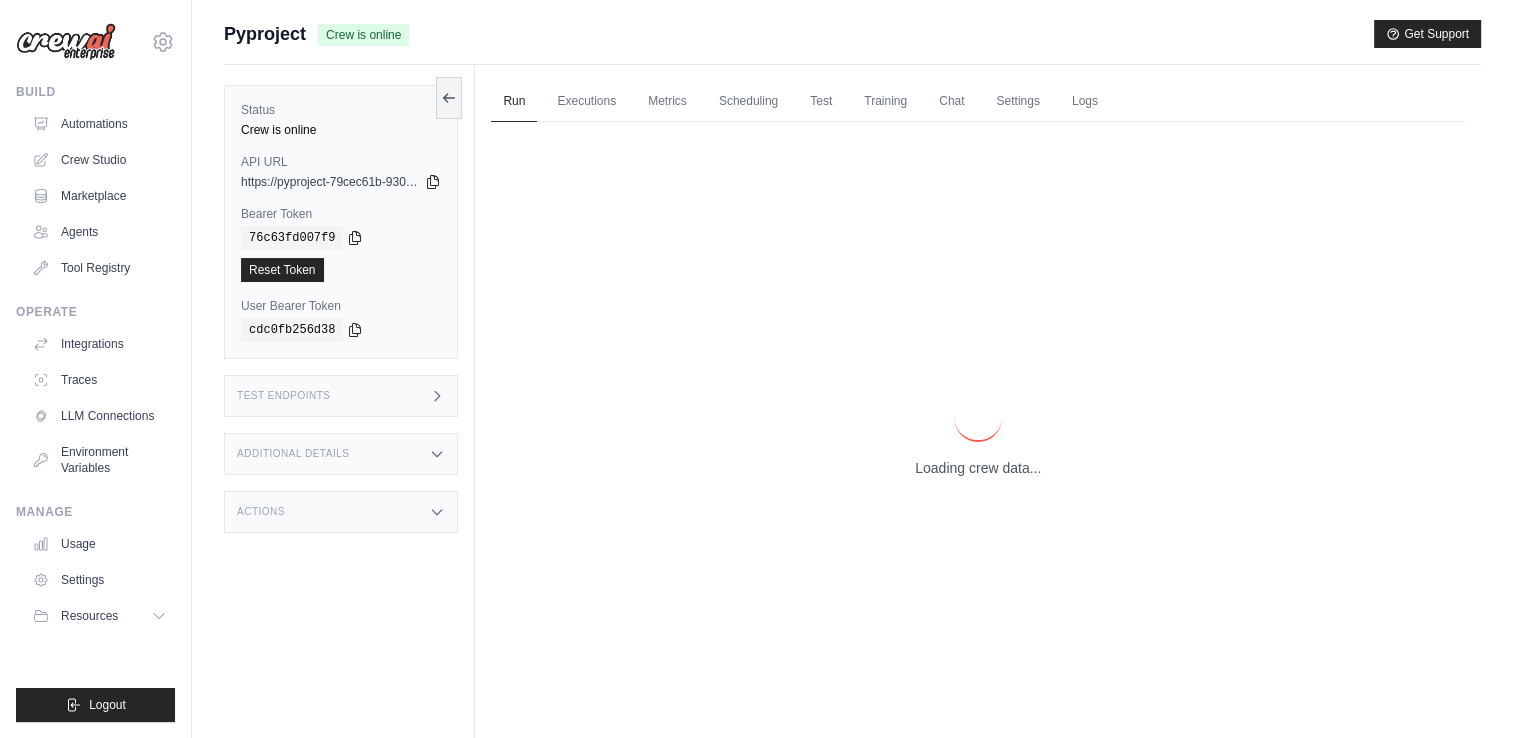 click on "Build
Automations
Crew Studio
Marketplace
Agents" at bounding box center (95, 403) 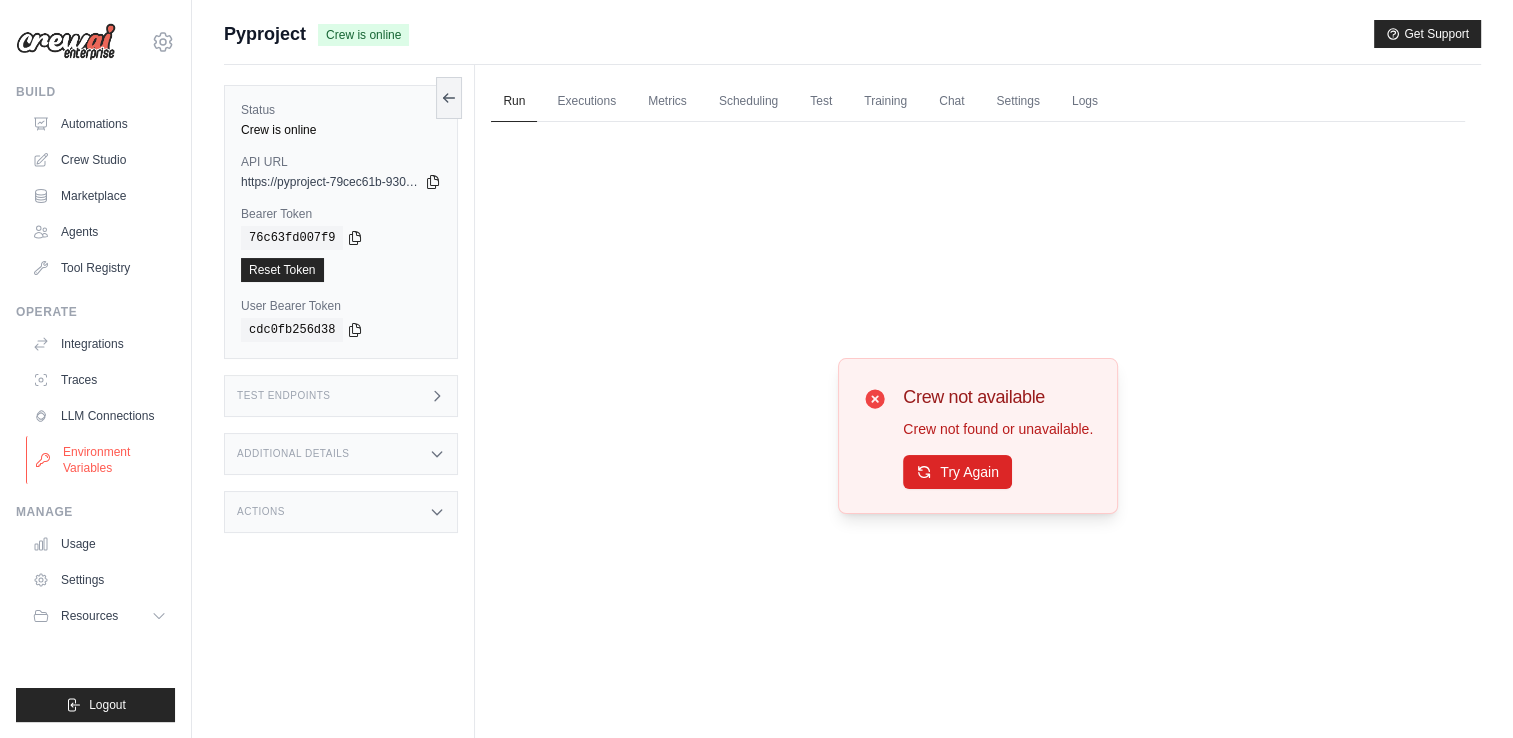 click on "Environment Variables" at bounding box center (101, 460) 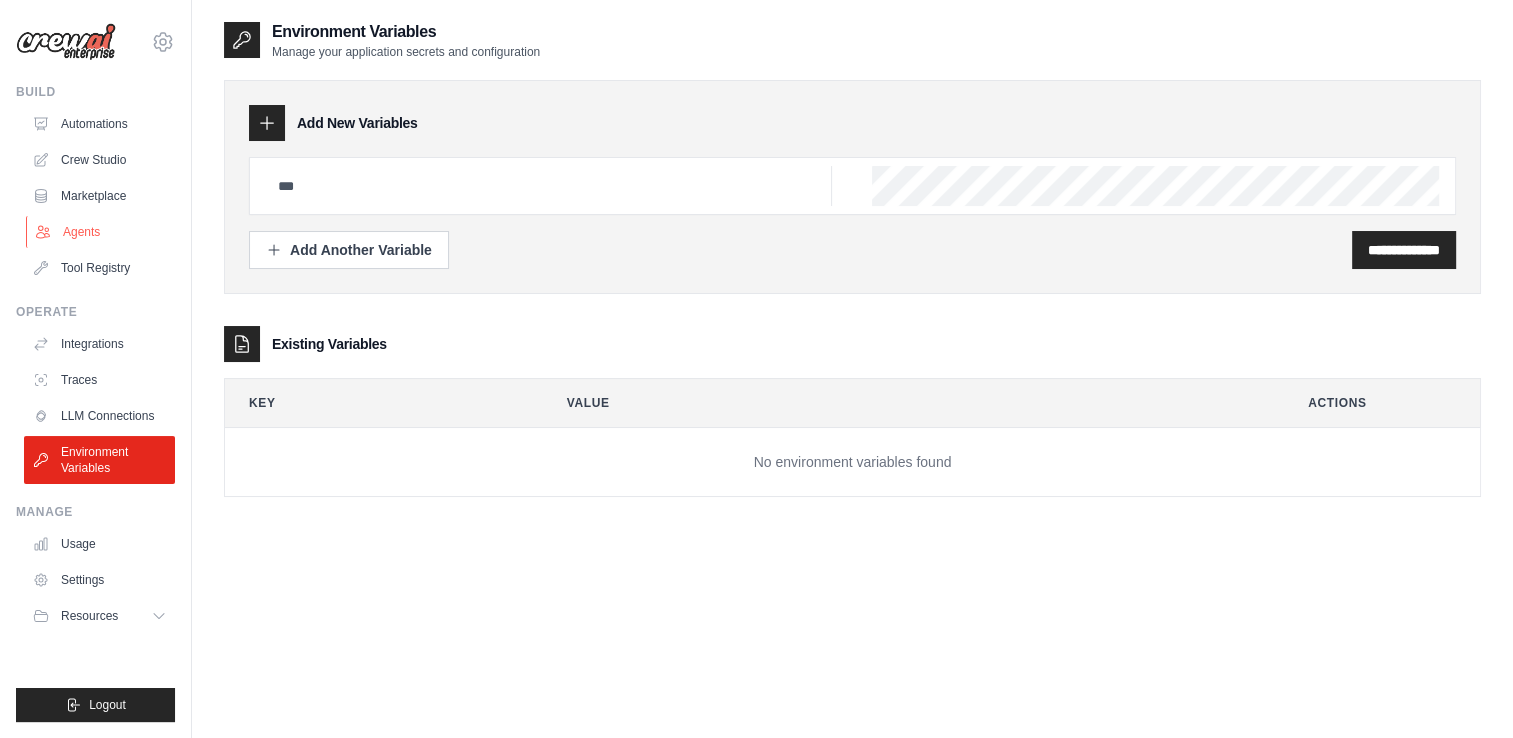 click on "Agents" at bounding box center (101, 232) 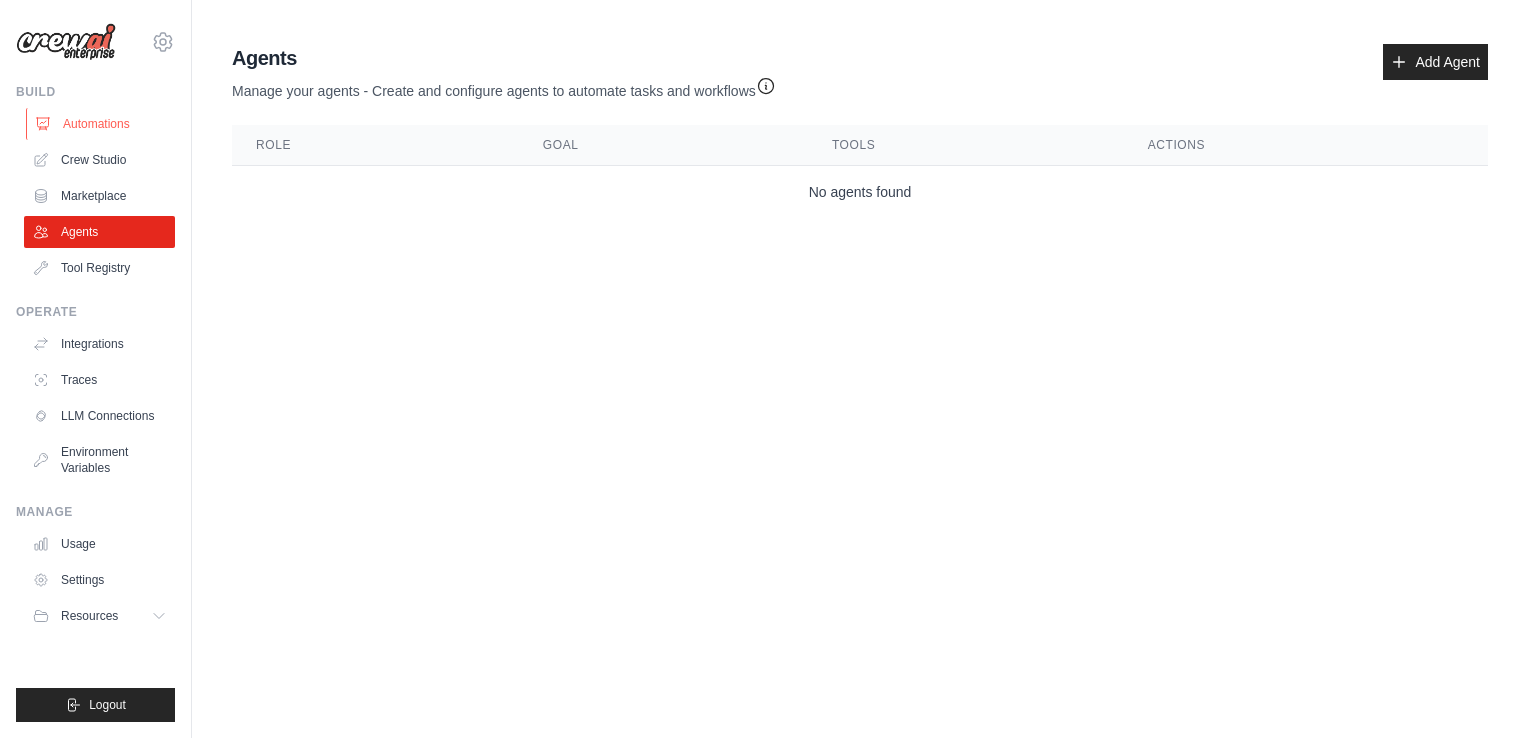 click on "Automations" at bounding box center (101, 124) 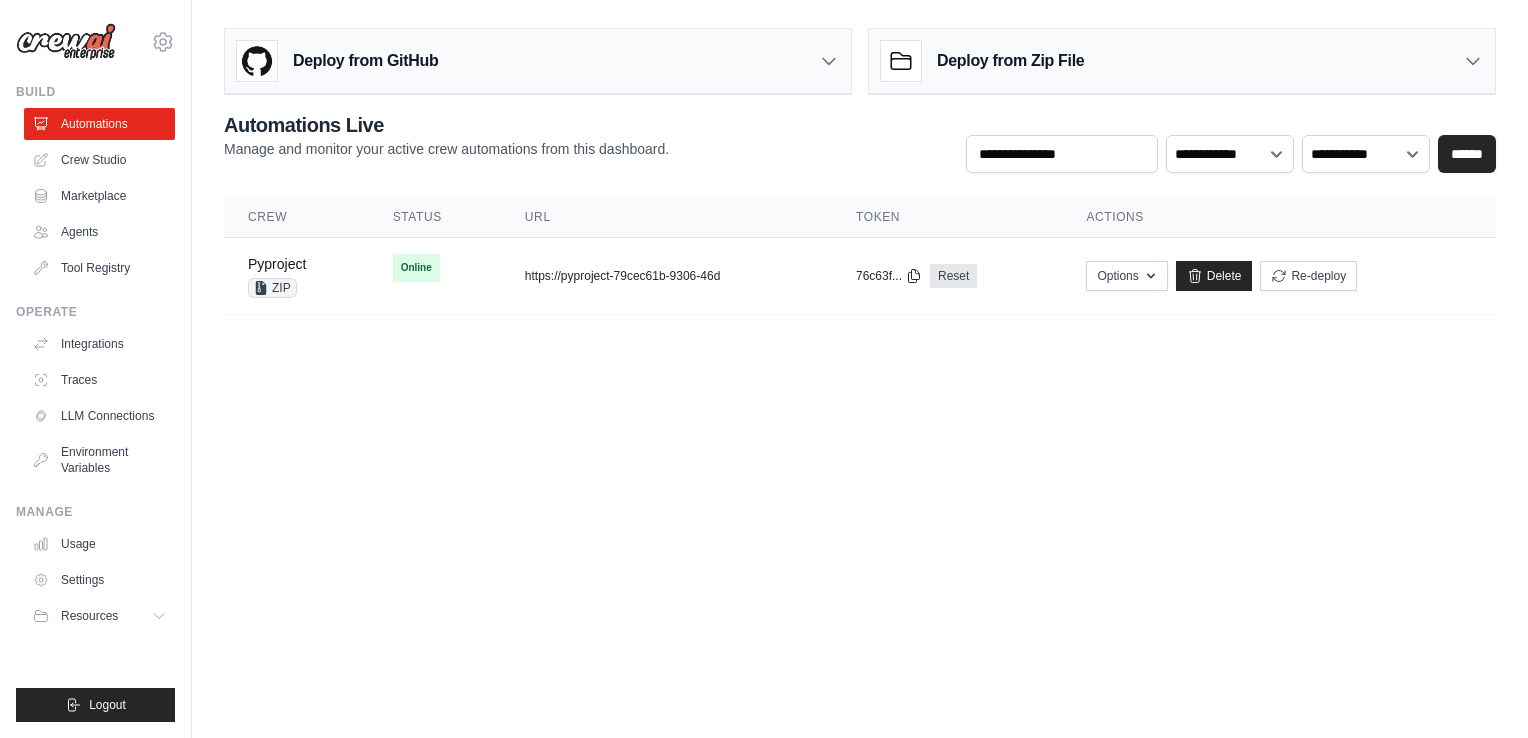 click on "Agents" at bounding box center (99, 232) 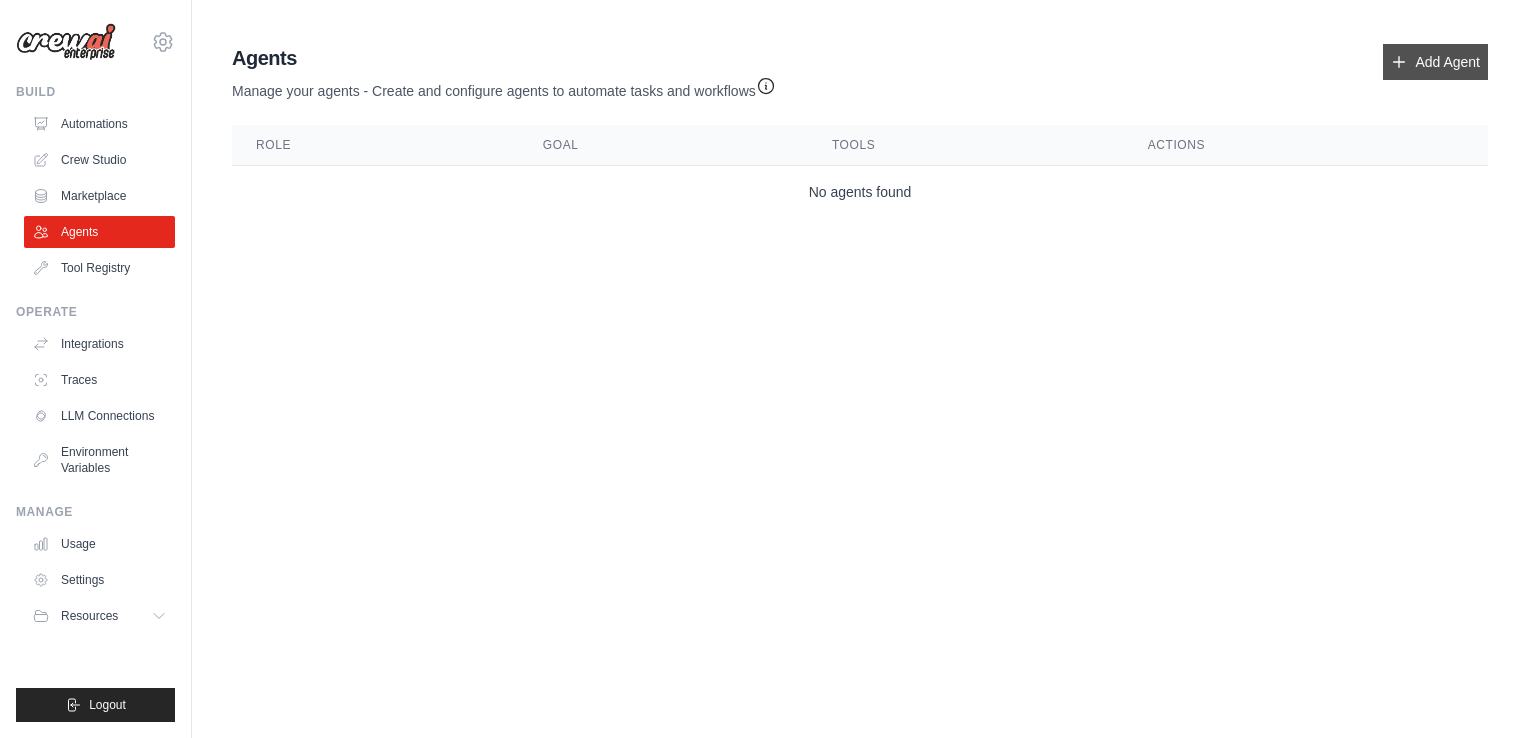 click on "Add Agent" at bounding box center (1435, 62) 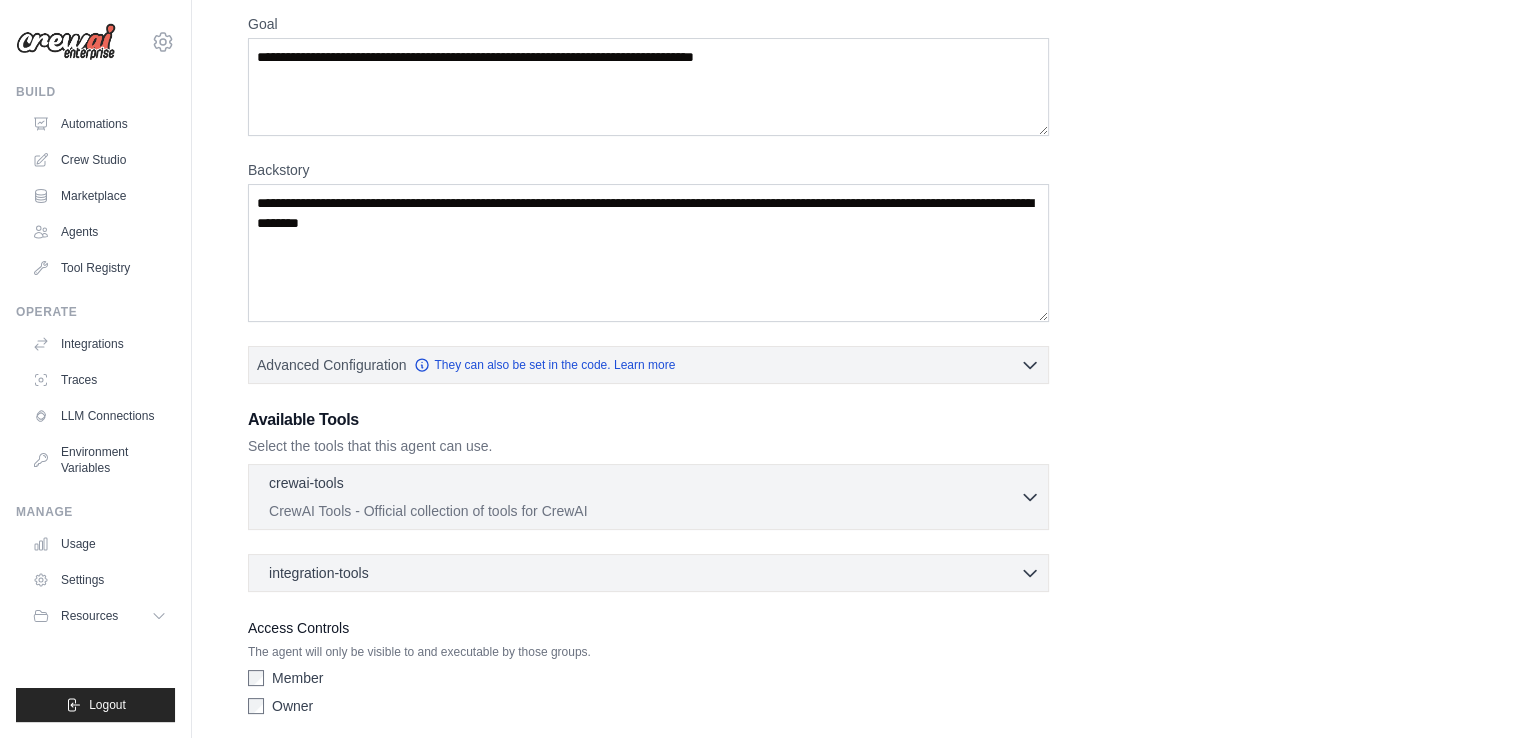 scroll, scrollTop: 241, scrollLeft: 0, axis: vertical 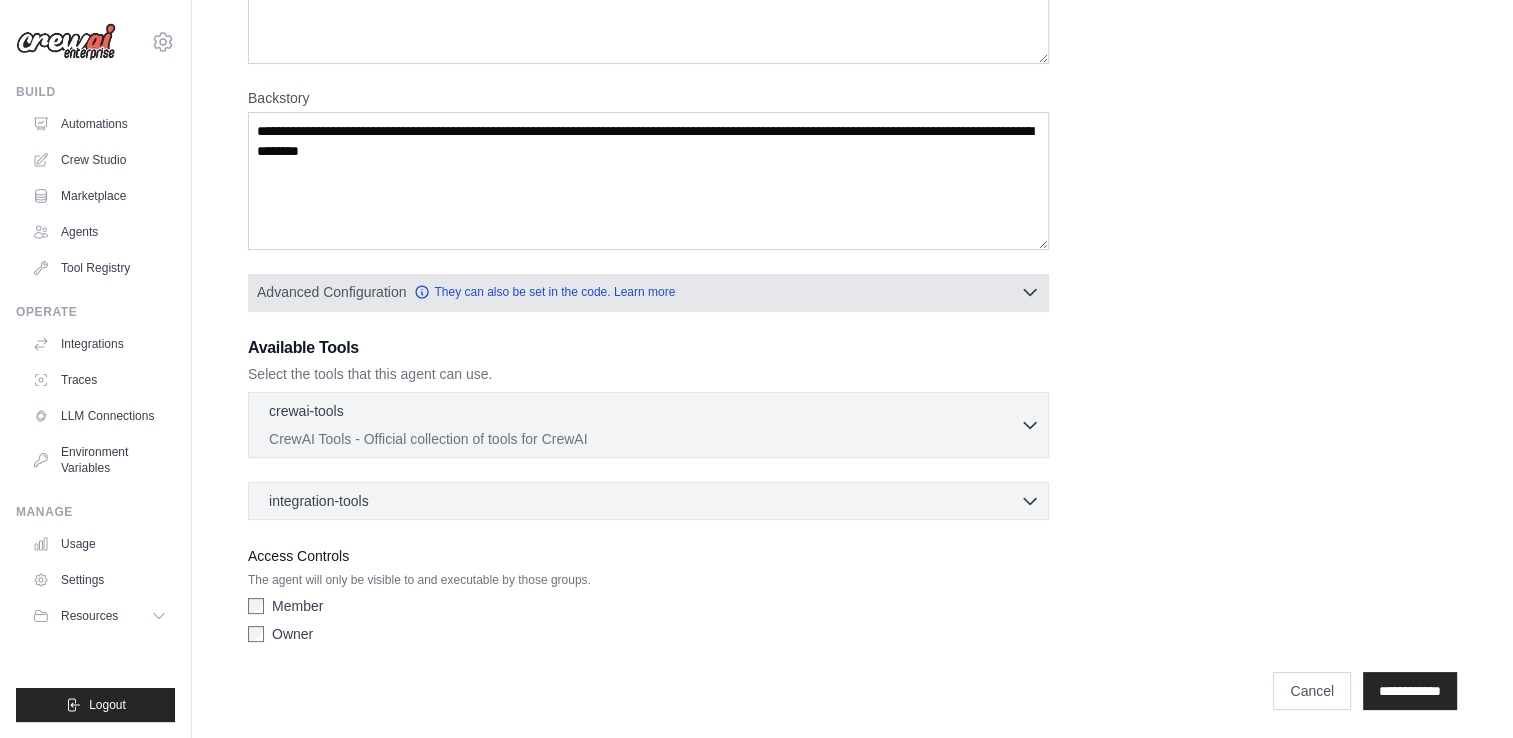 click 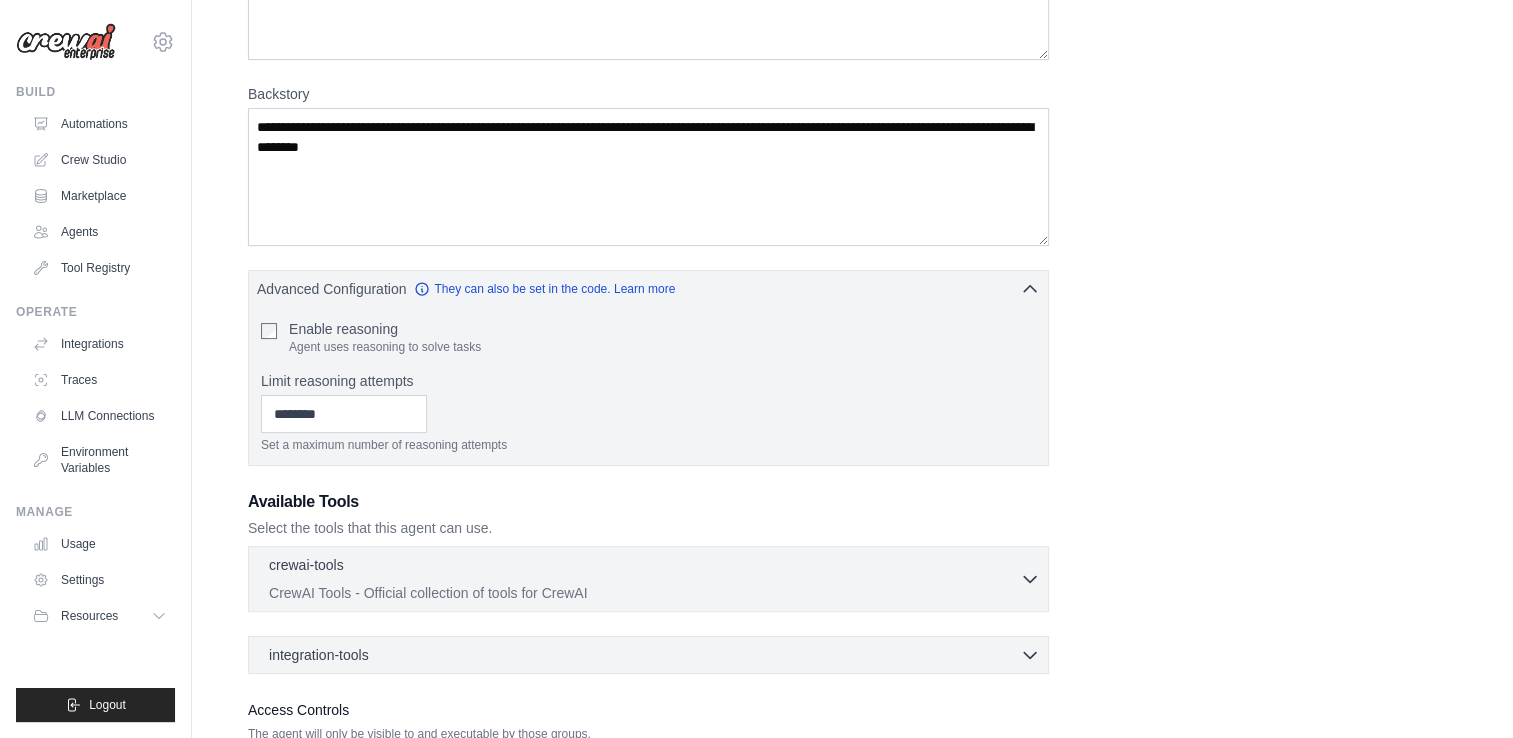 scroll, scrollTop: 399, scrollLeft: 0, axis: vertical 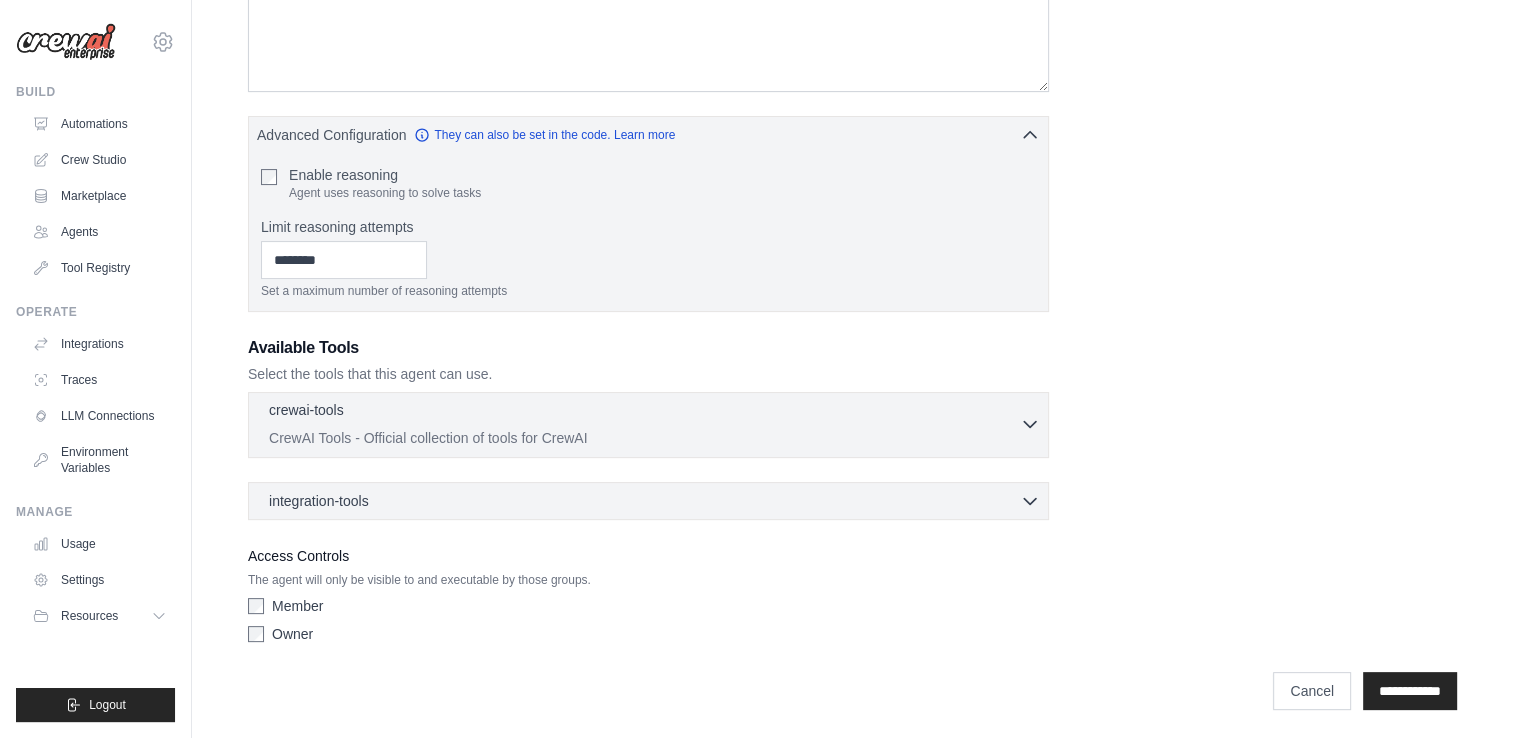click on "CrewAI Tools - Official collection of tools for CrewAI" at bounding box center [644, 438] 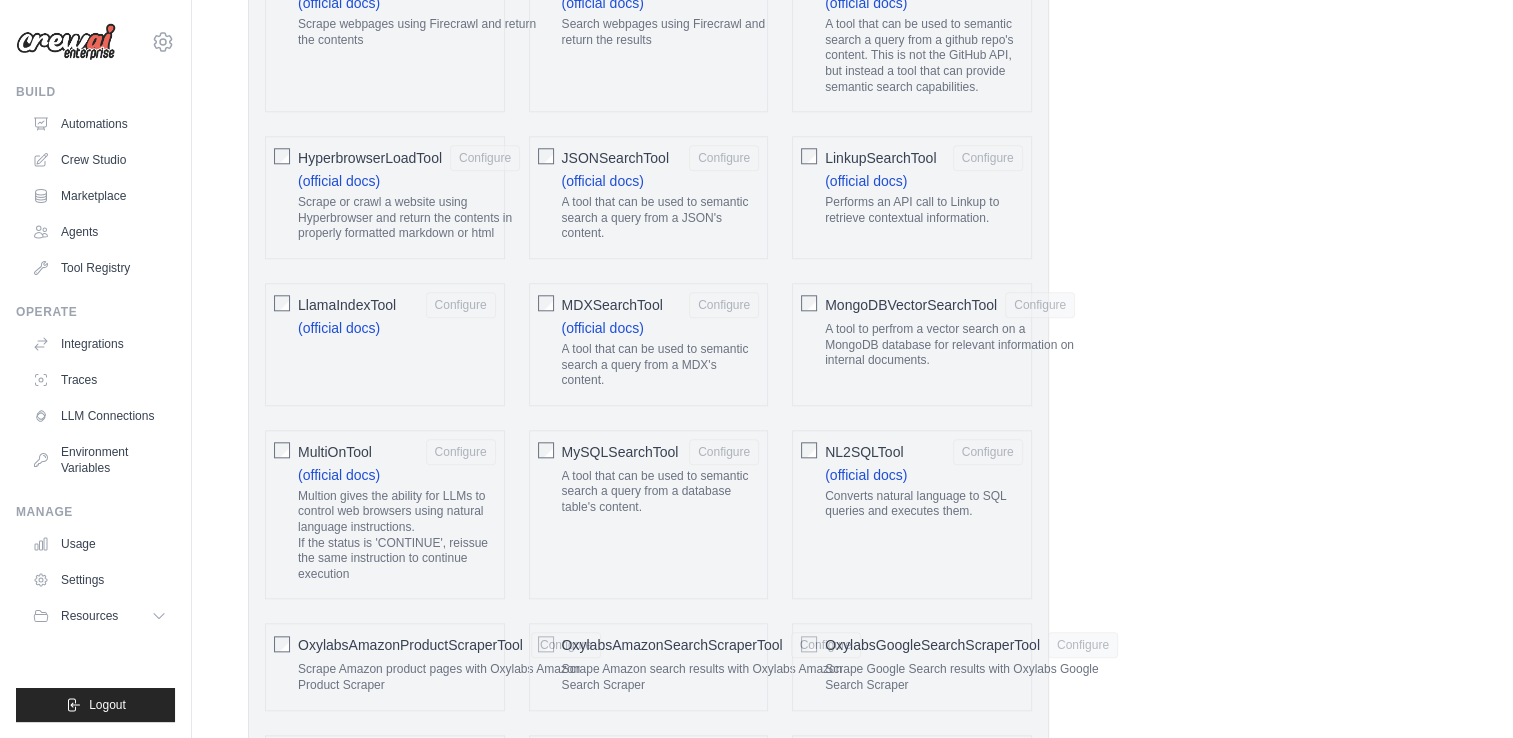 scroll, scrollTop: 2004, scrollLeft: 0, axis: vertical 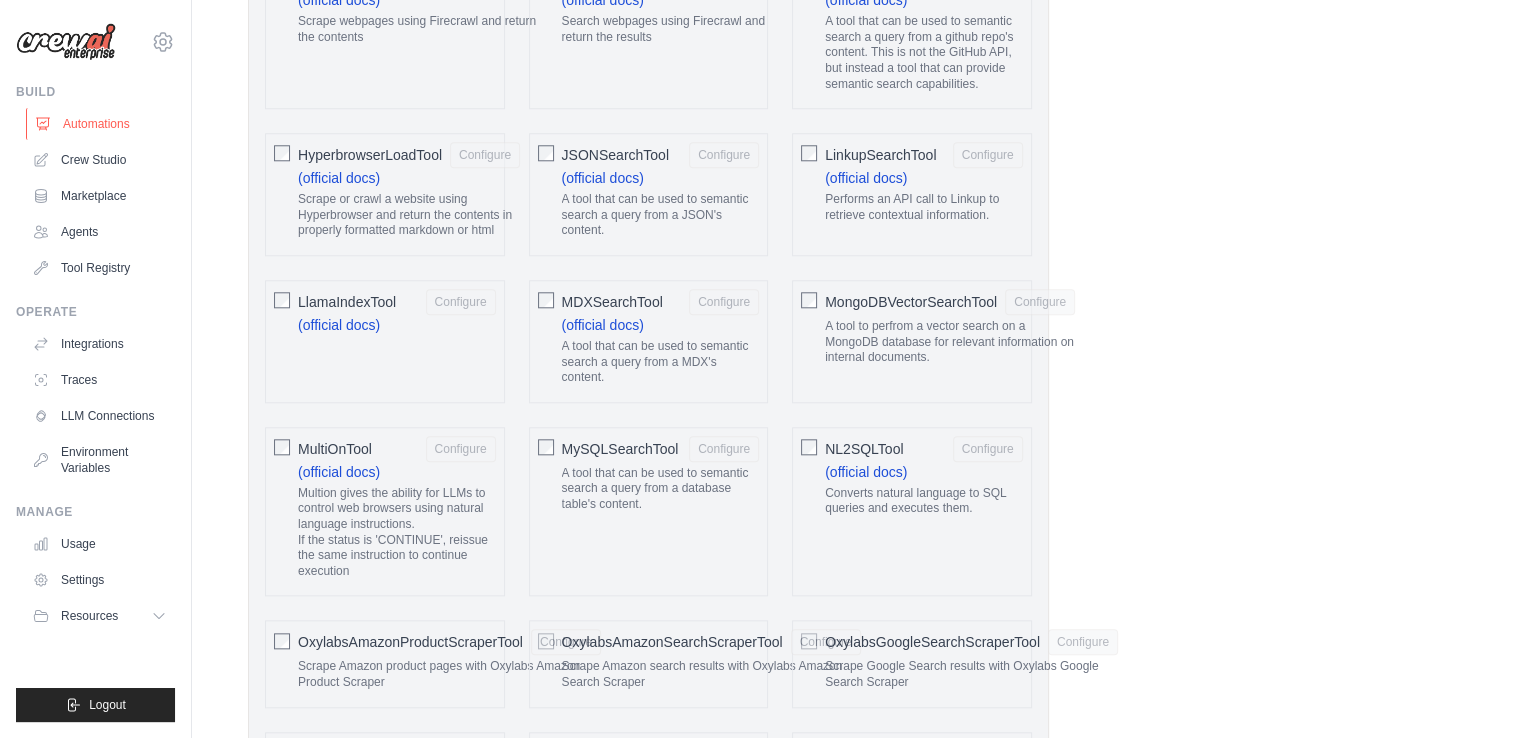 click on "Automations" at bounding box center [101, 124] 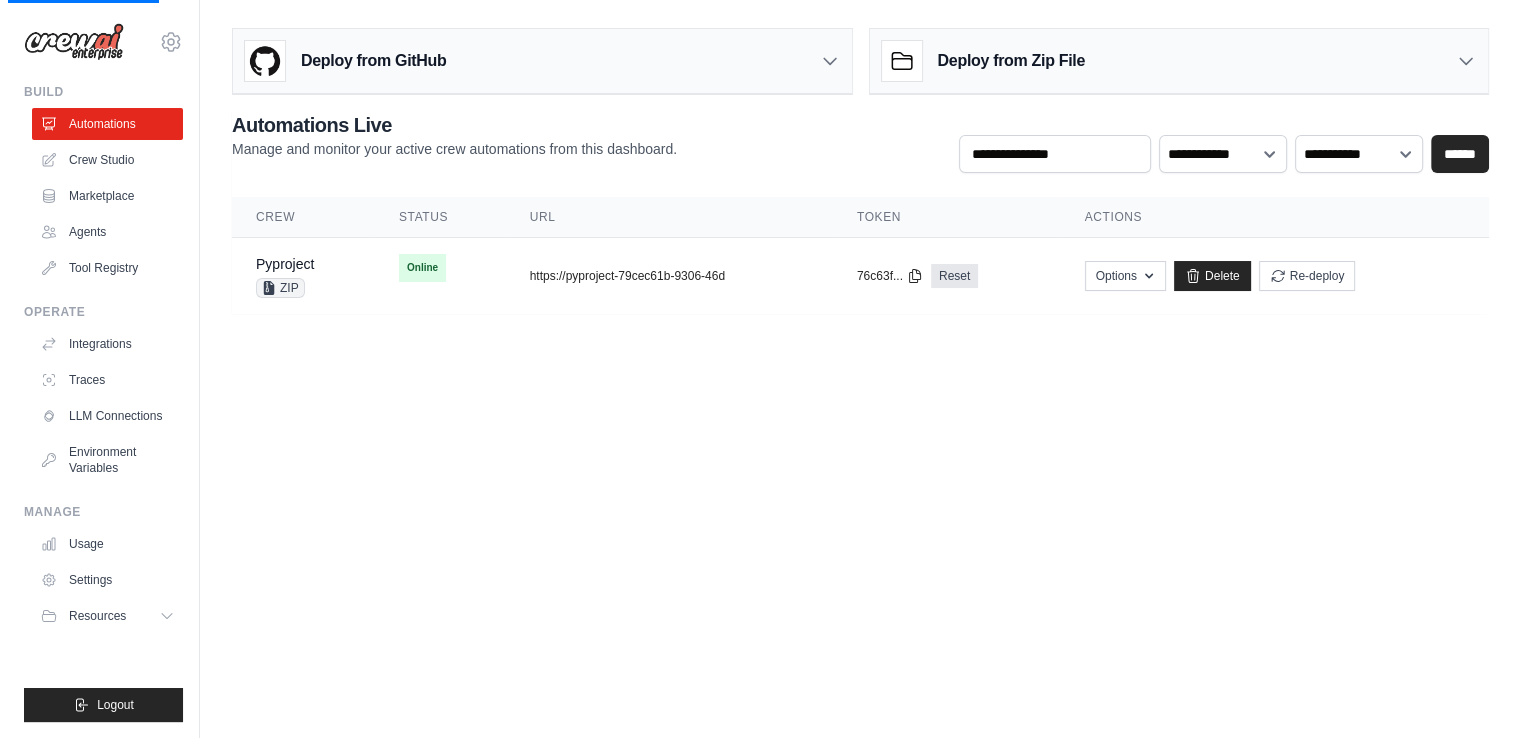 scroll, scrollTop: 0, scrollLeft: 0, axis: both 